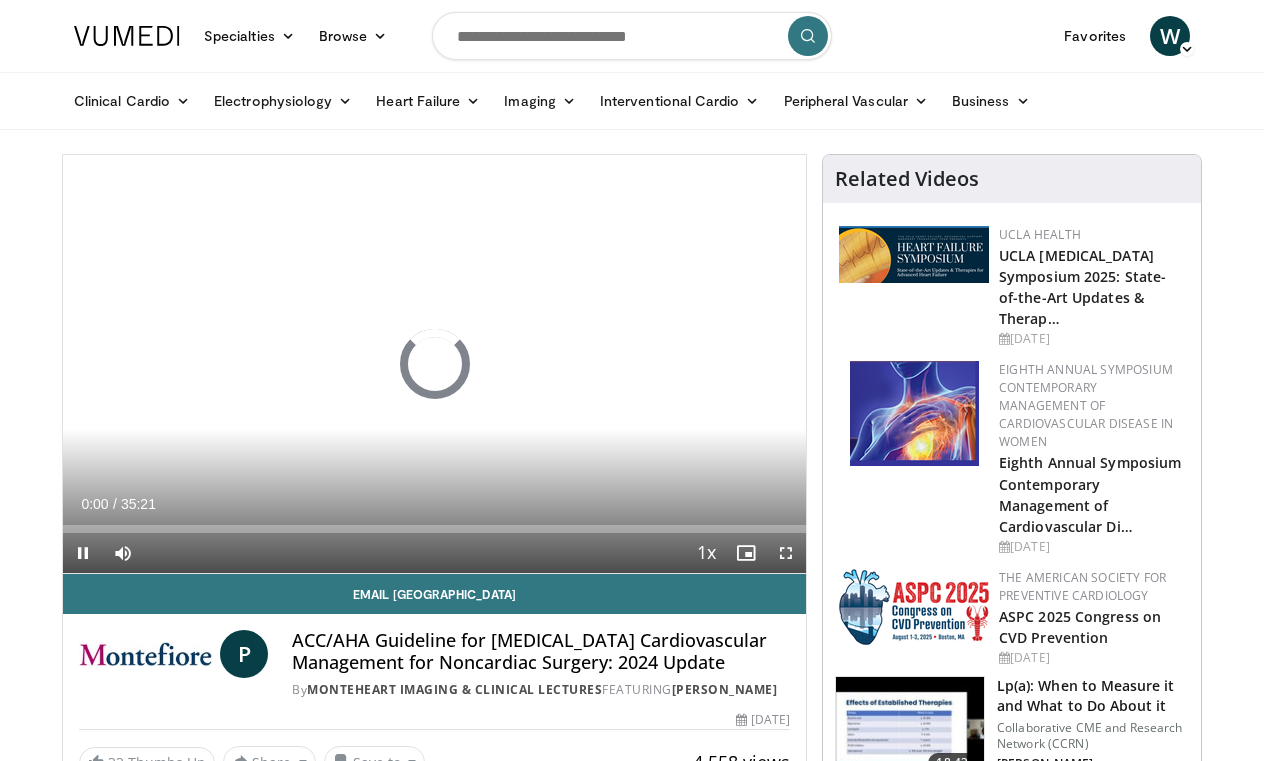 scroll, scrollTop: 0, scrollLeft: 0, axis: both 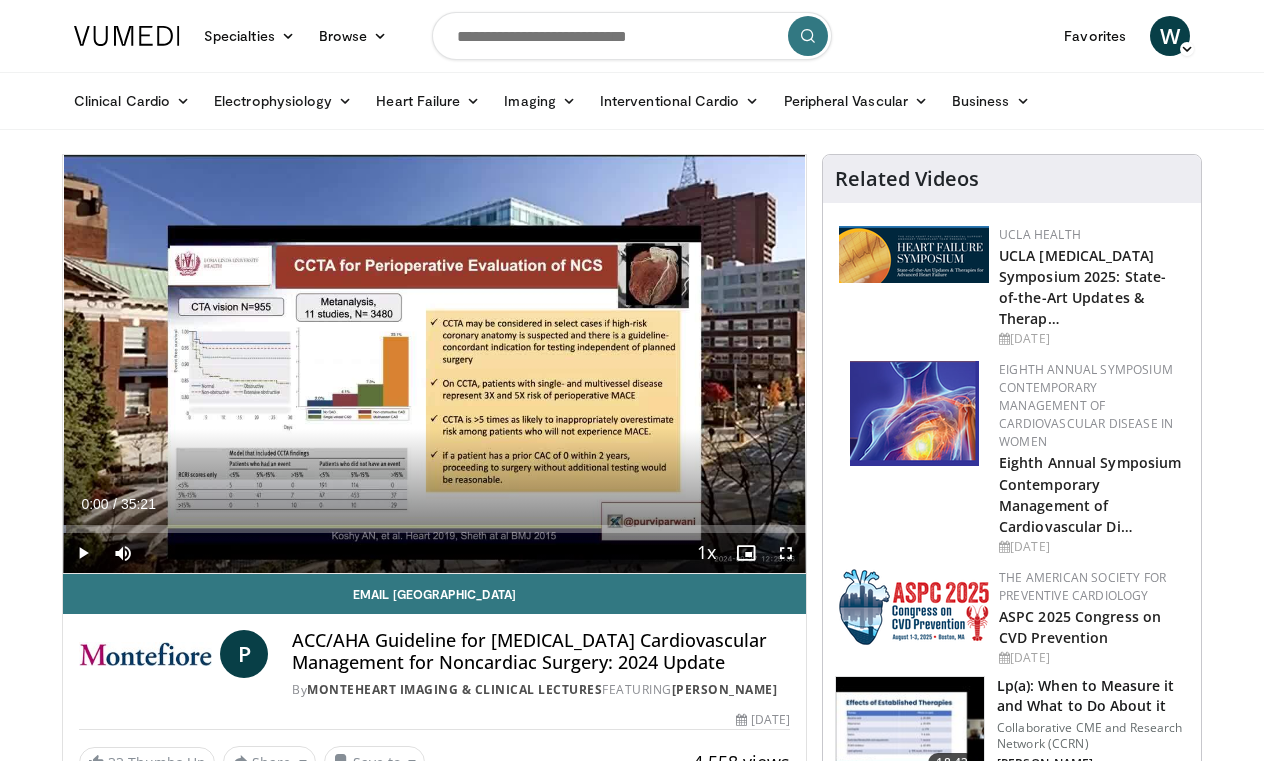 click at bounding box center [786, 553] 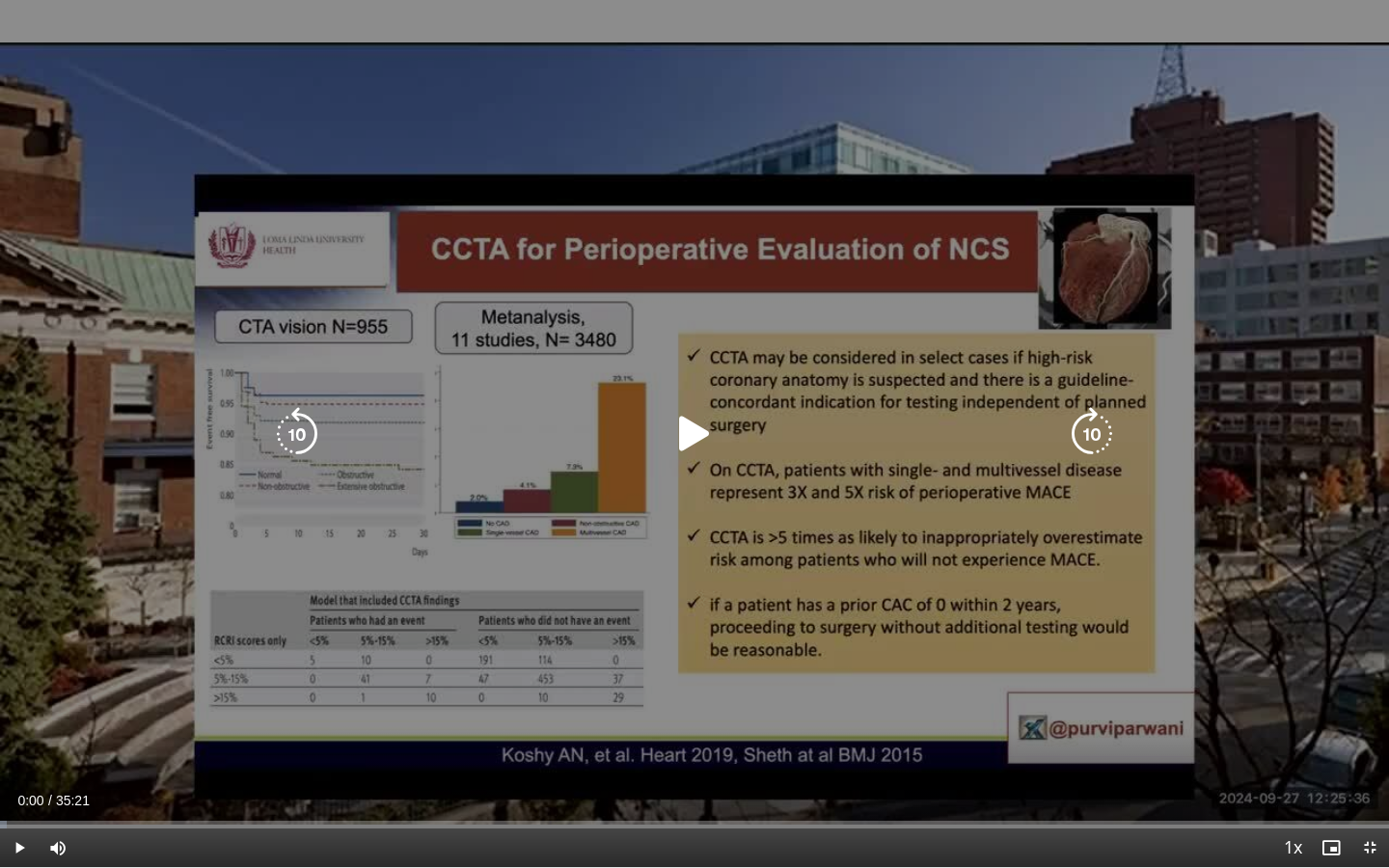 click at bounding box center (694, 434) 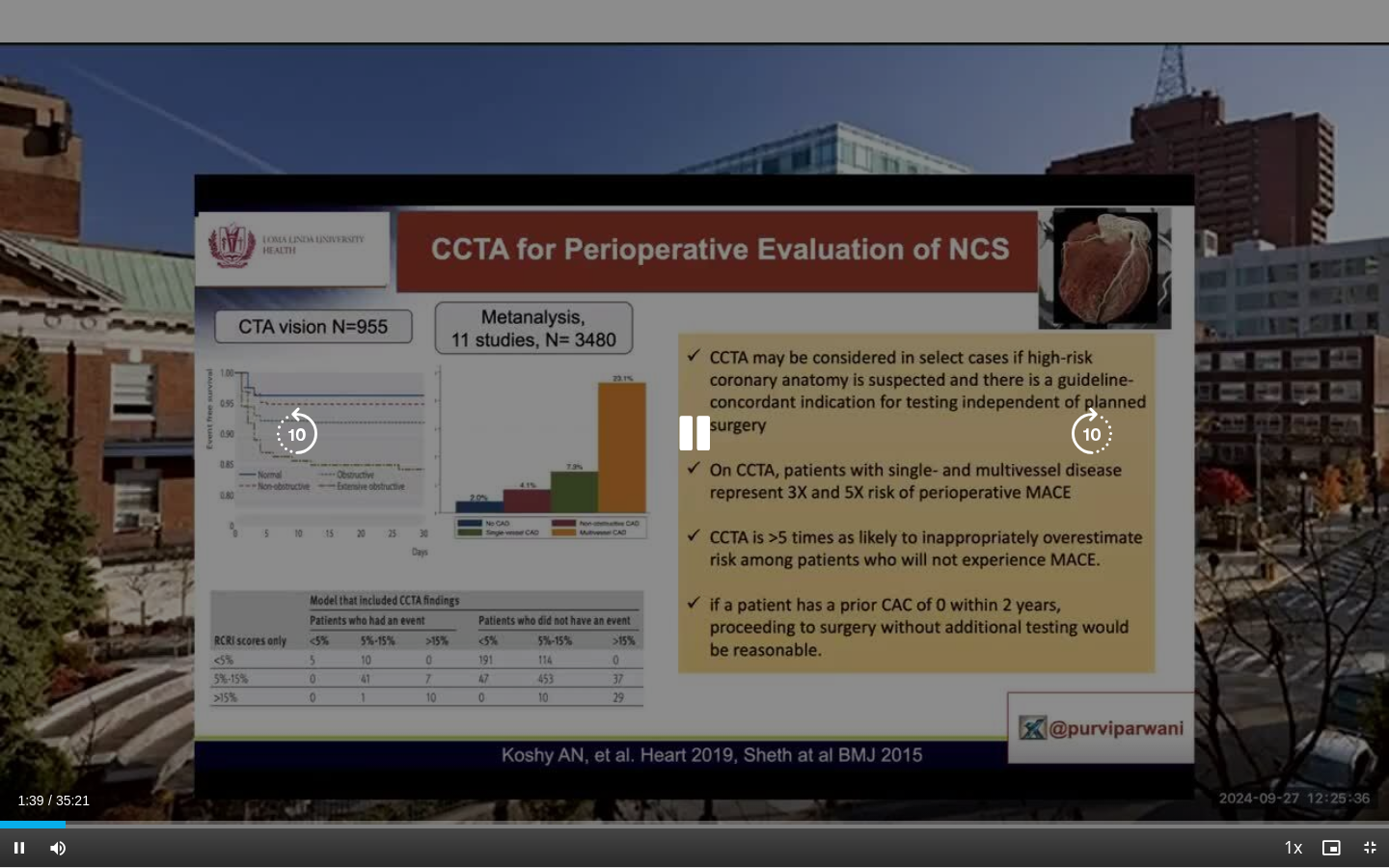 click at bounding box center (694, 434) 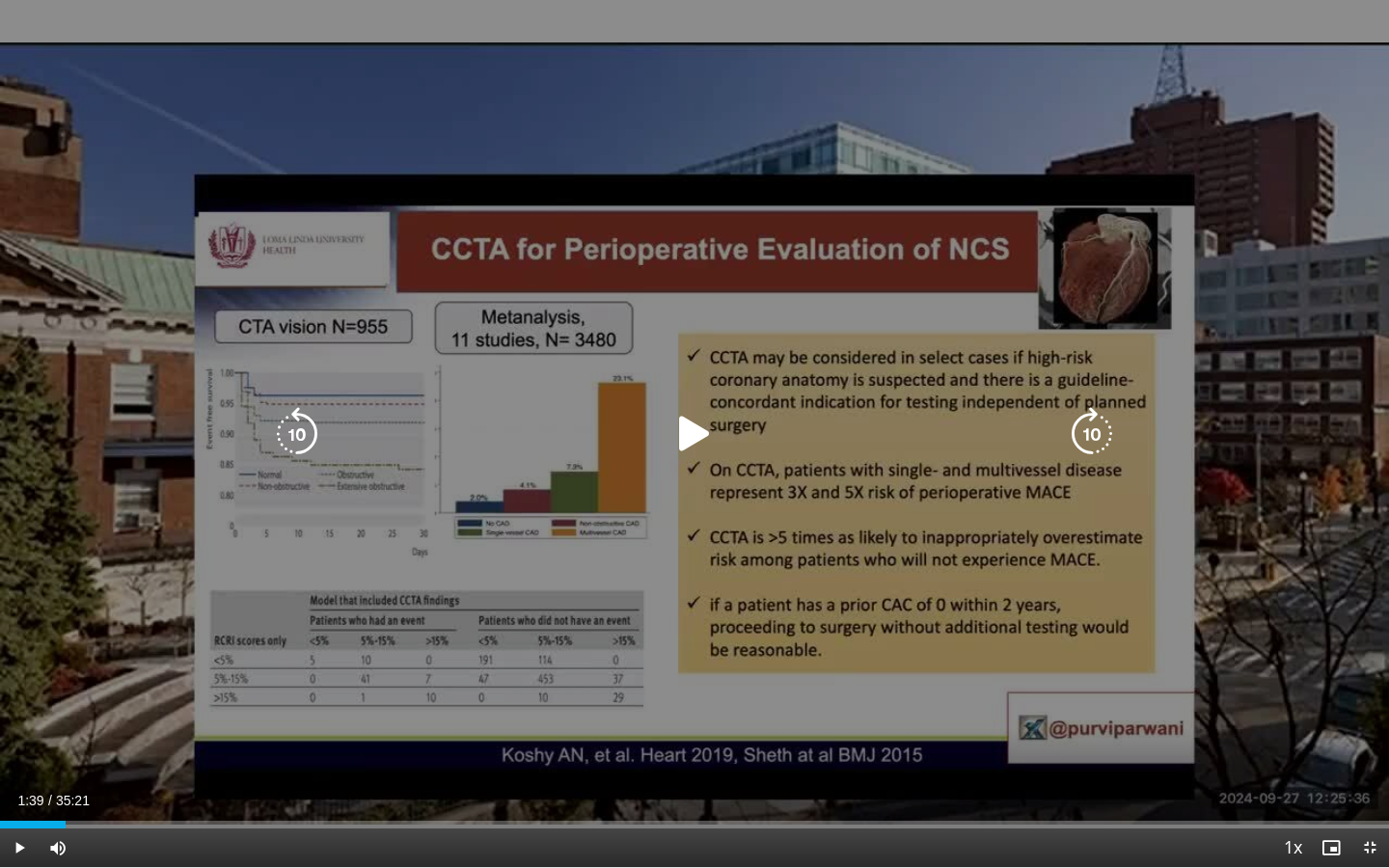 click at bounding box center [694, 434] 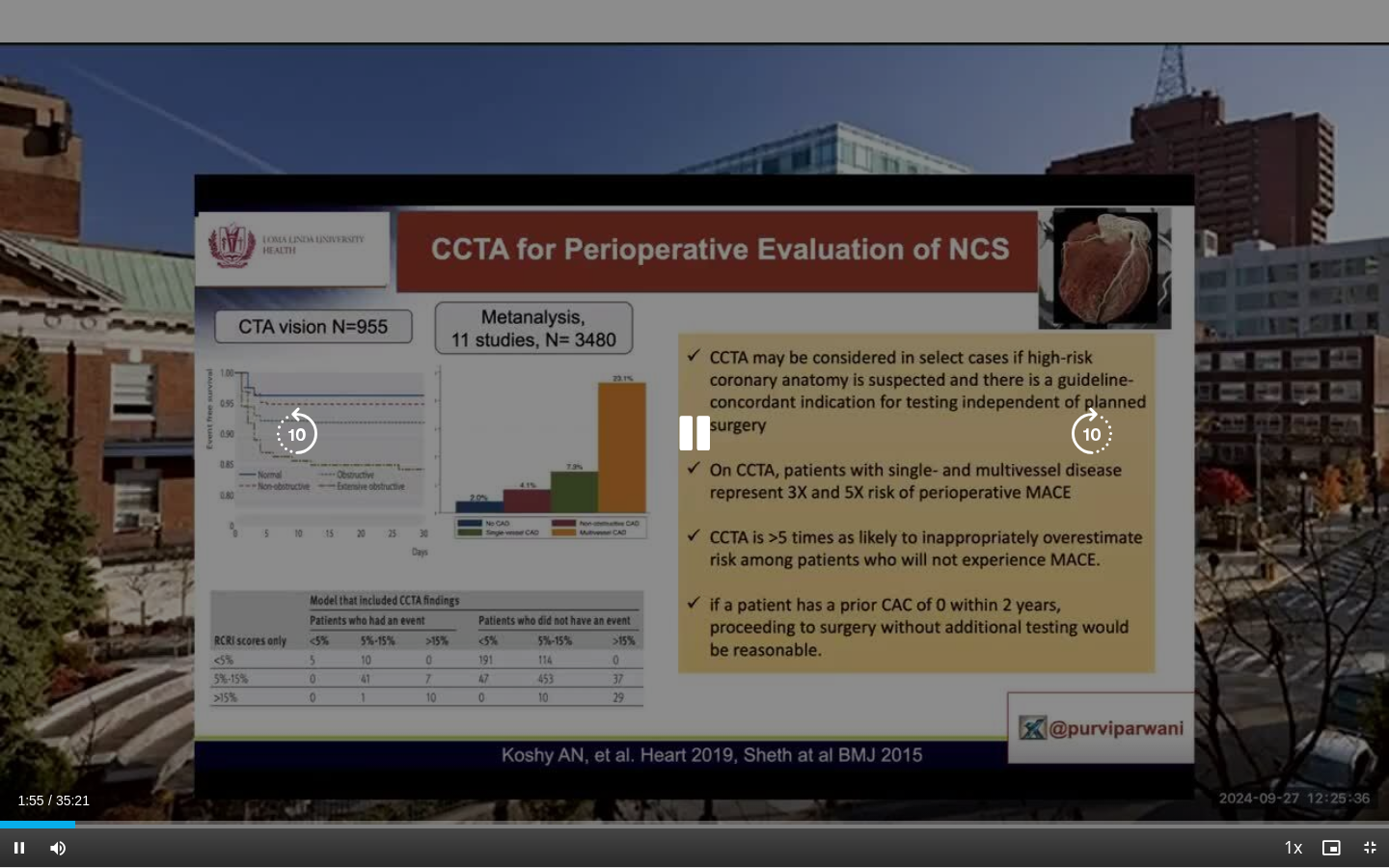 click at bounding box center [694, 434] 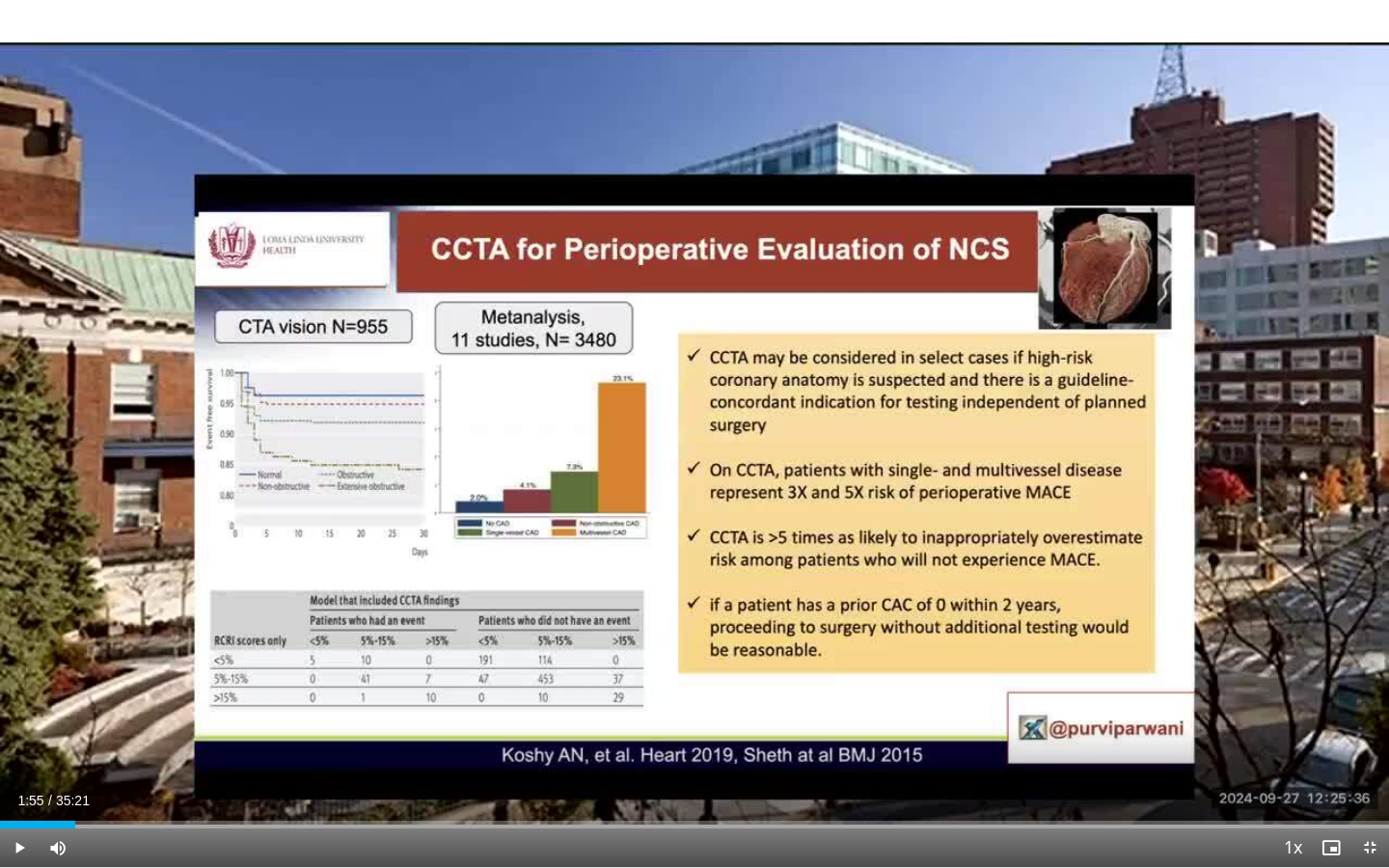 click on "10 seconds
Tap to unmute" at bounding box center (694, 433) 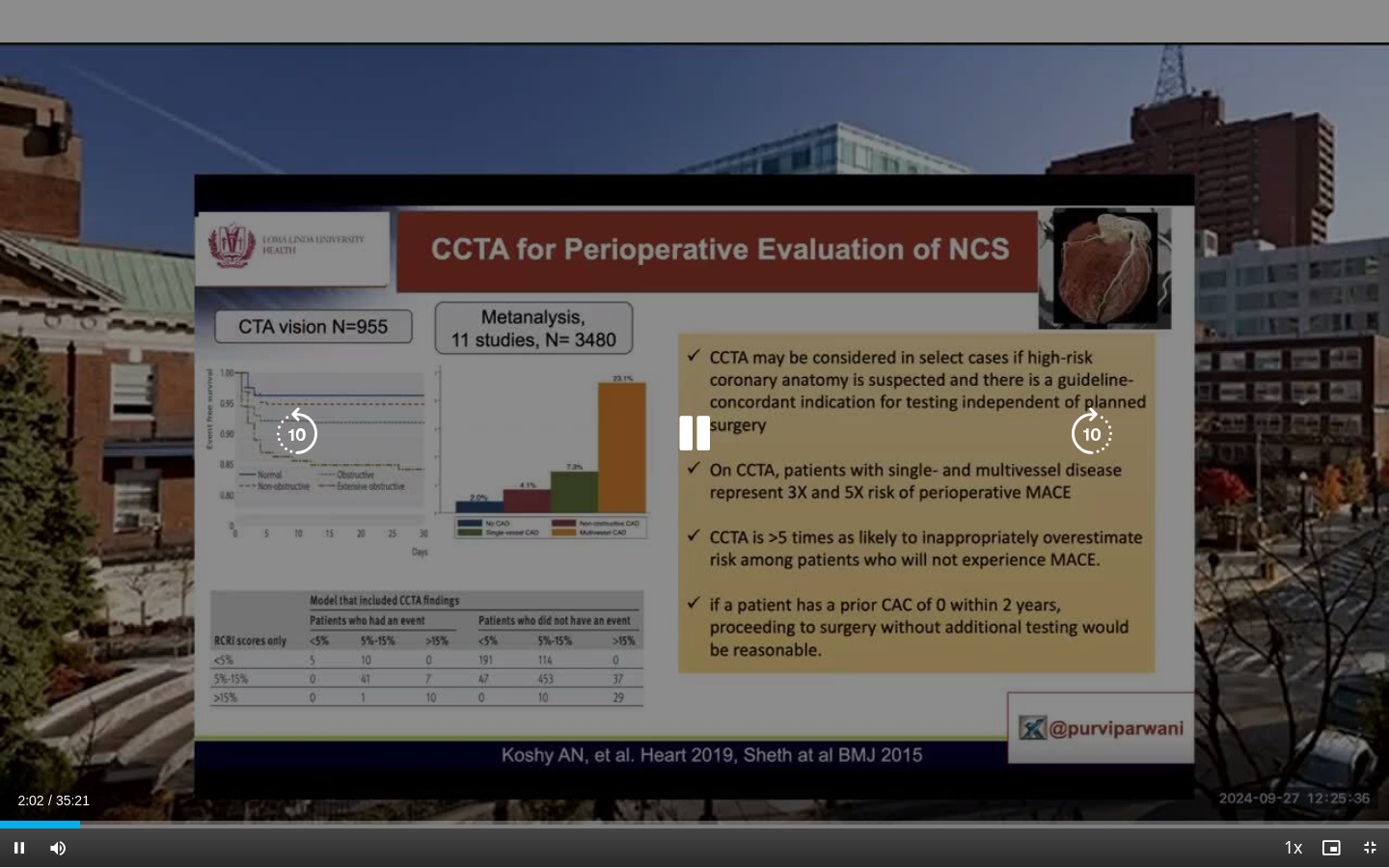 click at bounding box center (694, 434) 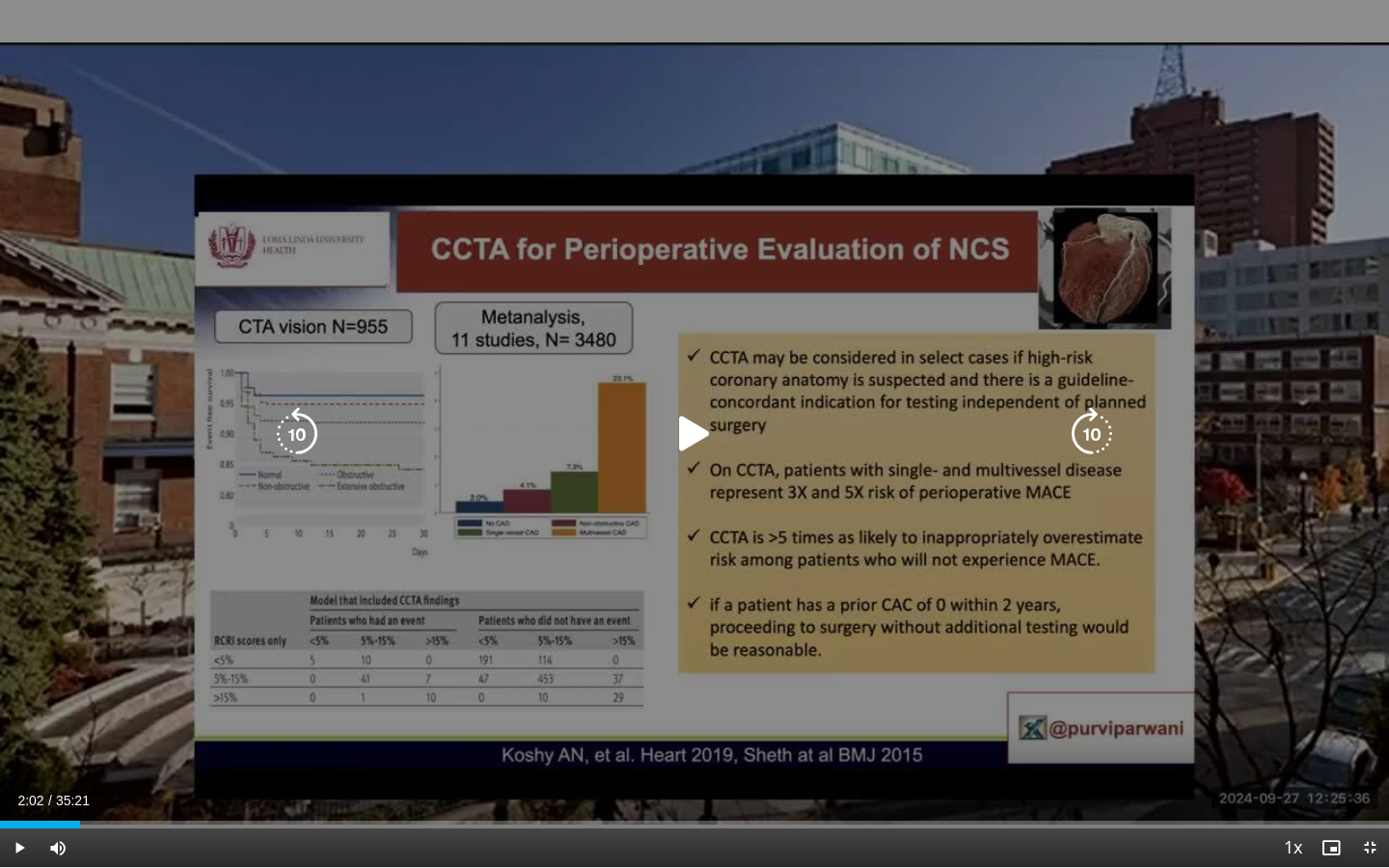 click at bounding box center [694, 434] 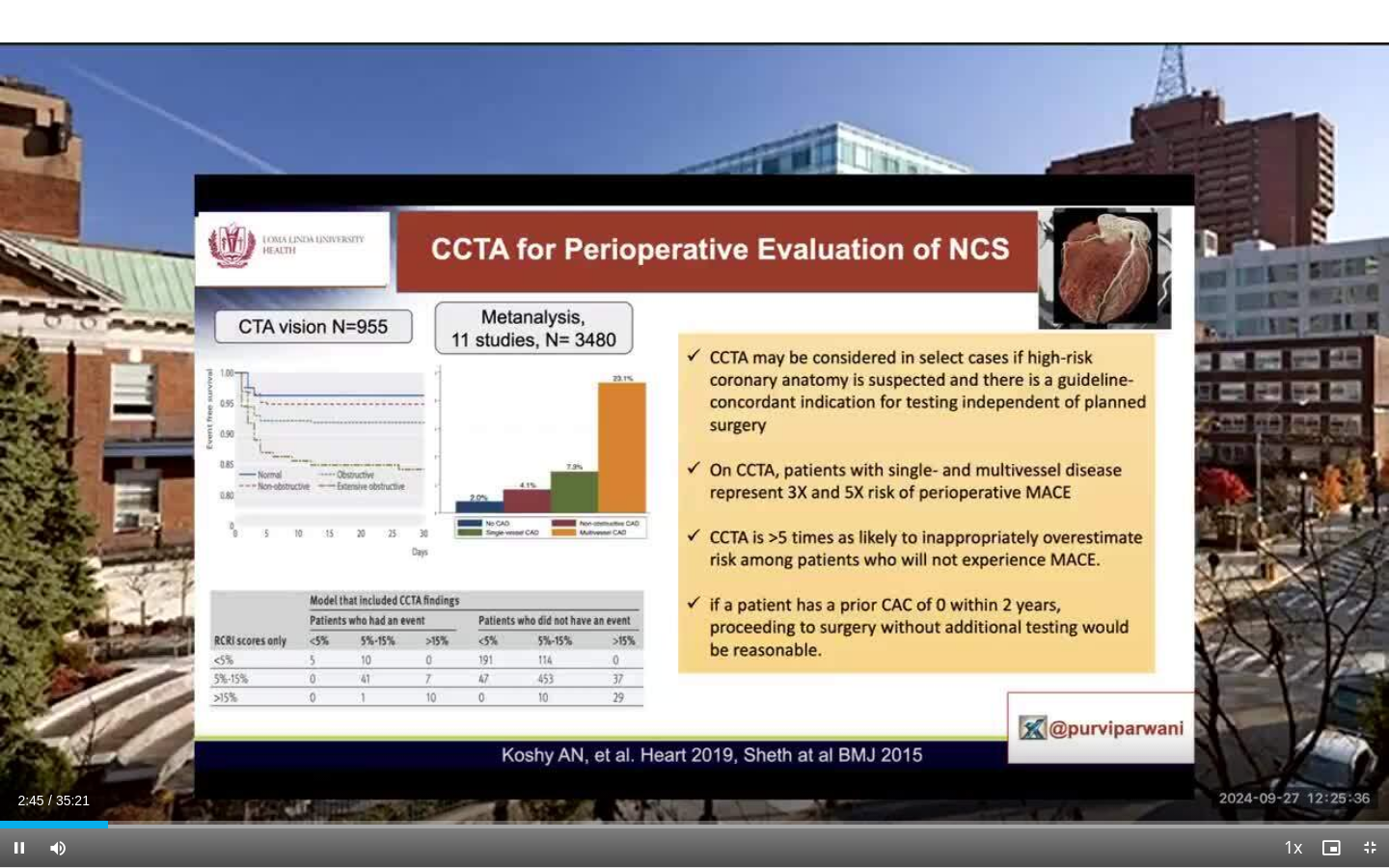 click on "10 seconds
Tap to unmute" at bounding box center [694, 433] 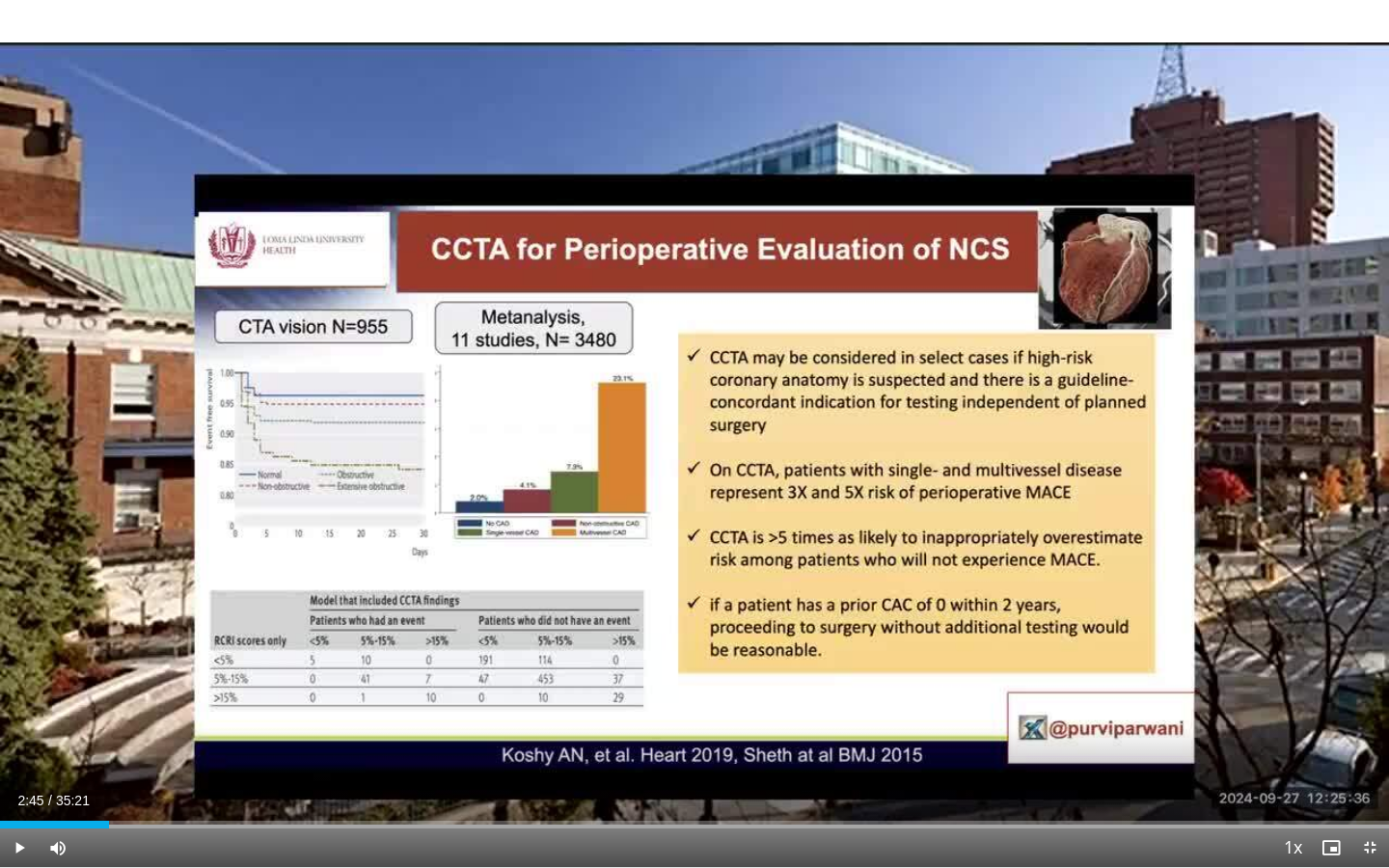 click on "10 seconds
Tap to unmute" at bounding box center (694, 433) 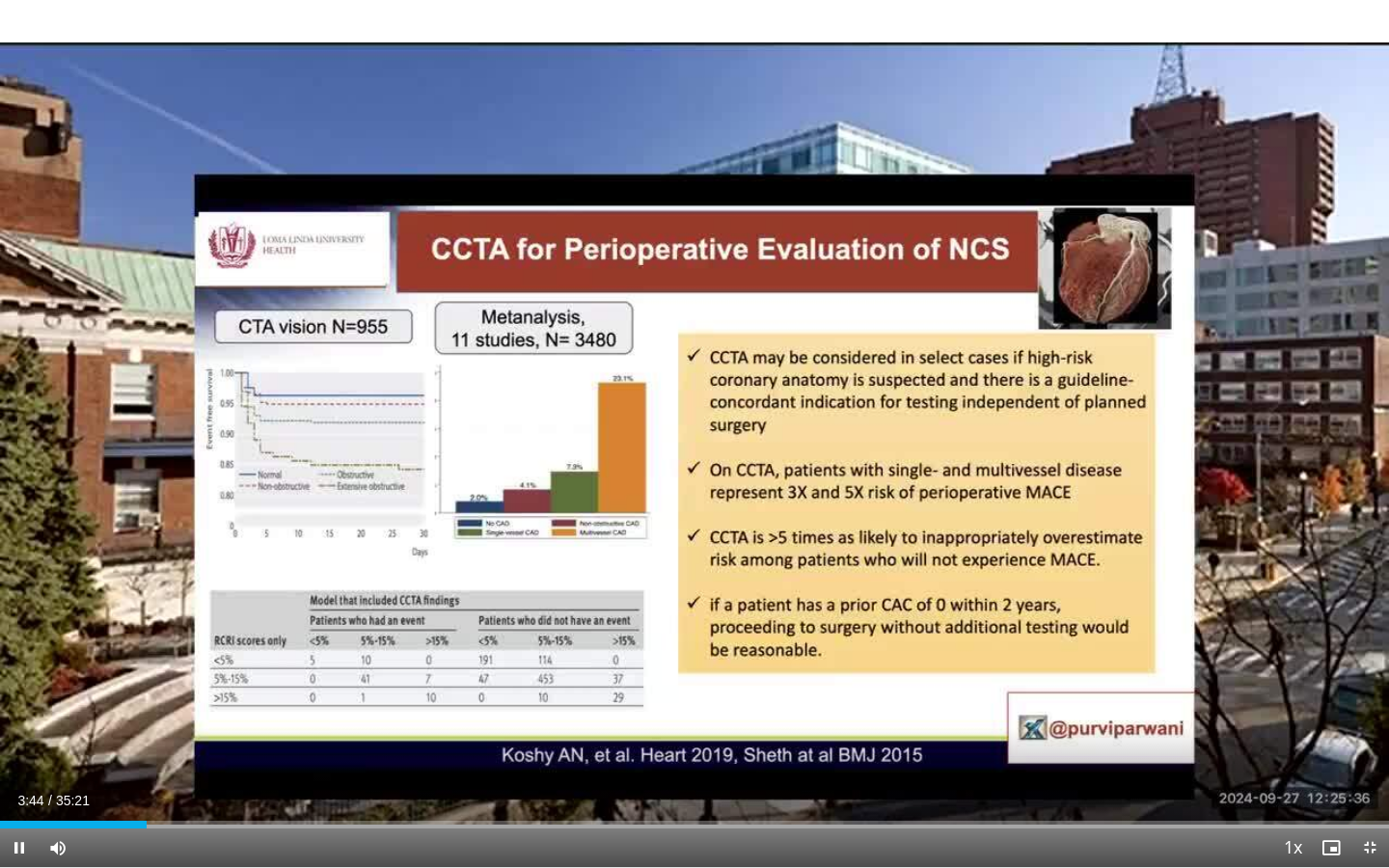 click on "10 seconds
Tap to unmute" at bounding box center (694, 433) 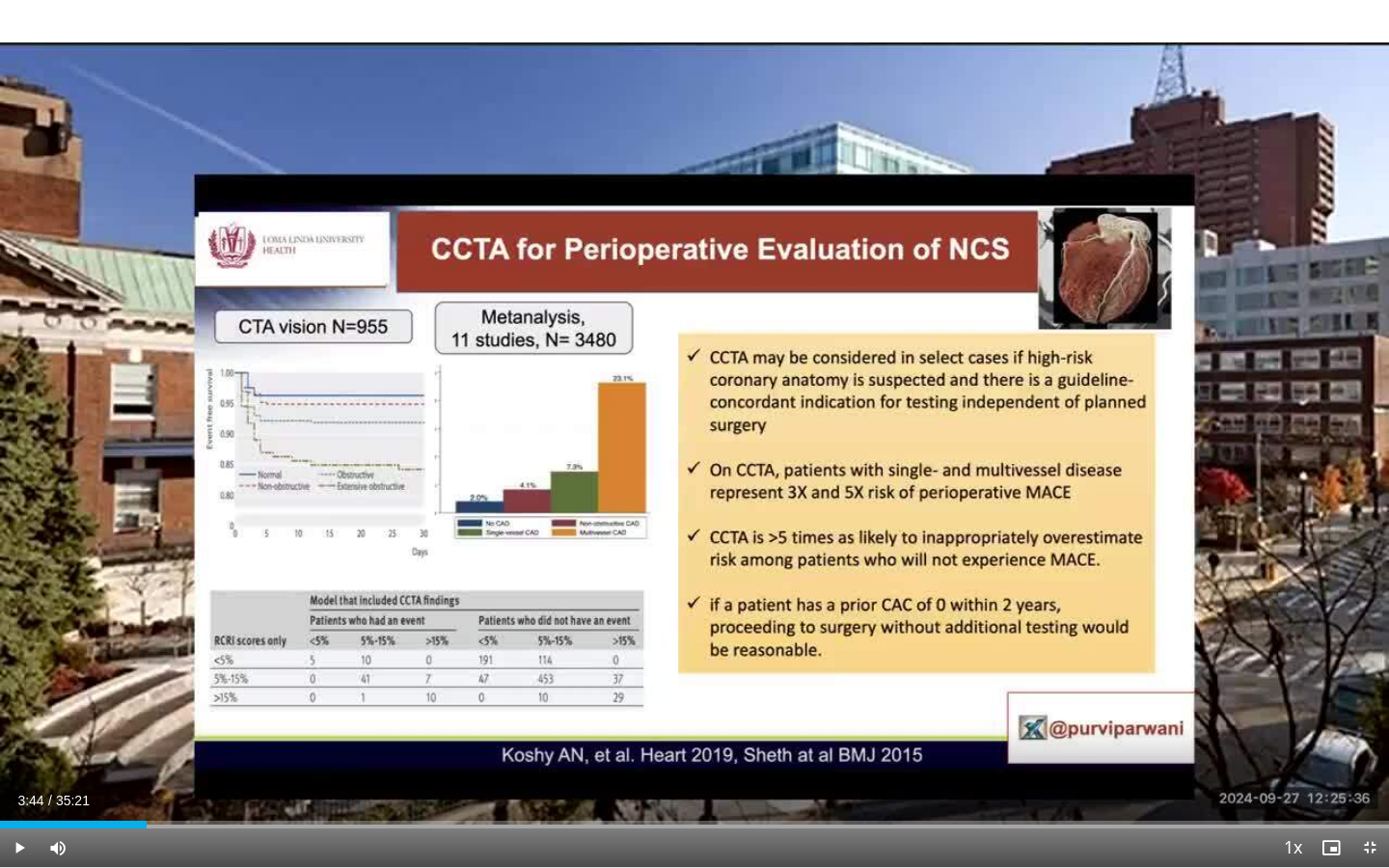 click on "10 seconds
Tap to unmute" at bounding box center [694, 433] 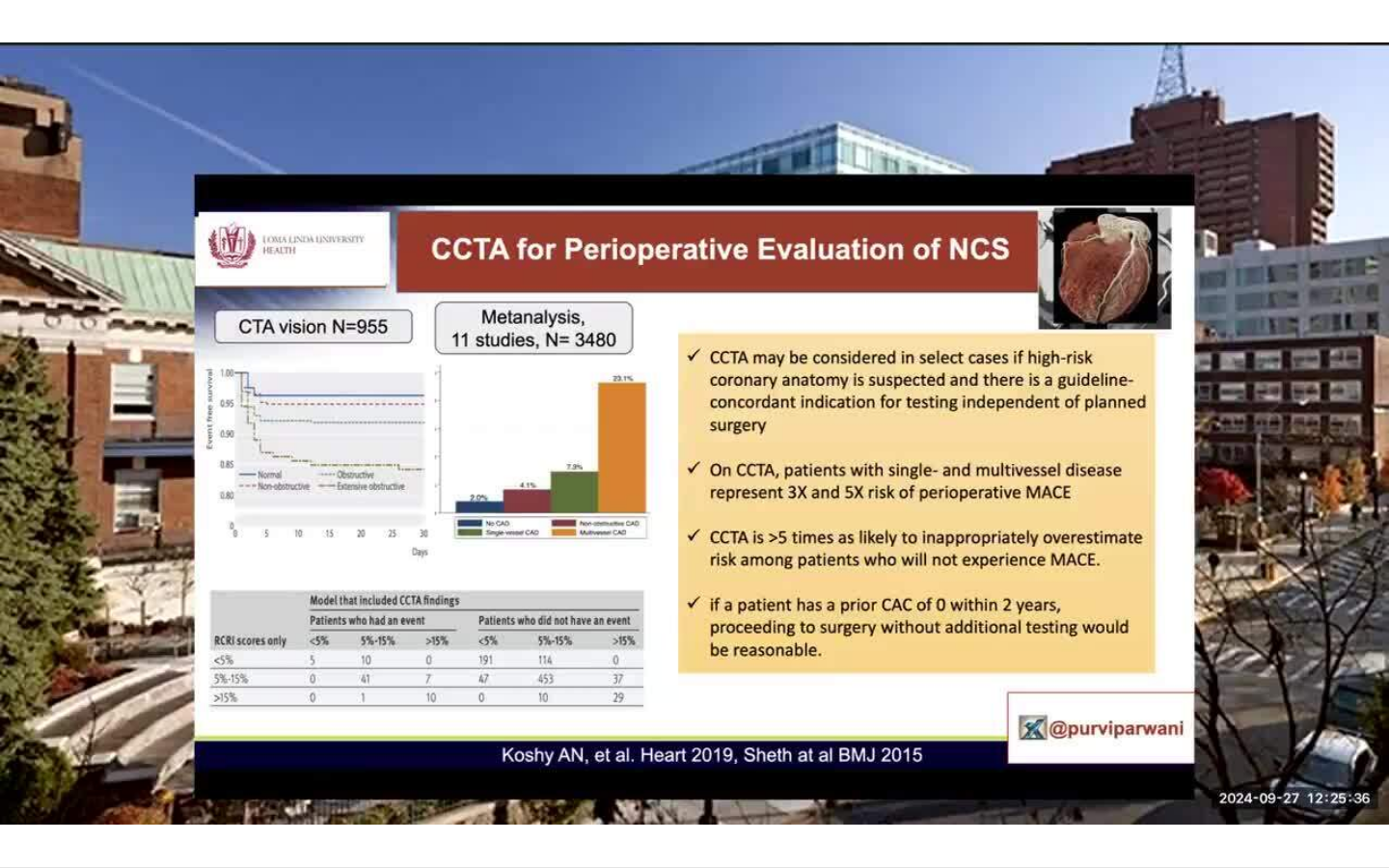 click on "10 seconds
Tap to unmute" at bounding box center [694, 433] 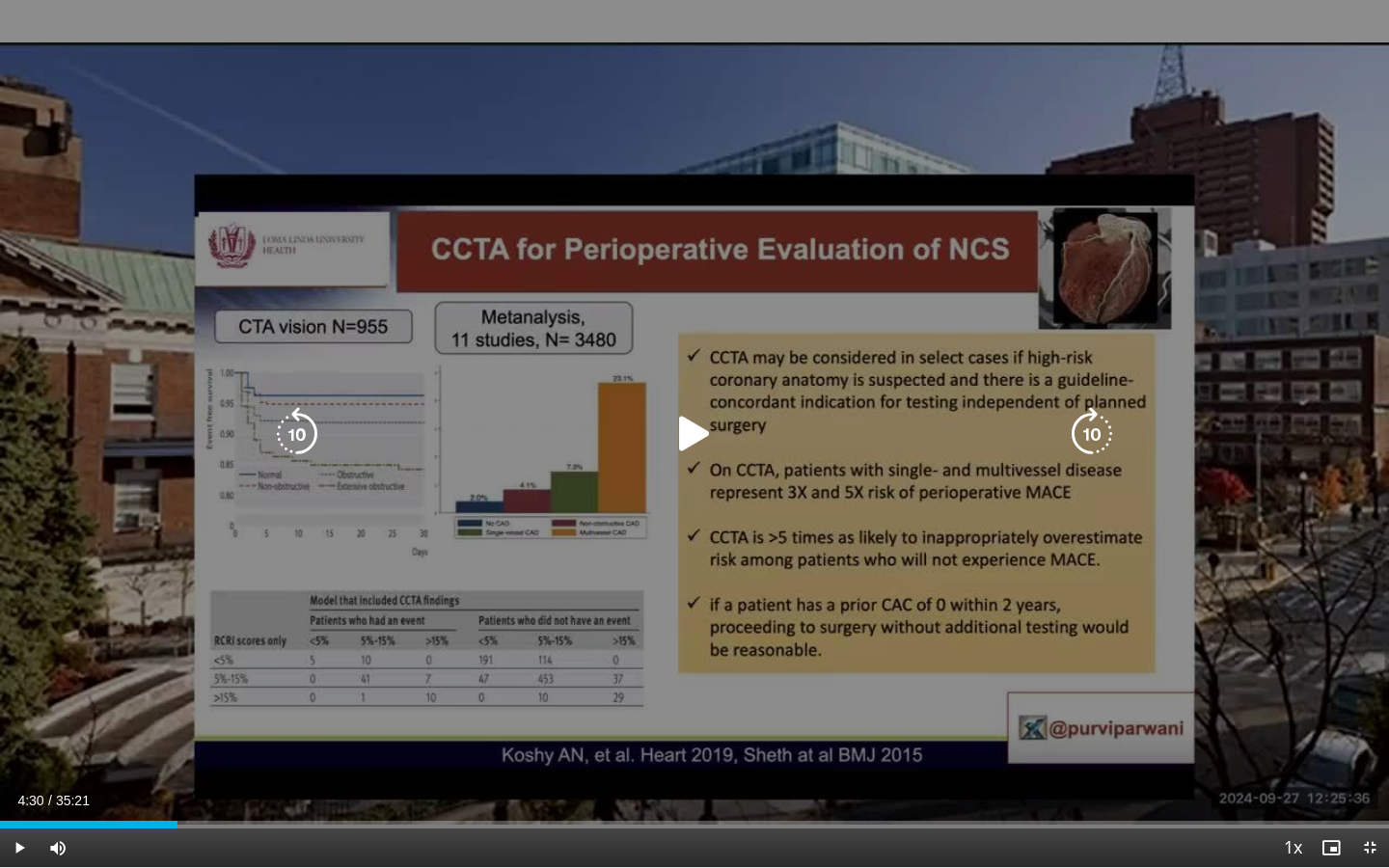 click at bounding box center [694, 434] 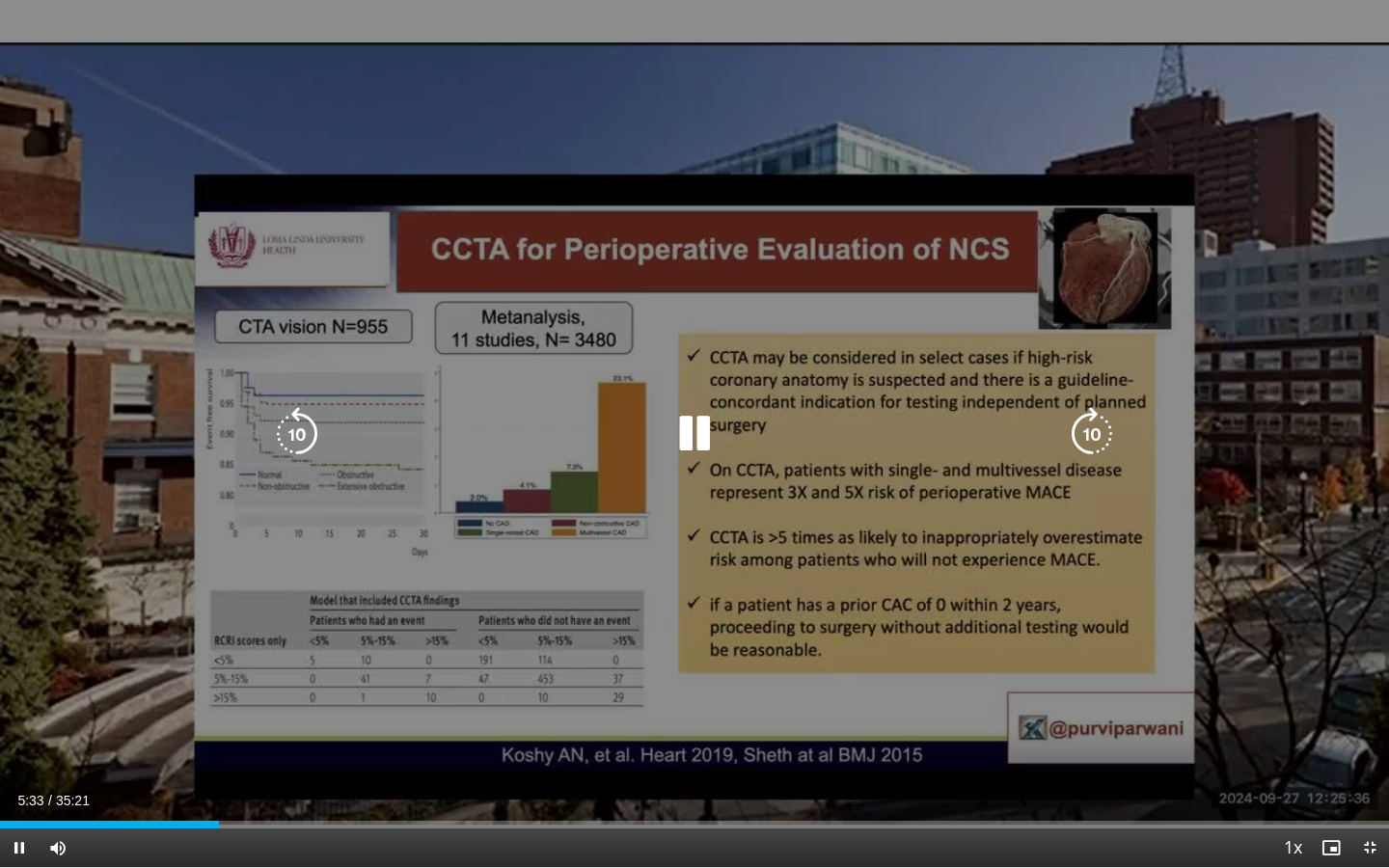 click at bounding box center (694, 434) 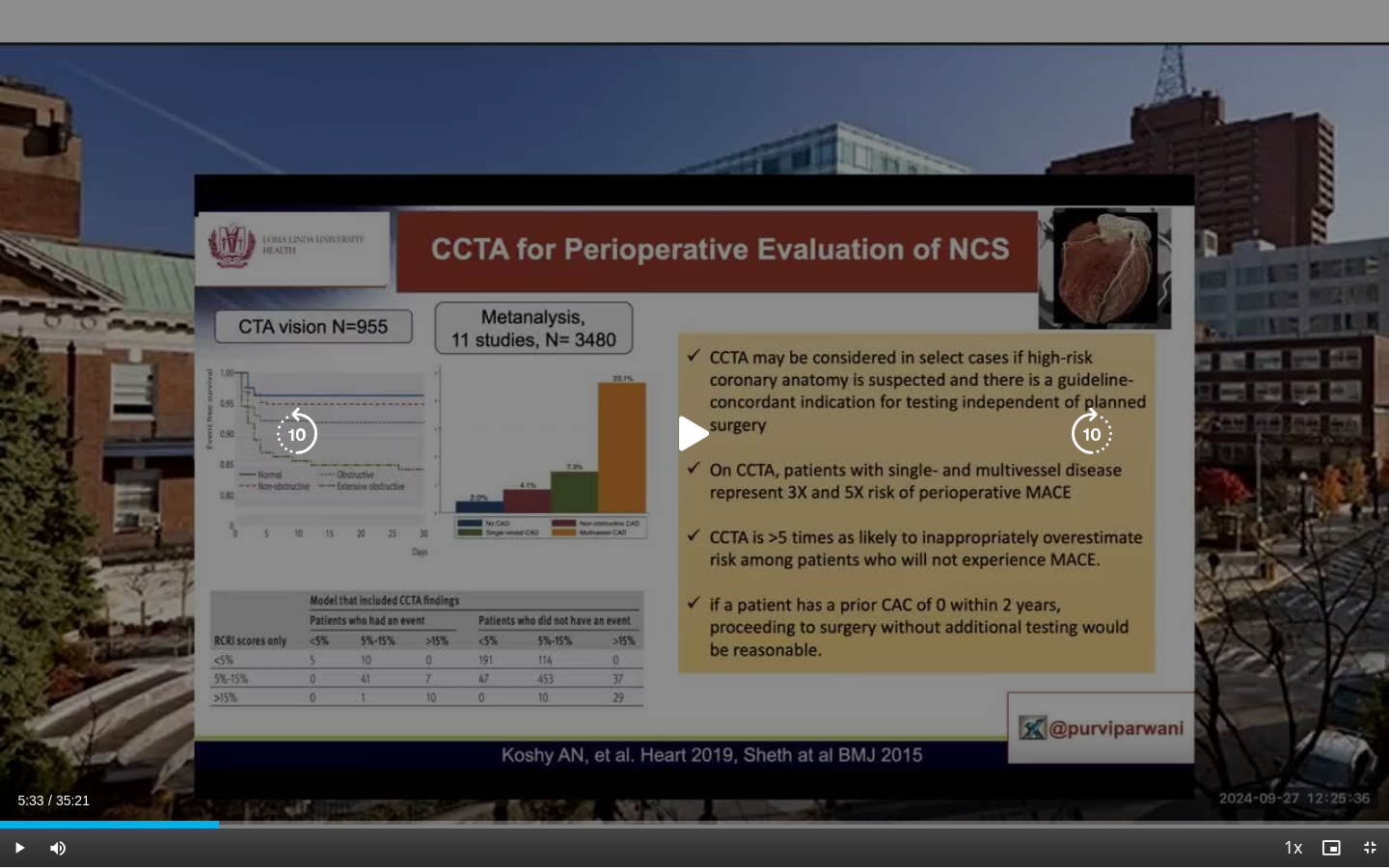 click at bounding box center [694, 434] 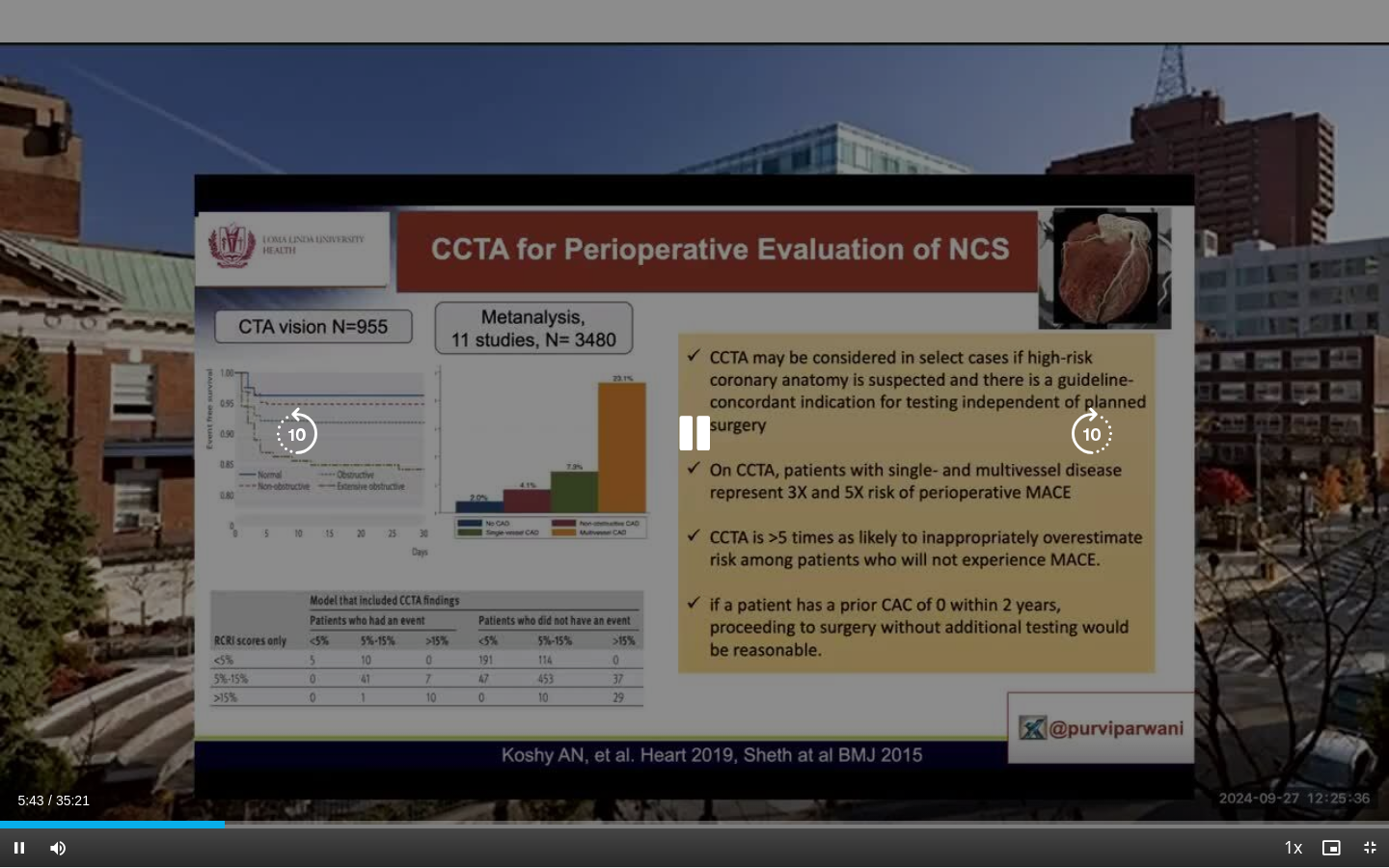 click at bounding box center [694, 434] 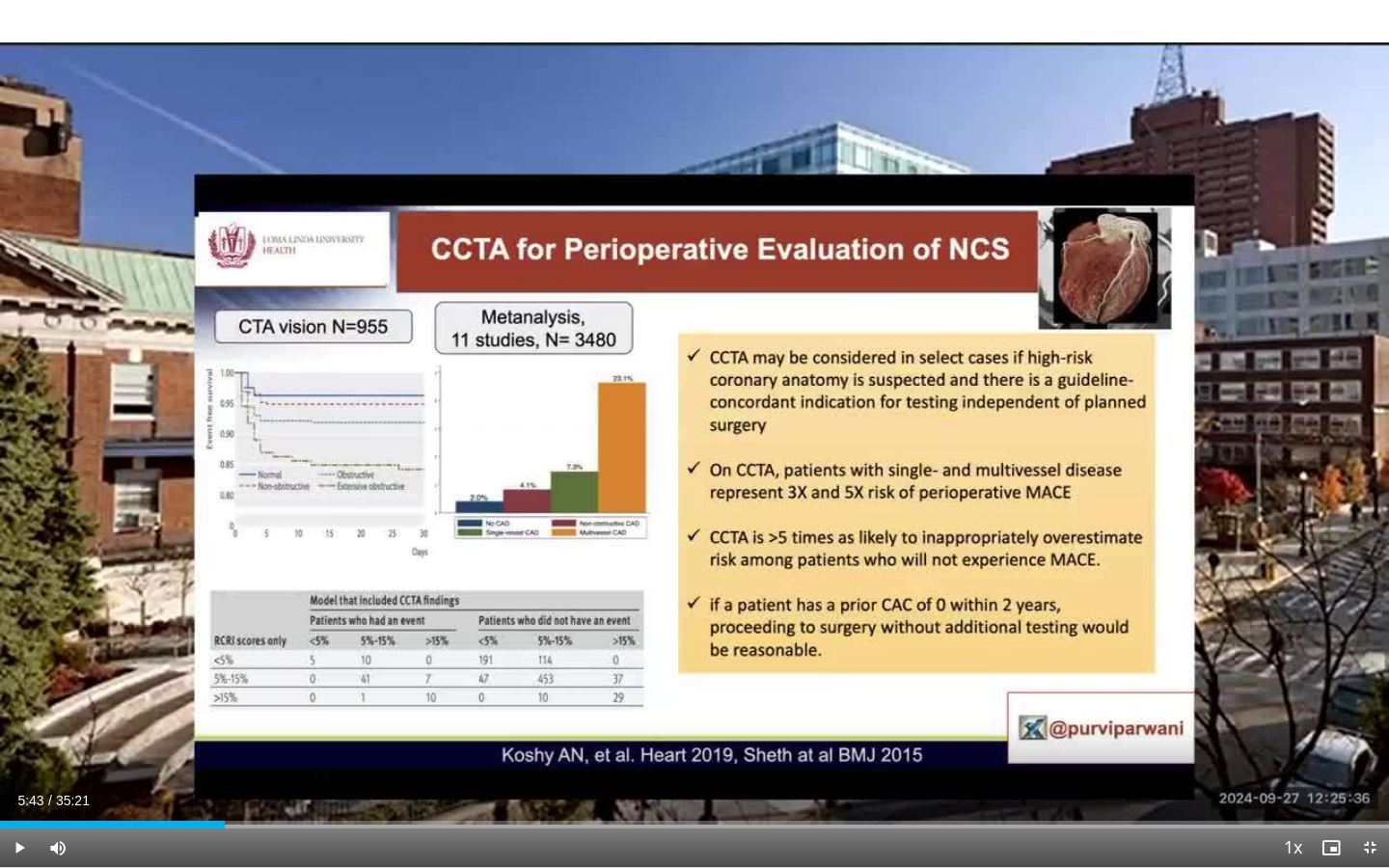 click on "10 seconds
Tap to unmute" at bounding box center (694, 433) 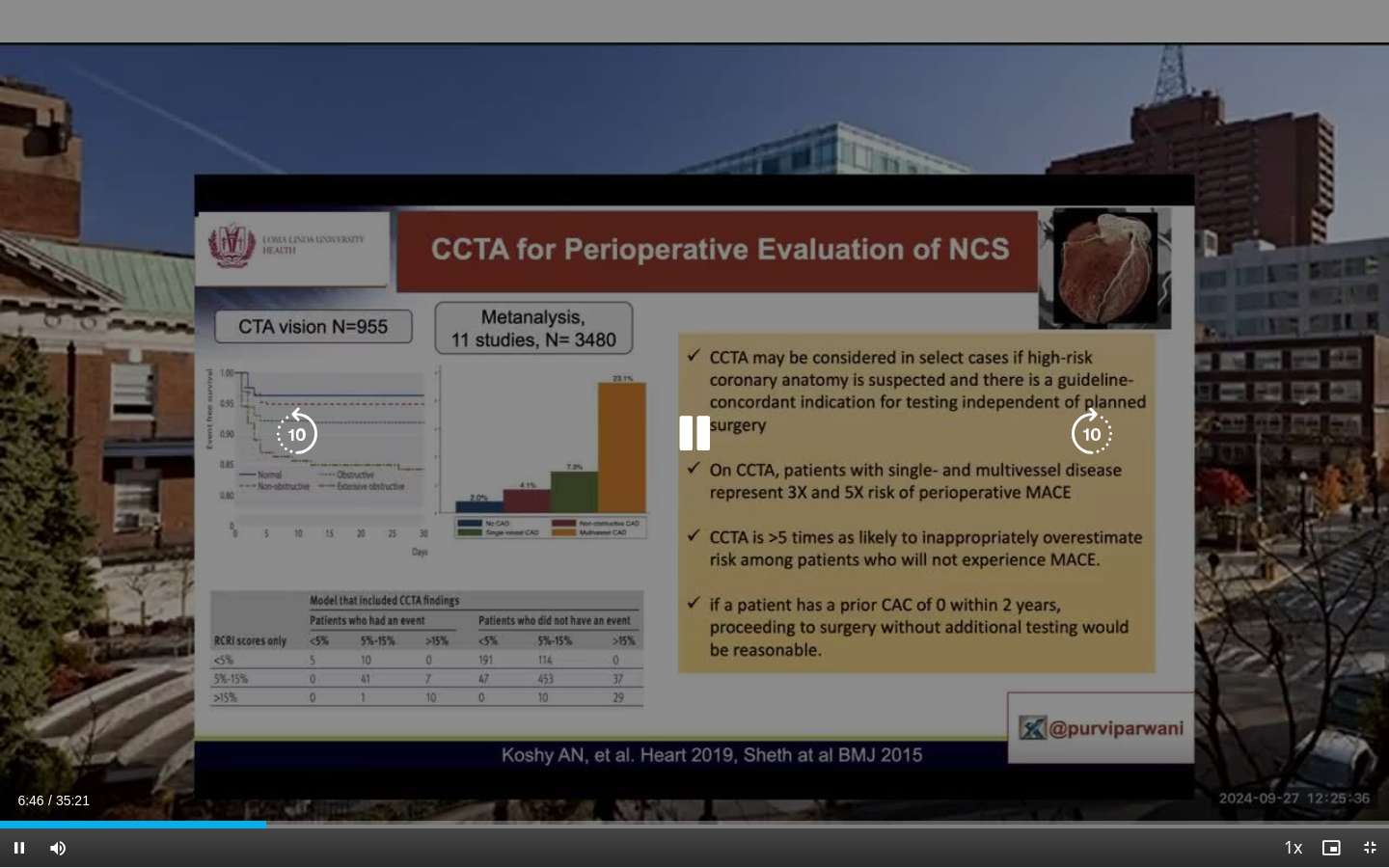 click at bounding box center (694, 434) 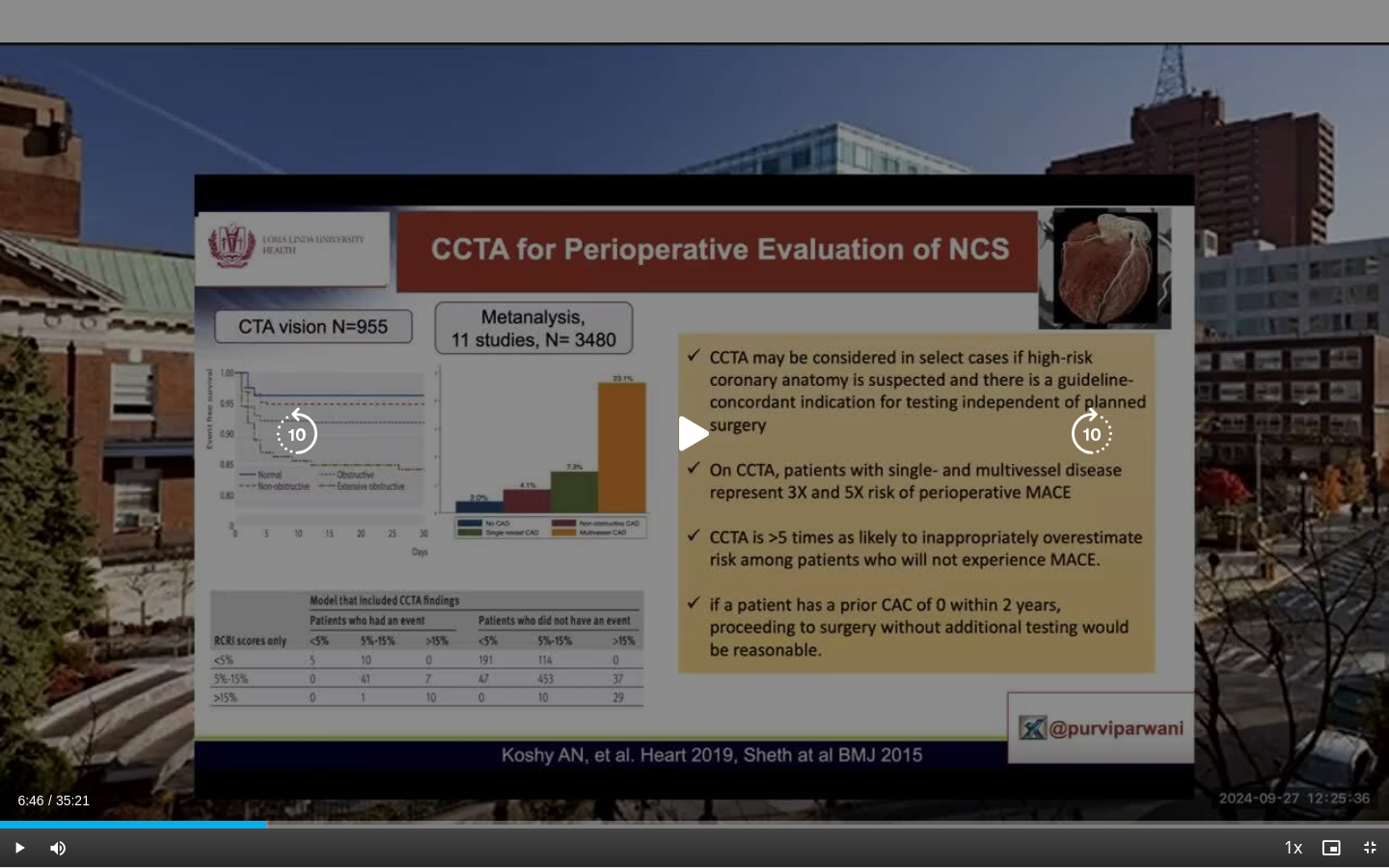 click at bounding box center [694, 434] 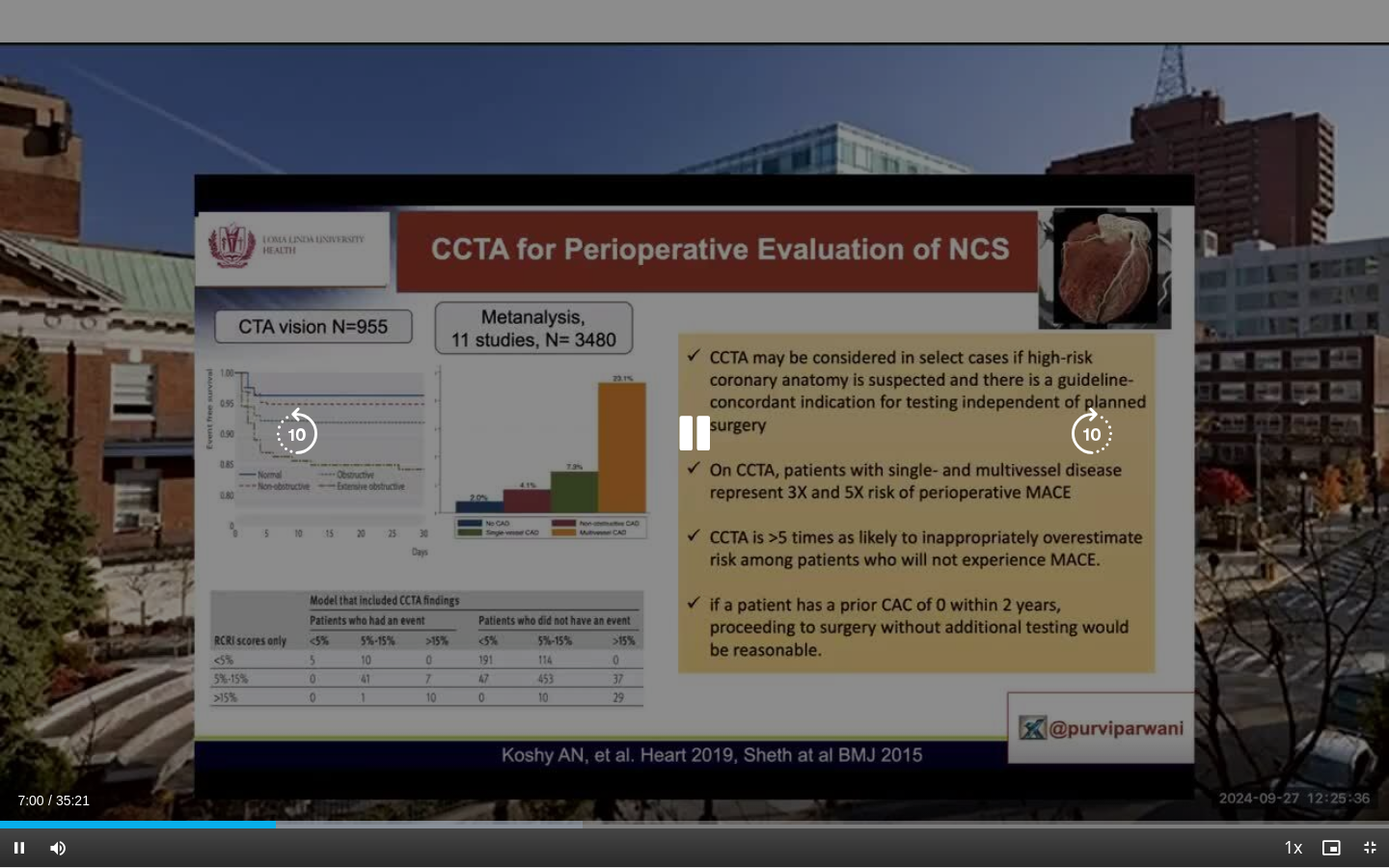 click at bounding box center (694, 434) 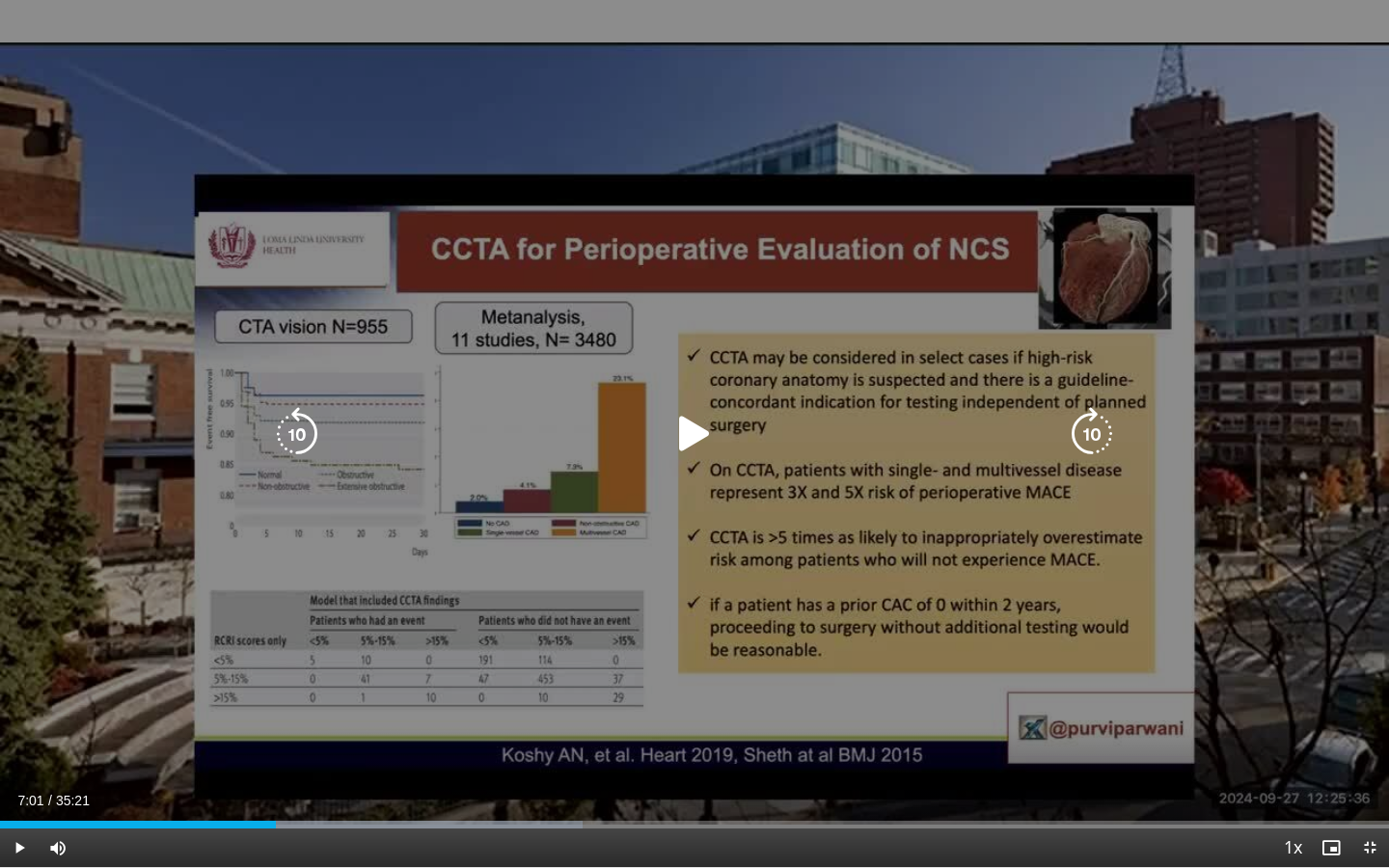 click at bounding box center (694, 434) 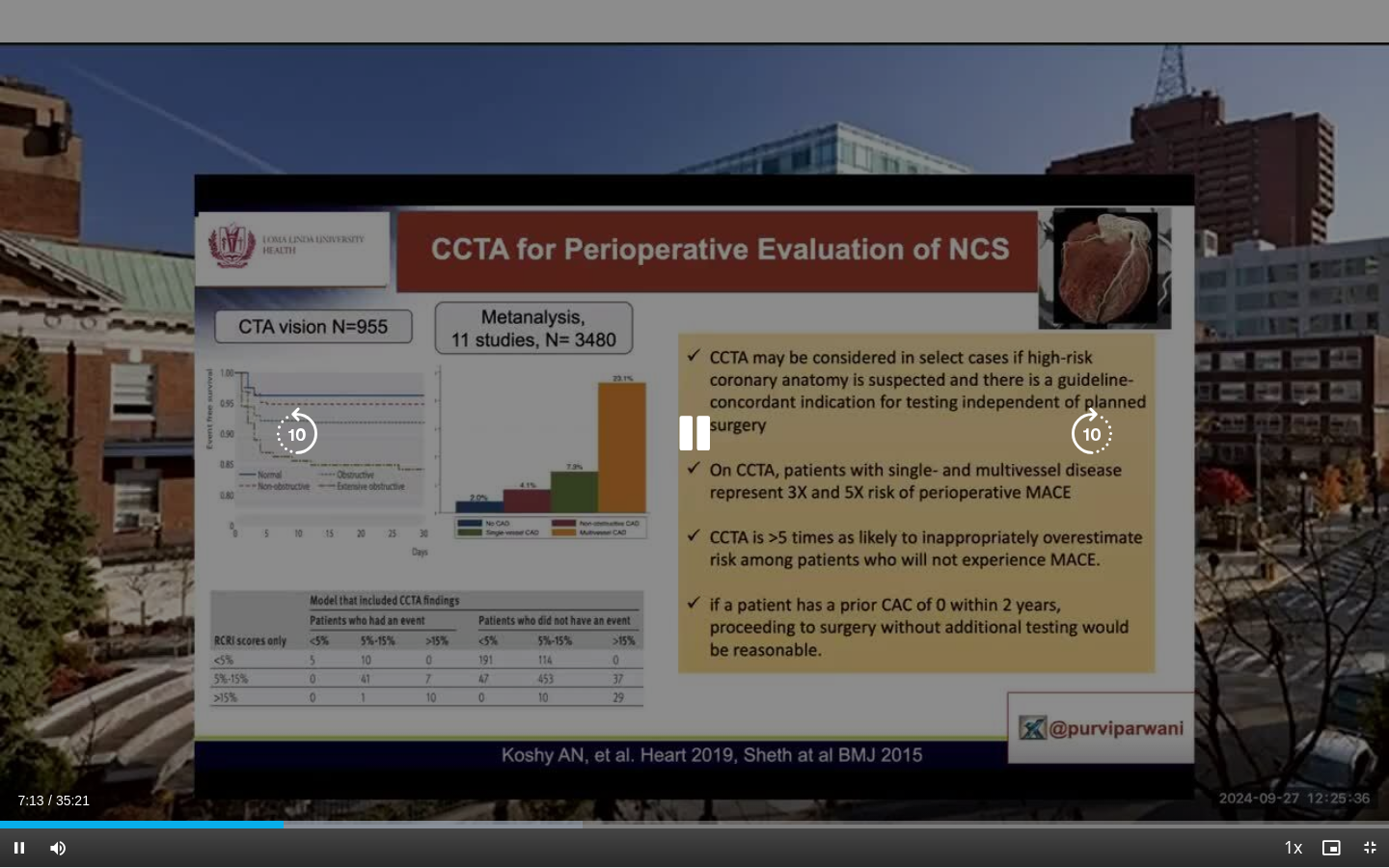click at bounding box center [694, 434] 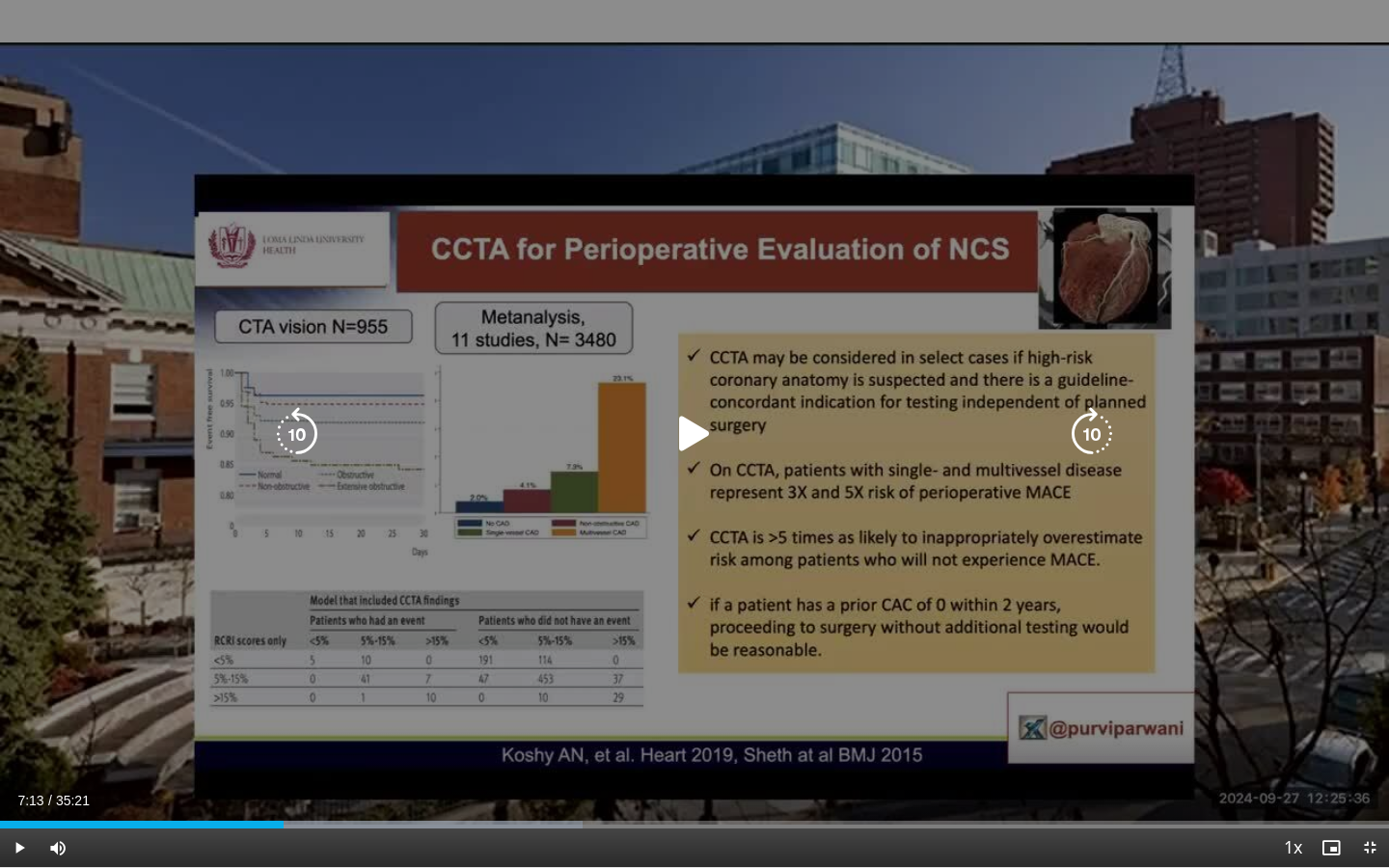 click at bounding box center [694, 434] 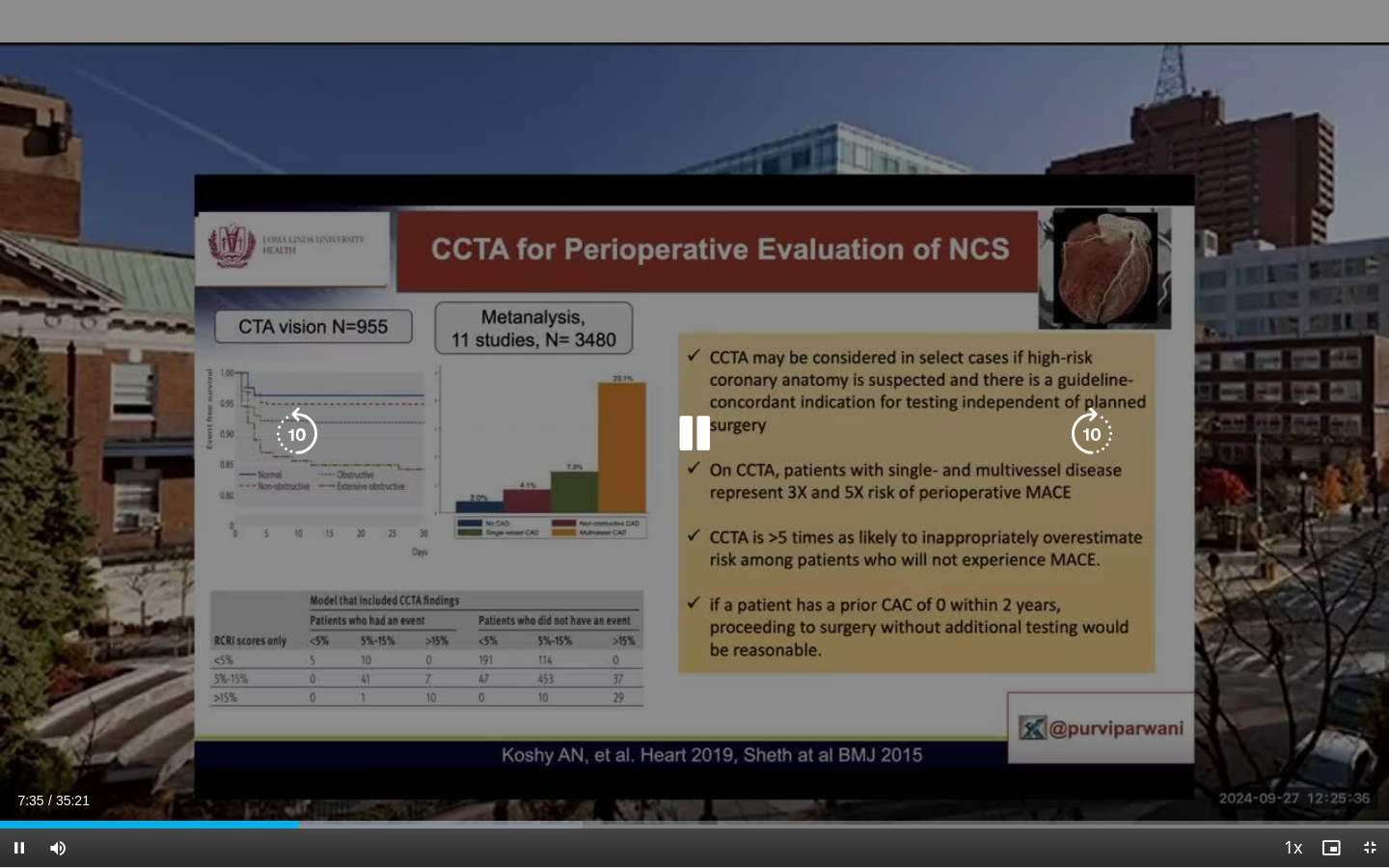 click at bounding box center [694, 434] 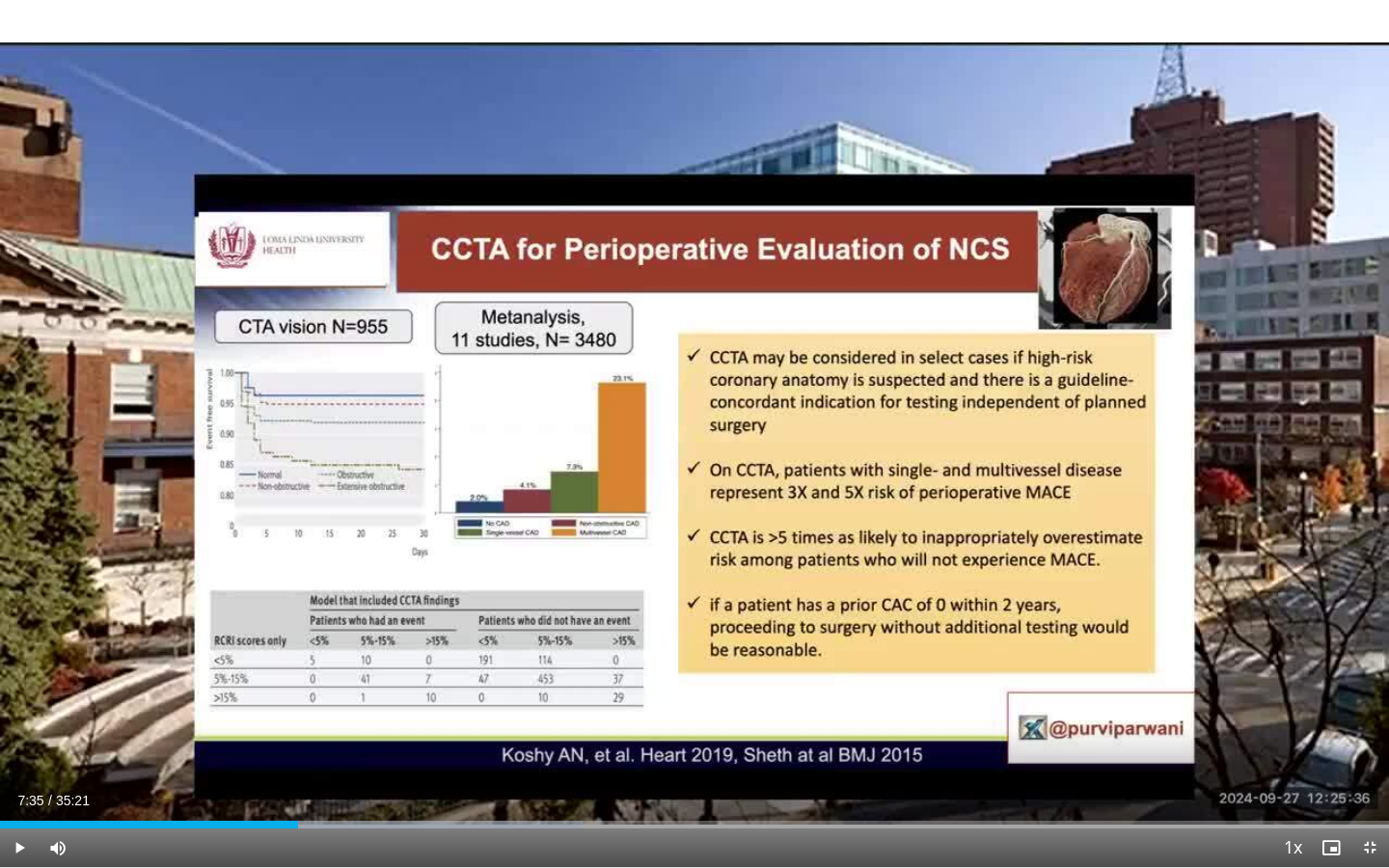 click on "10 seconds
Tap to unmute" at bounding box center [694, 433] 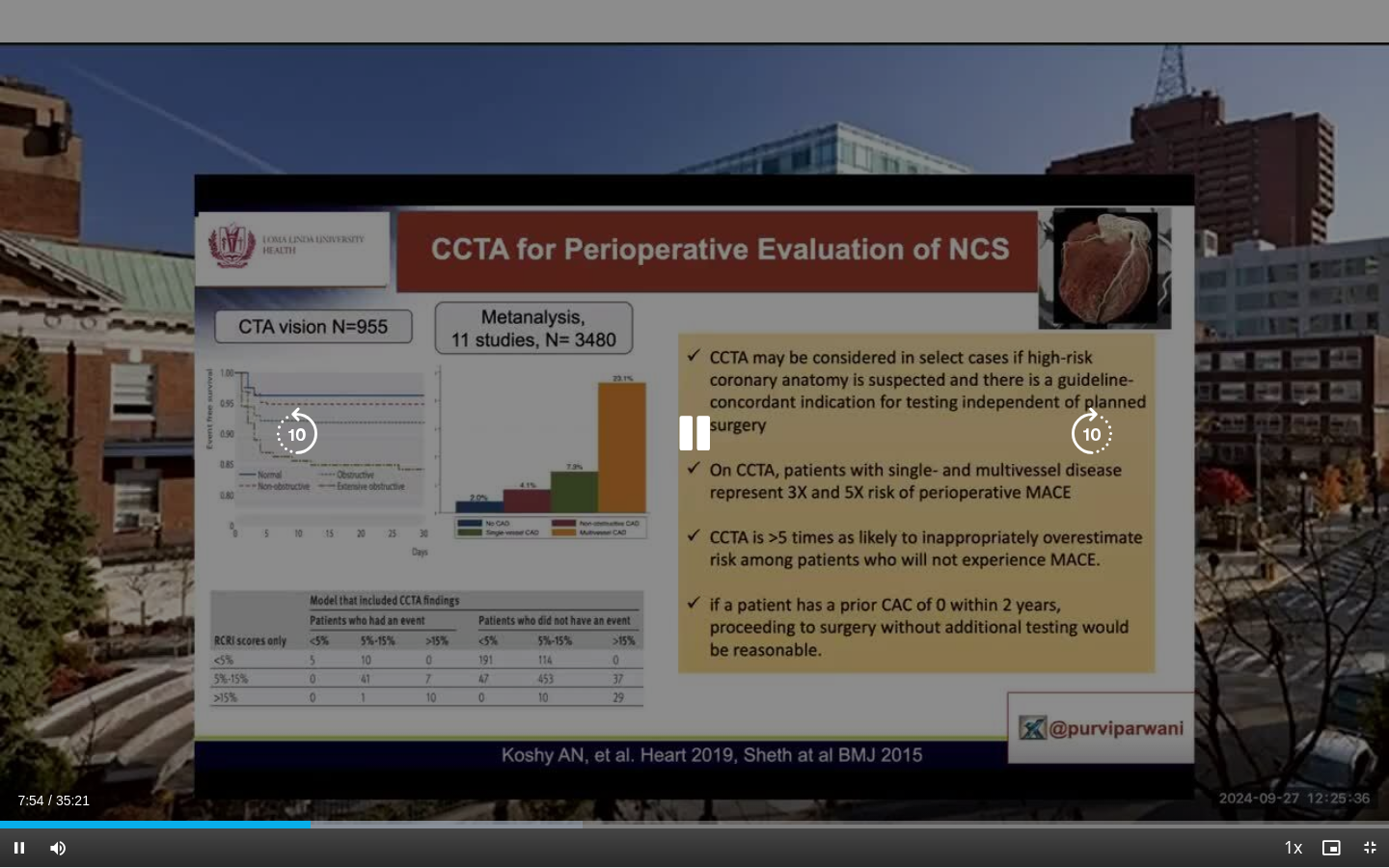 click at bounding box center [694, 434] 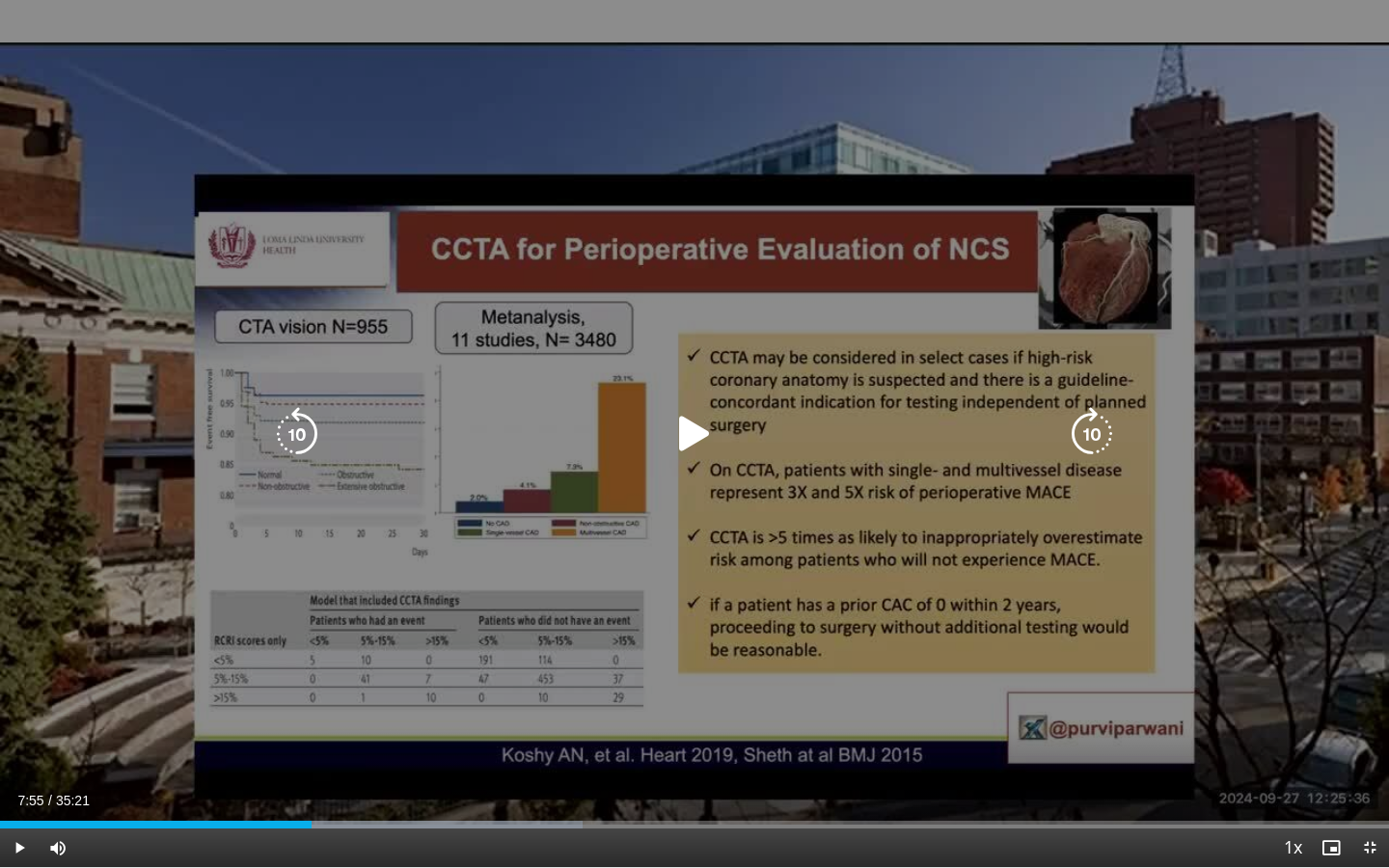 click at bounding box center (694, 434) 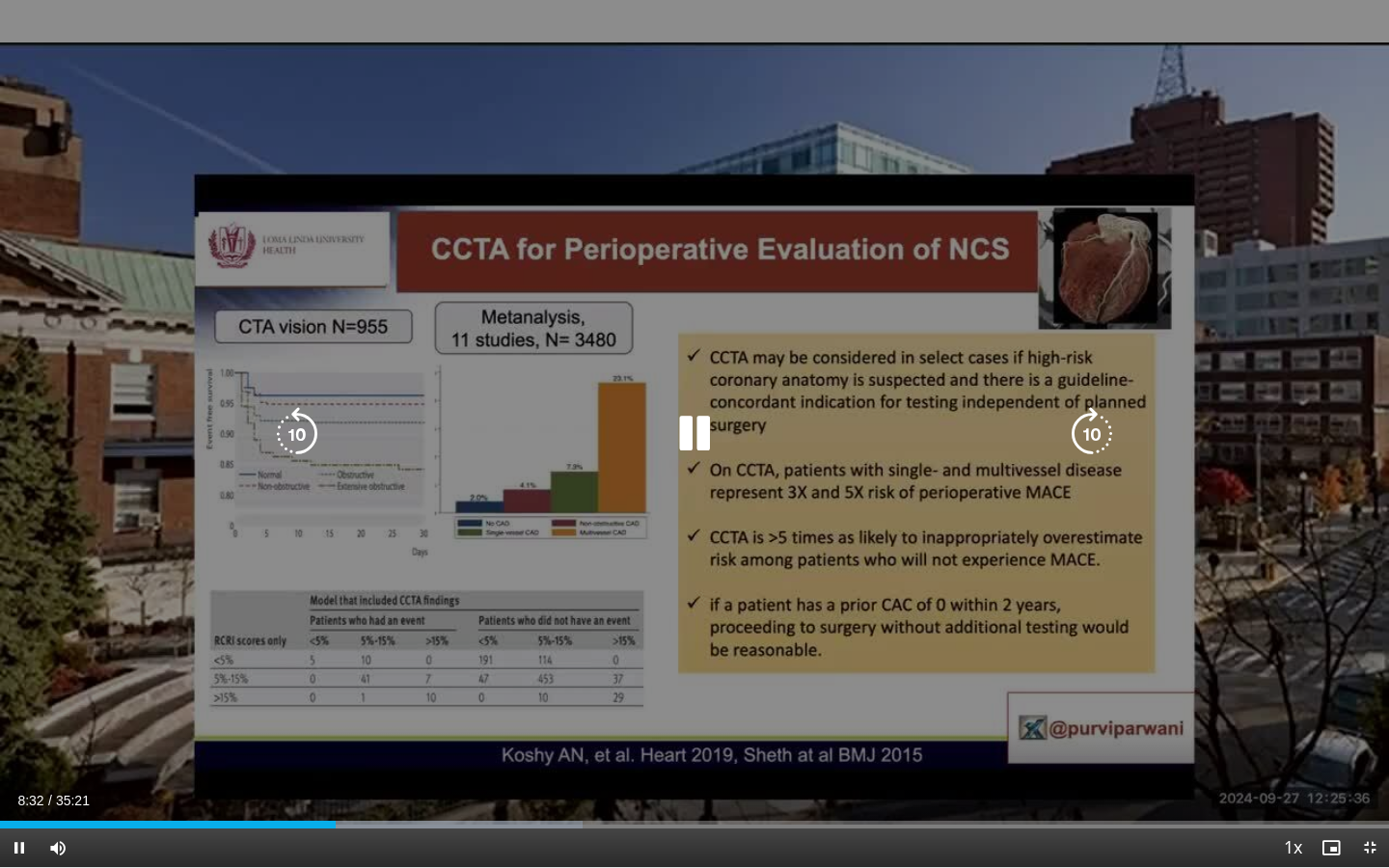 click at bounding box center (694, 434) 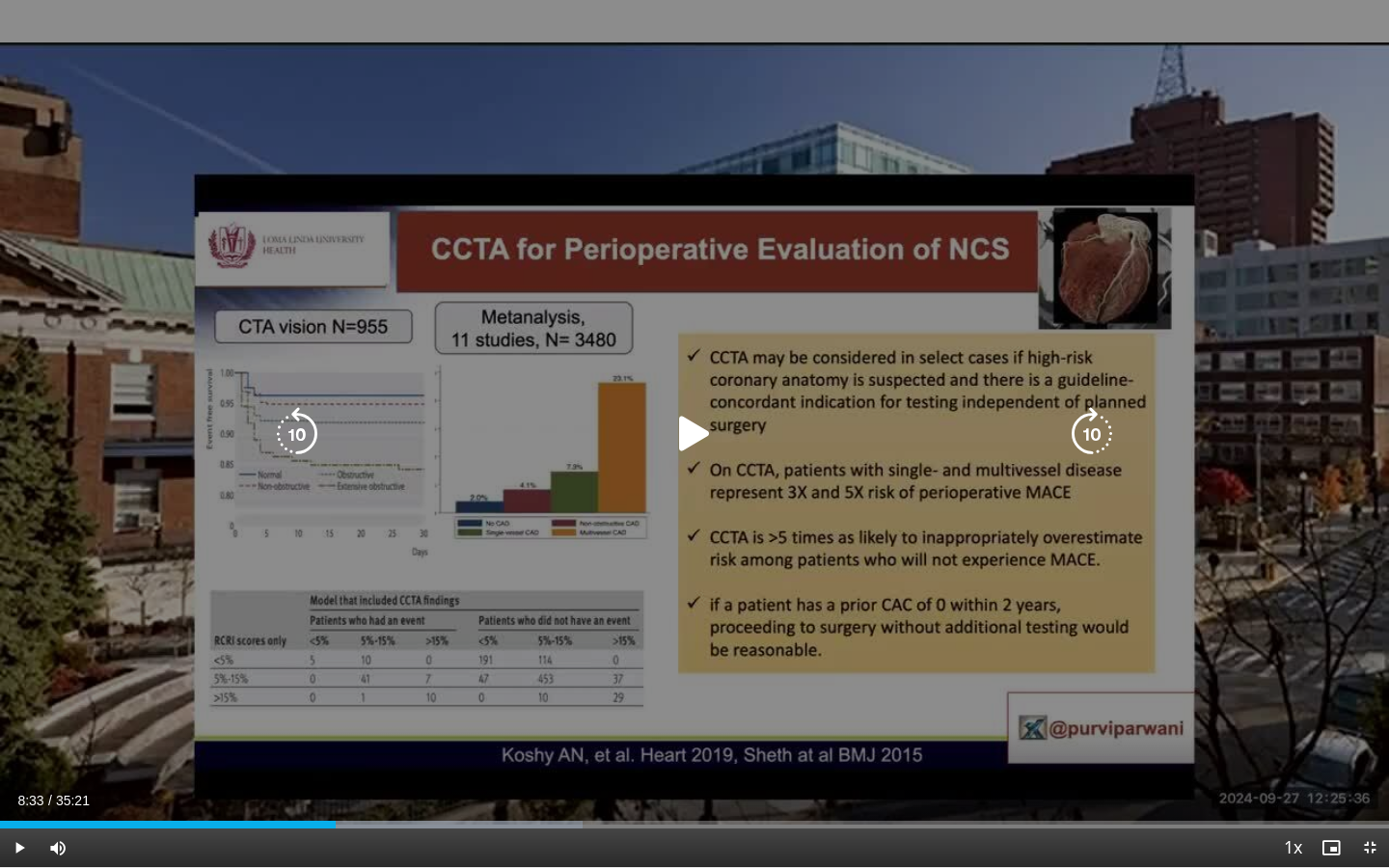 click on "10 seconds
Tap to unmute" at bounding box center (694, 433) 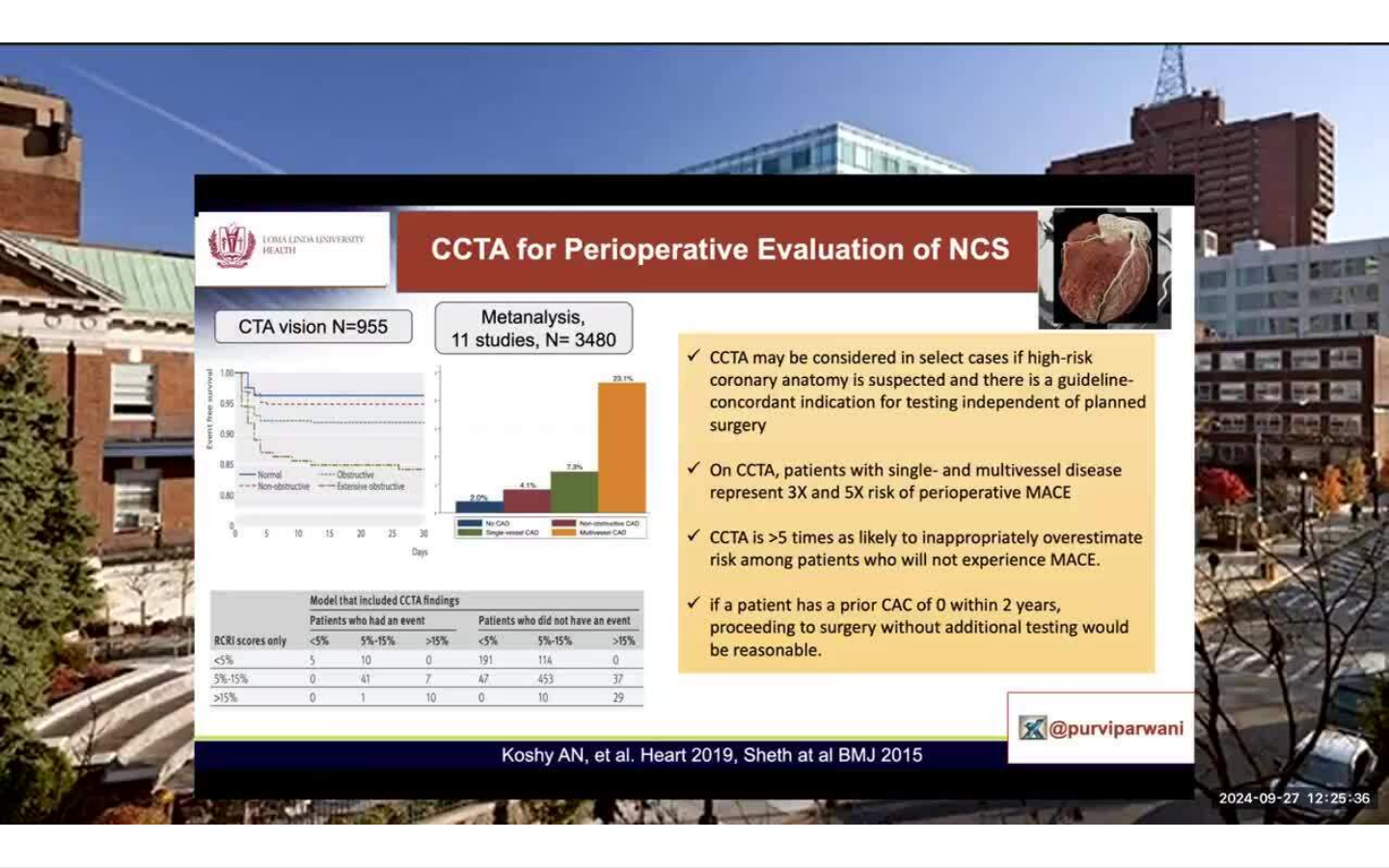 click on "10 seconds
Tap to unmute" at bounding box center (694, 433) 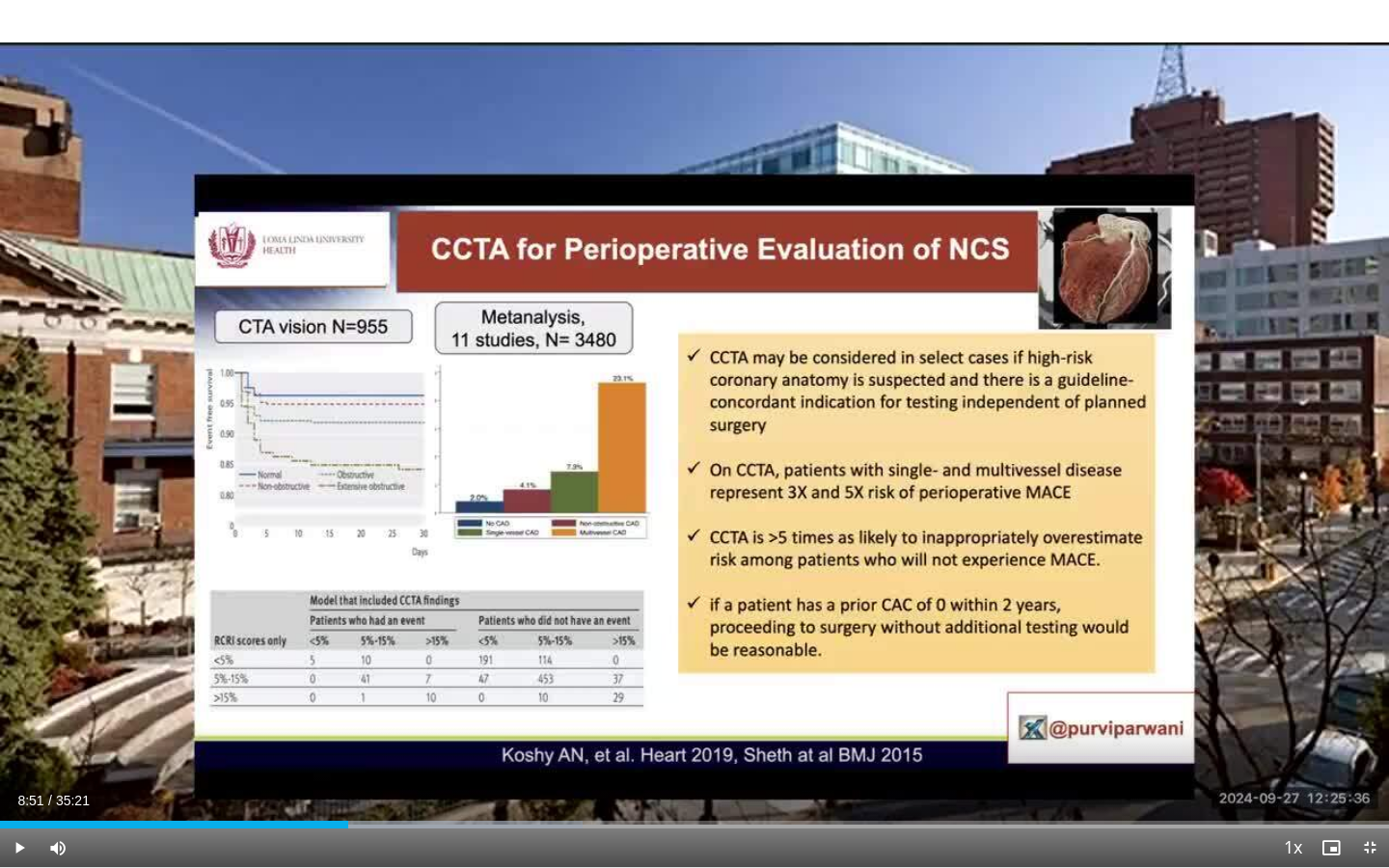 click on "10 seconds
Tap to unmute" at bounding box center [694, 433] 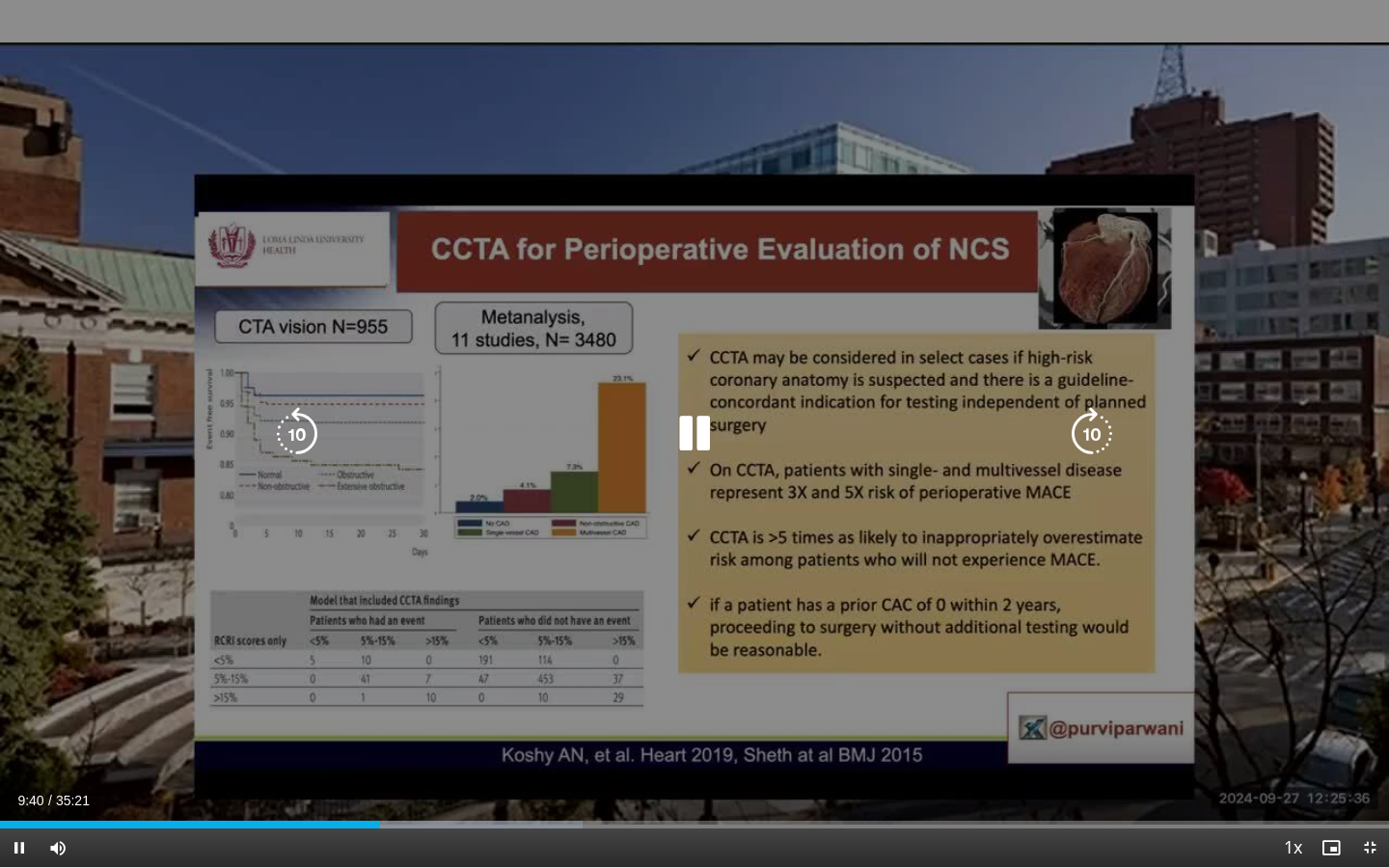 click at bounding box center (694, 434) 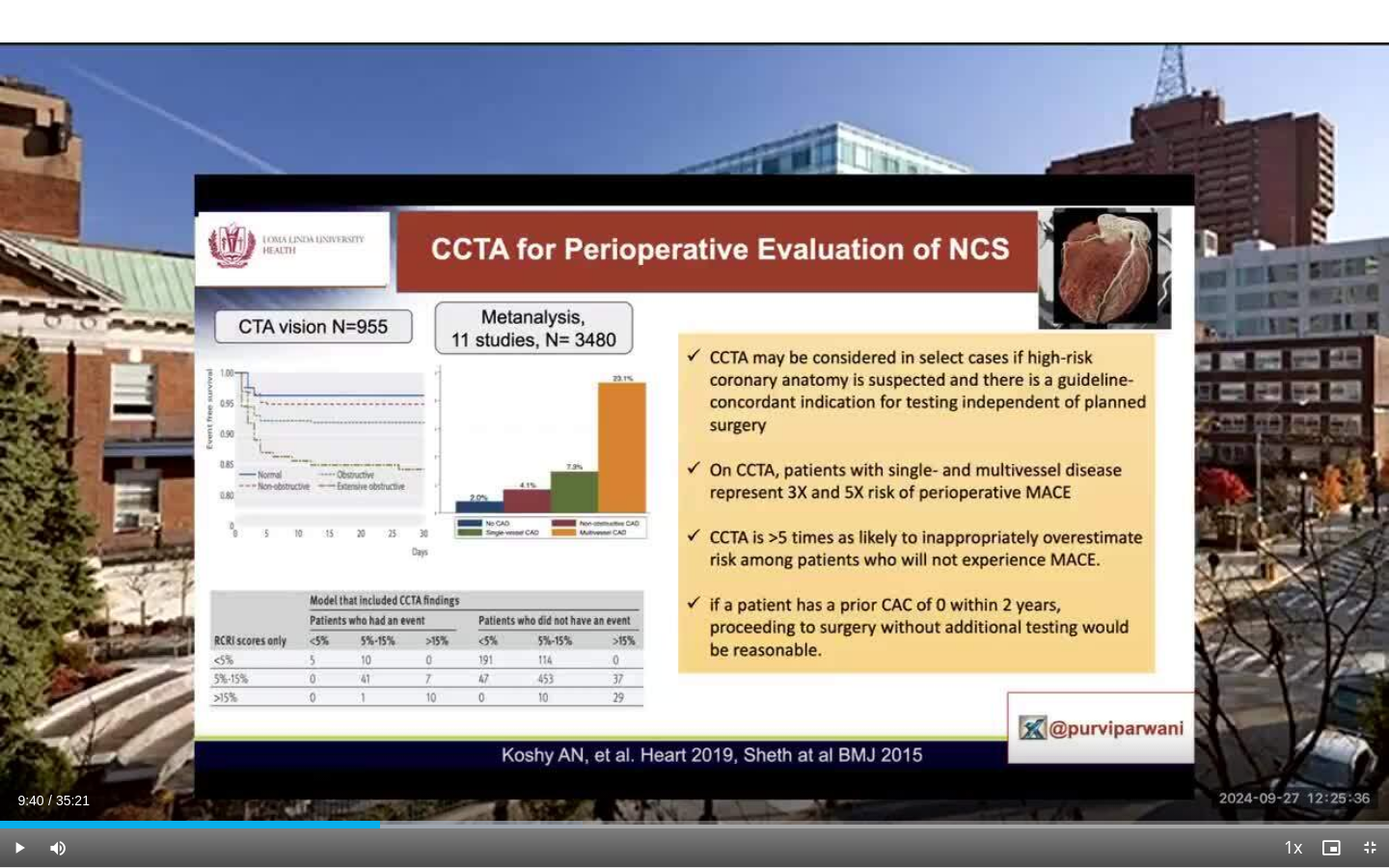 click on "10 seconds
Tap to unmute" at bounding box center (694, 433) 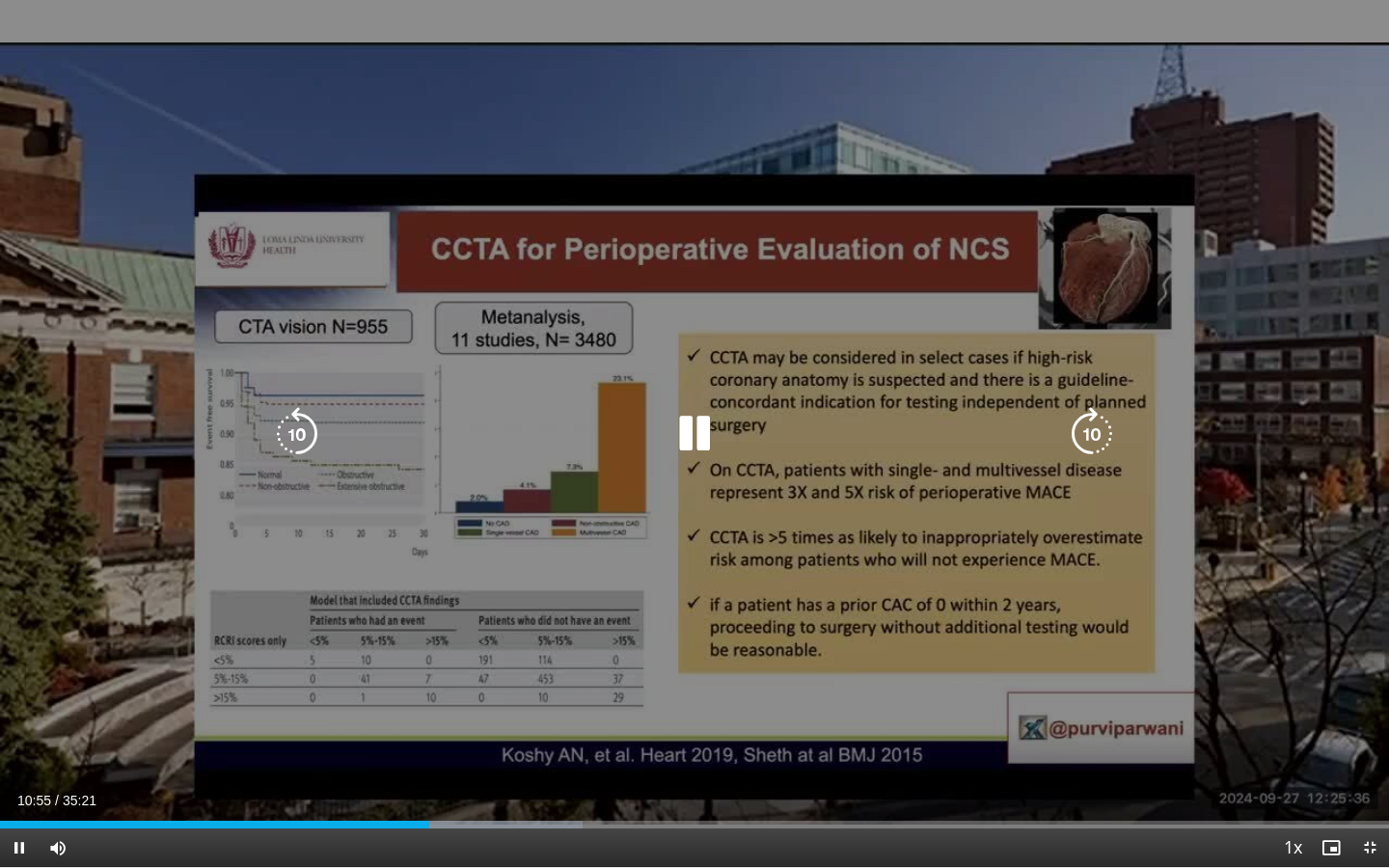 click at bounding box center (694, 434) 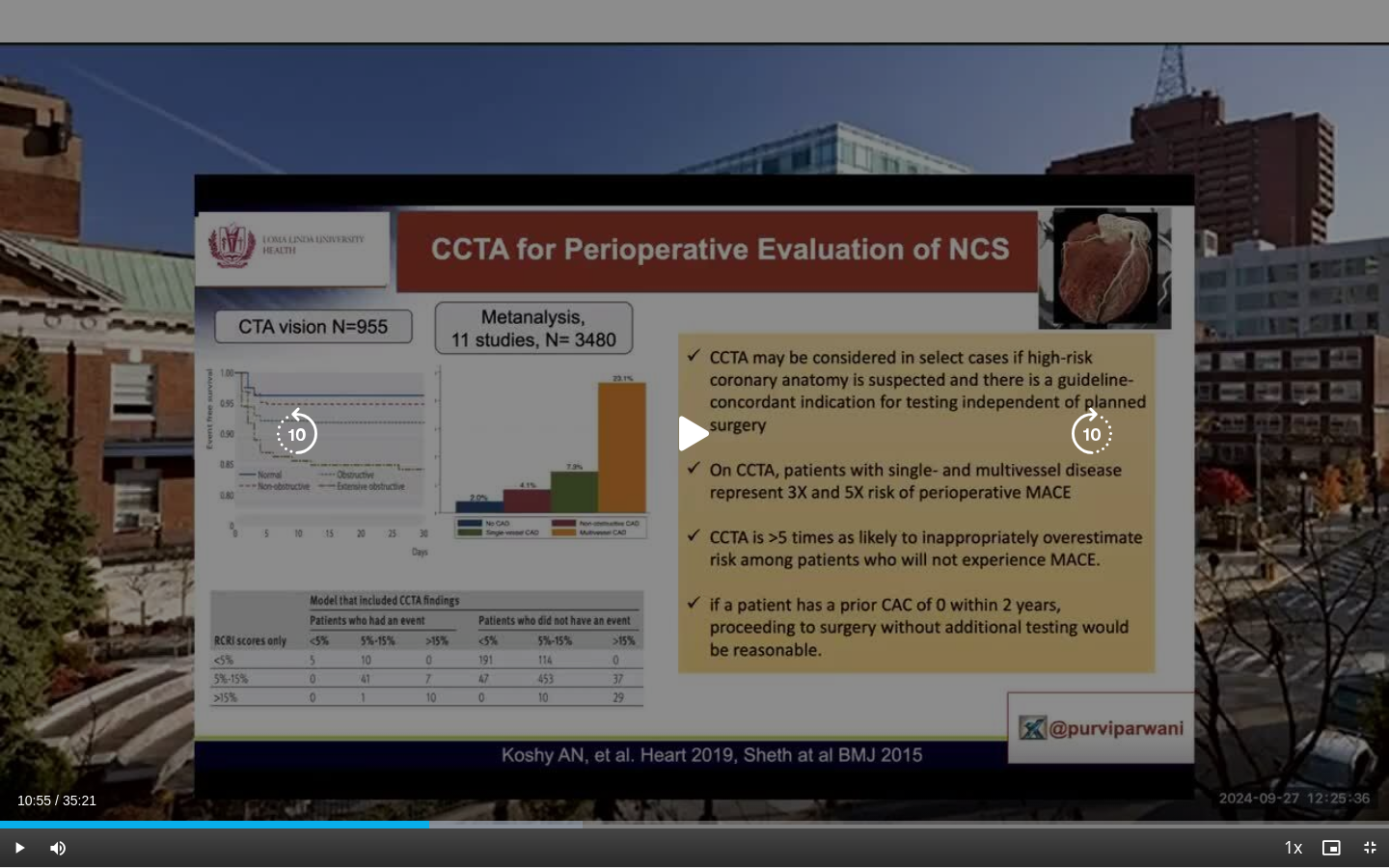 click at bounding box center [694, 434] 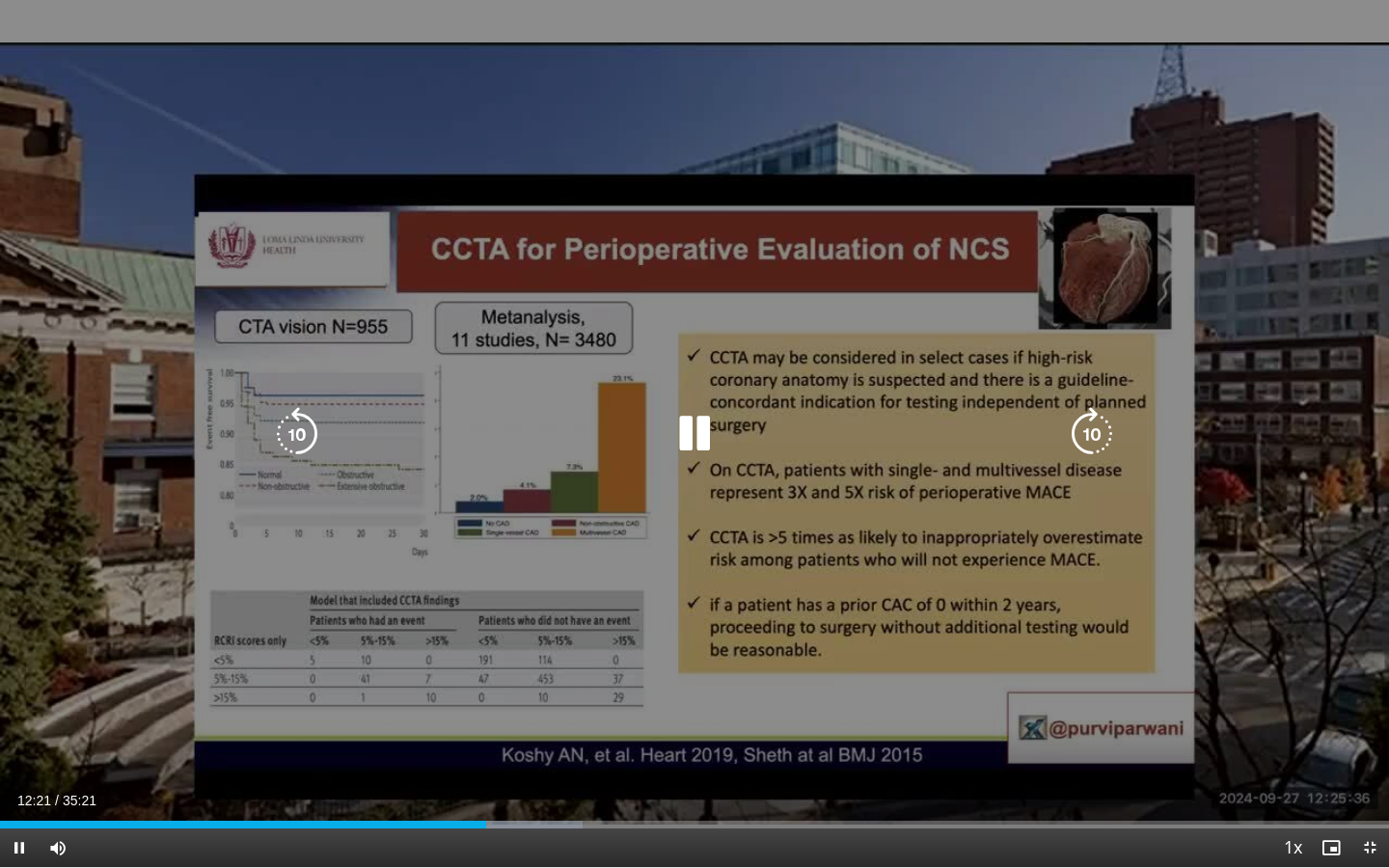 click at bounding box center [694, 434] 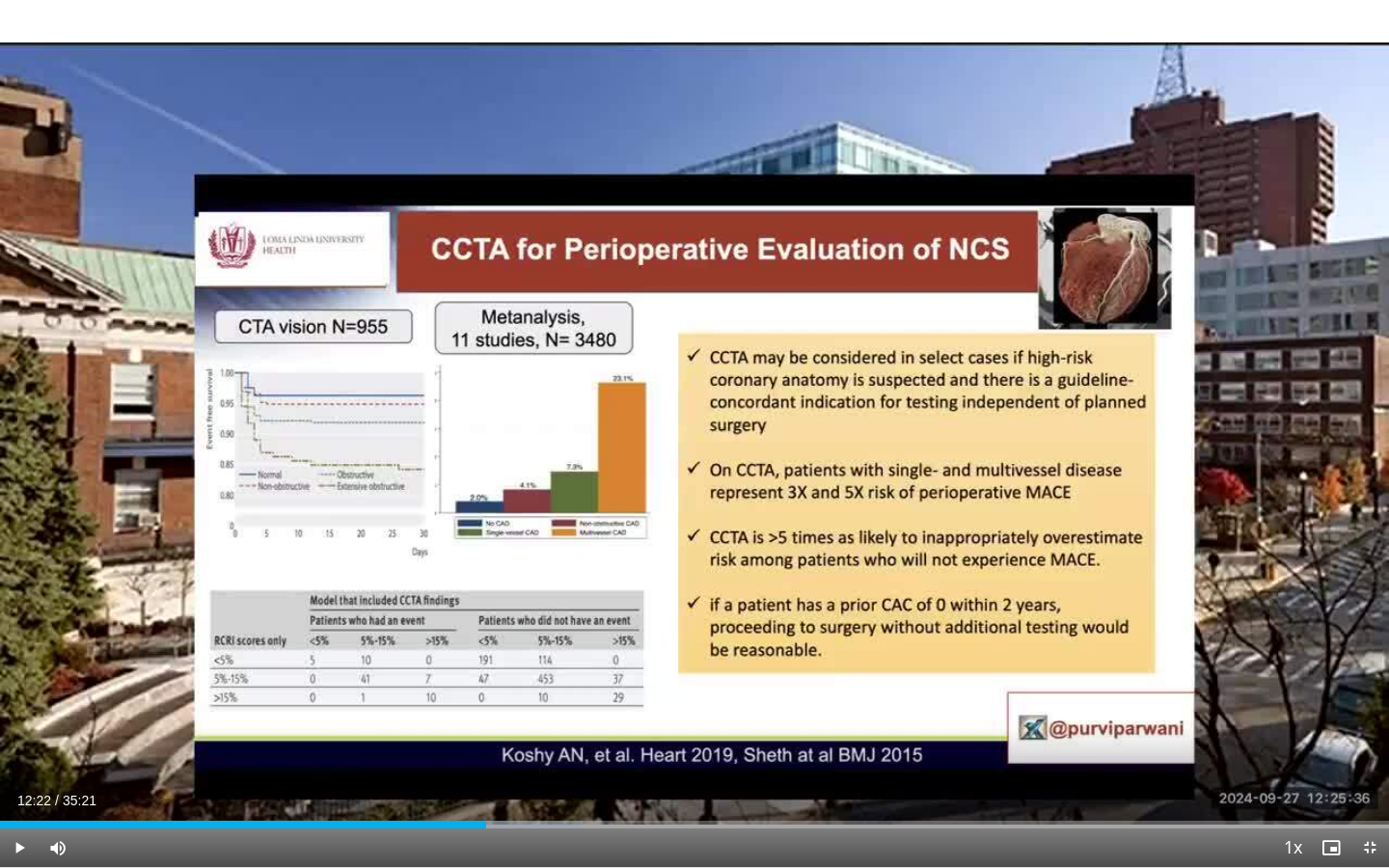 click on "10 seconds
Tap to unmute" at bounding box center [694, 433] 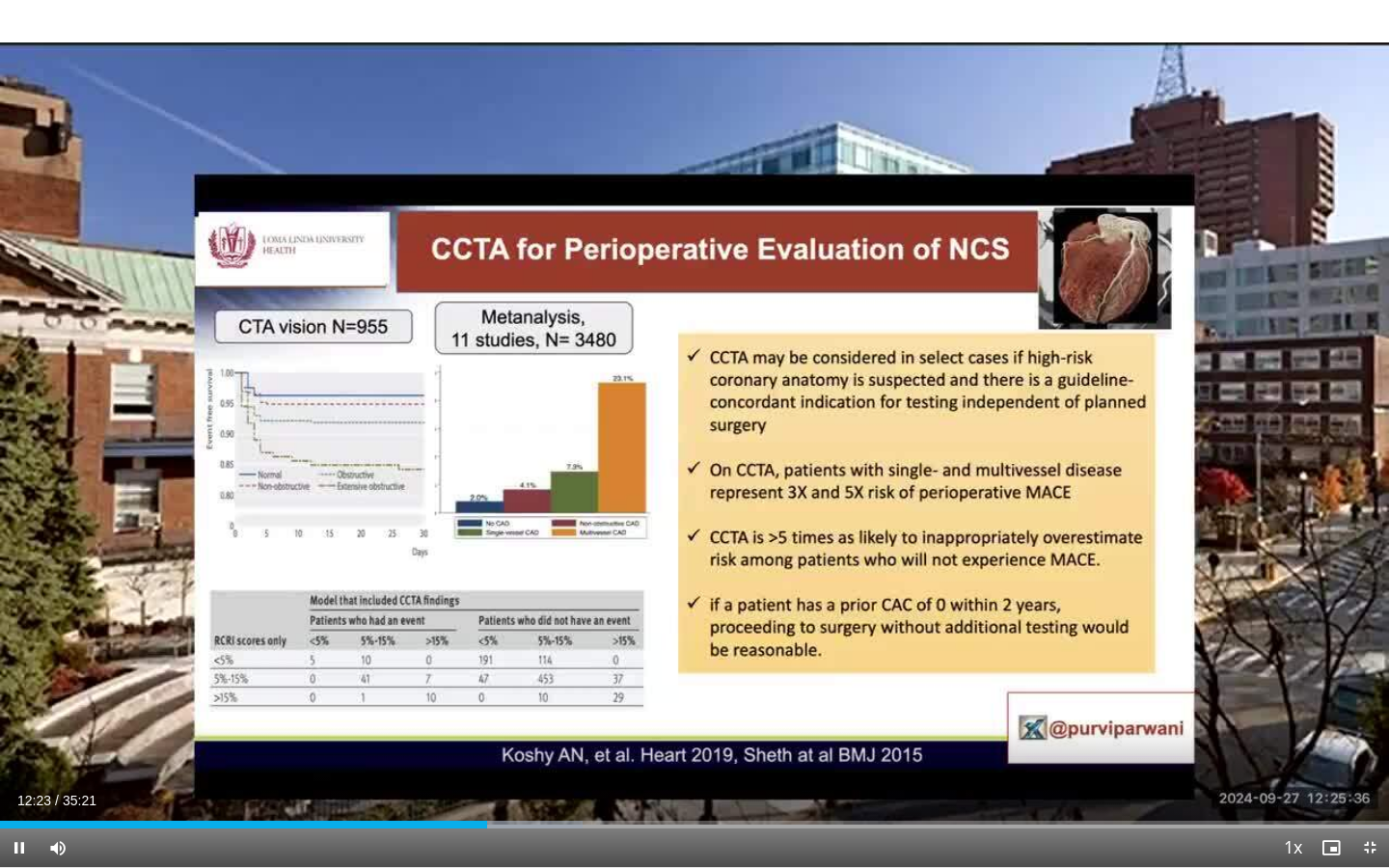 click on "10 seconds
Tap to unmute" at bounding box center [694, 433] 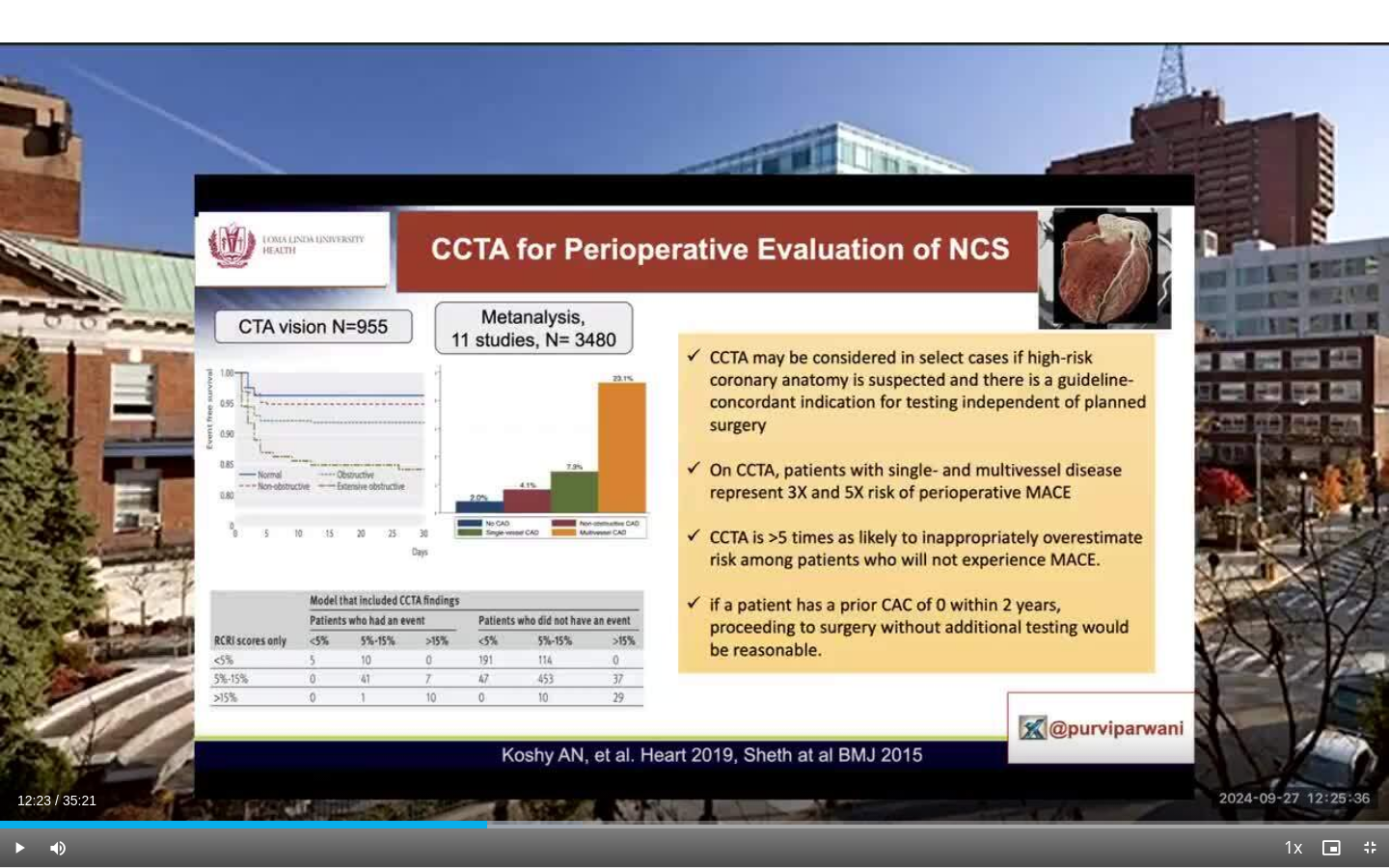click on "10 seconds
Tap to unmute" at bounding box center [694, 433] 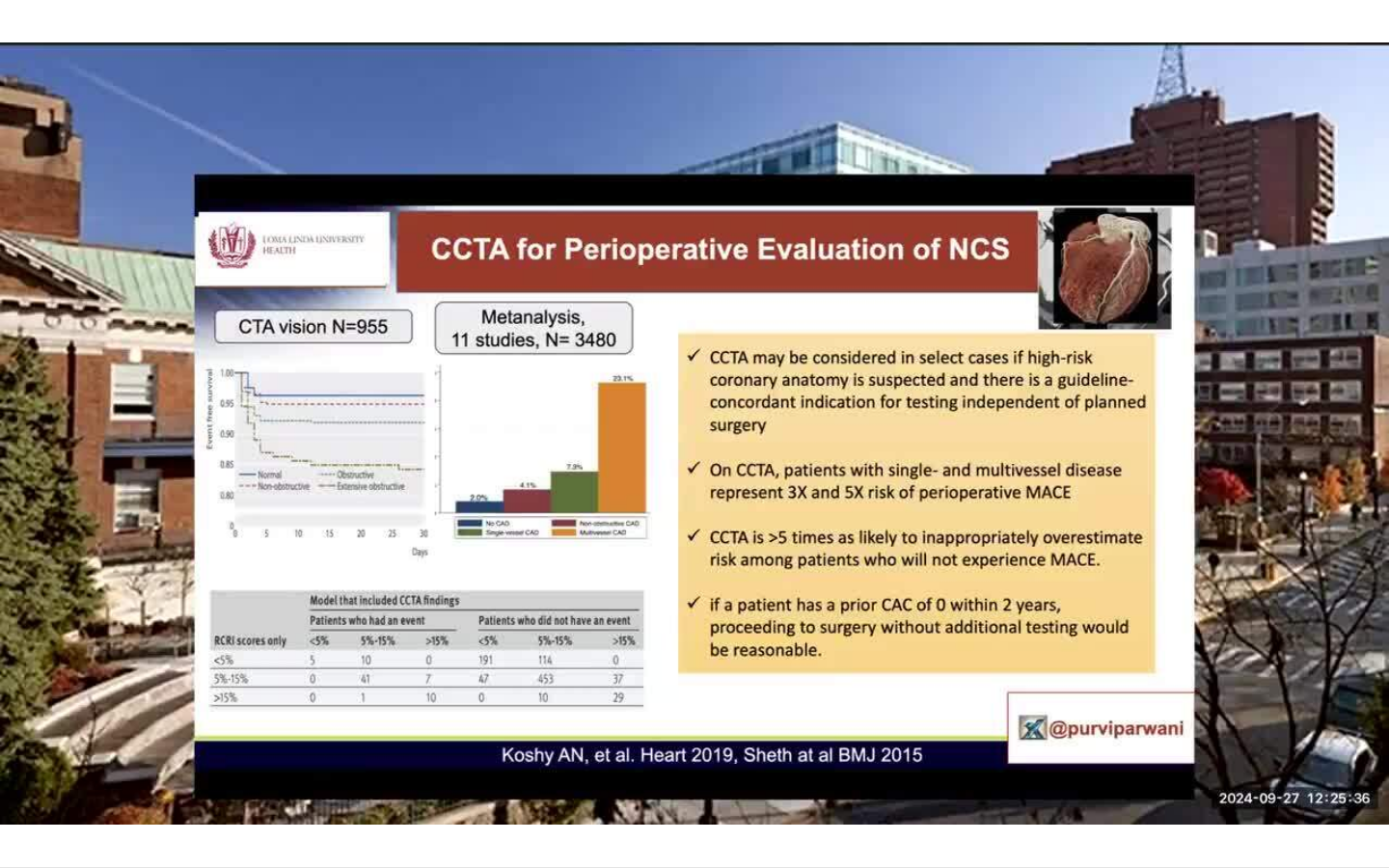 click on "10 seconds
Tap to unmute" at bounding box center [694, 433] 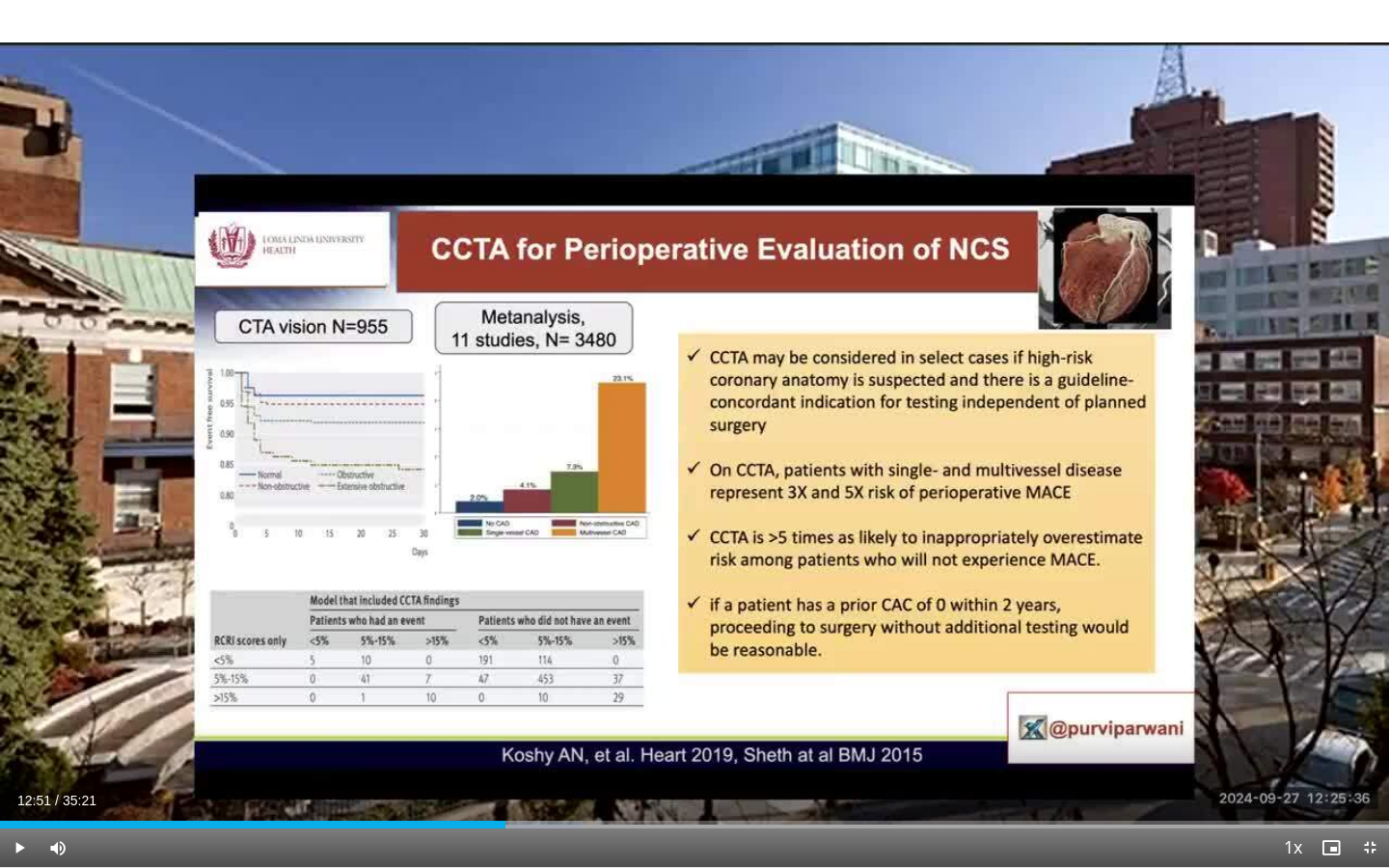 click on "10 seconds
Tap to unmute" at bounding box center [694, 433] 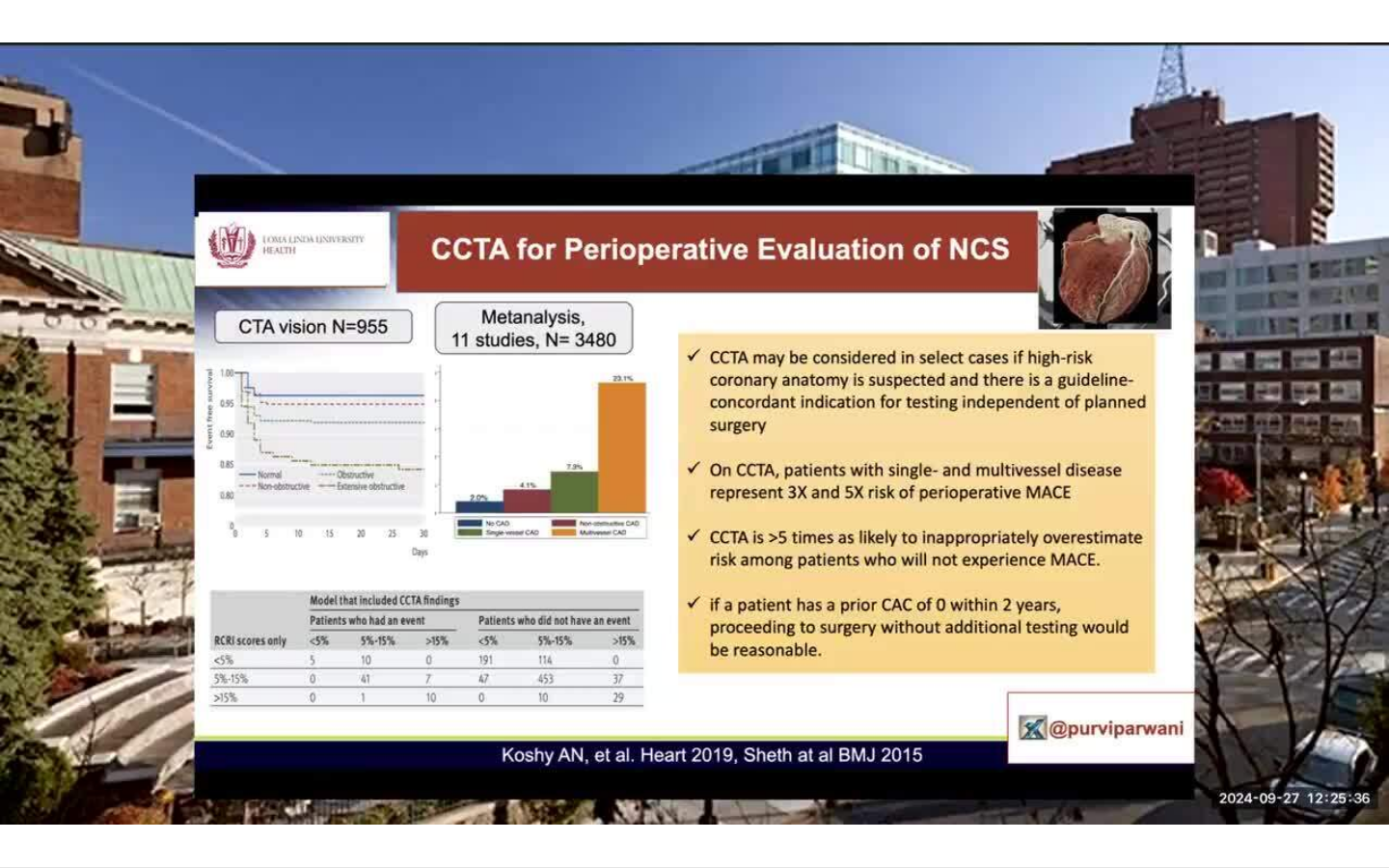 click on "10 seconds
Tap to unmute" at bounding box center [694, 433] 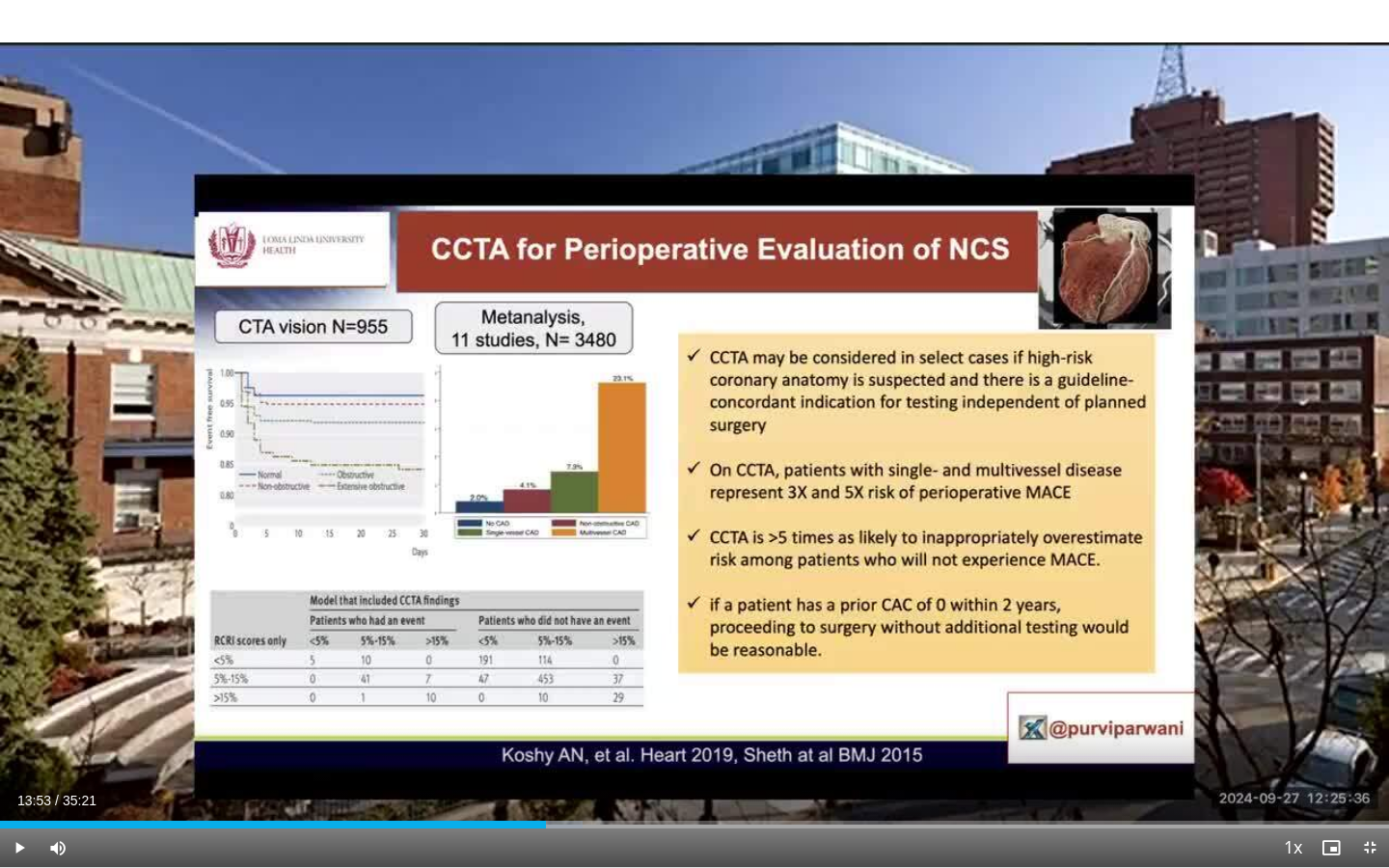 click on "10 seconds
Tap to unmute" at bounding box center [694, 433] 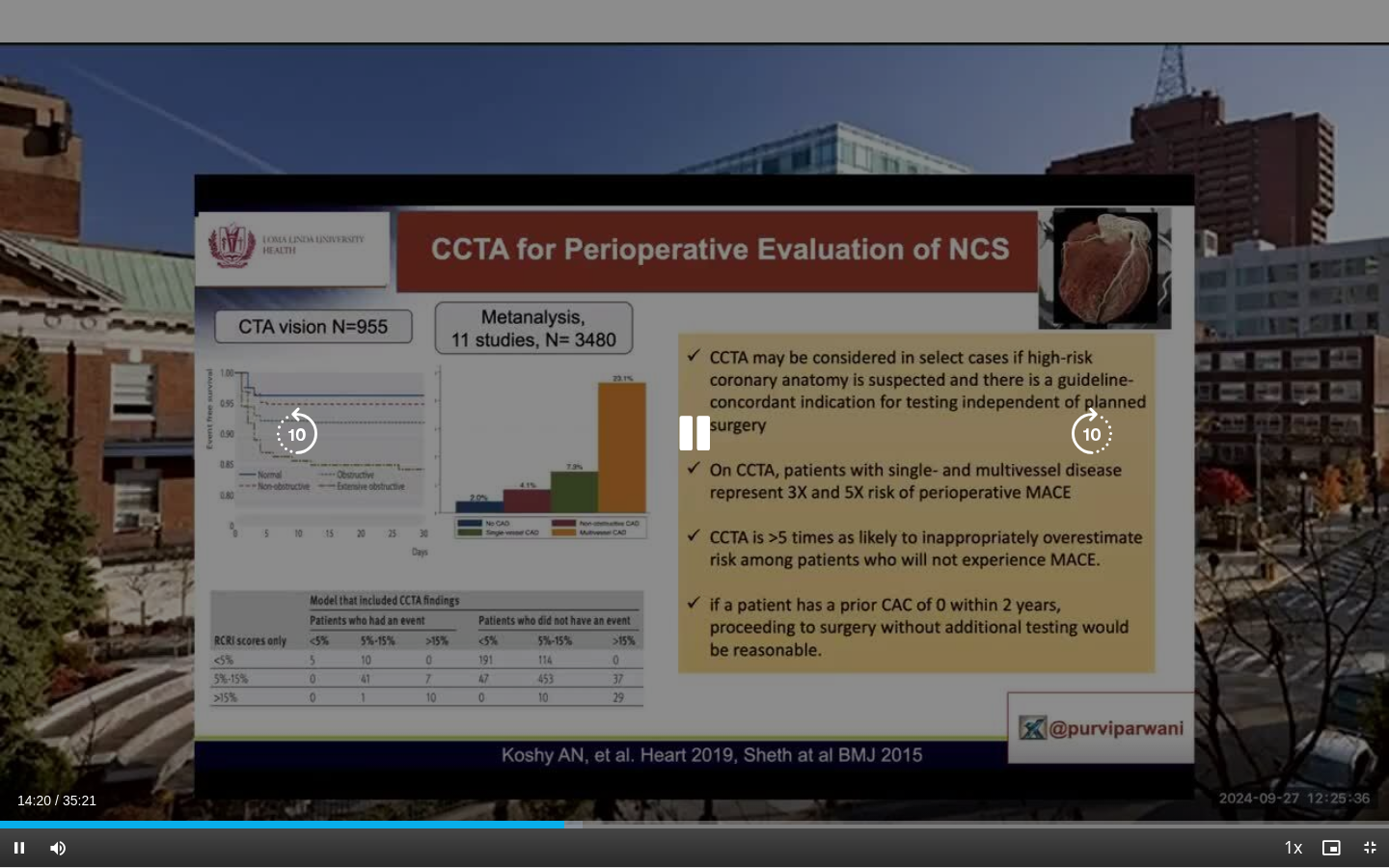 click at bounding box center (694, 434) 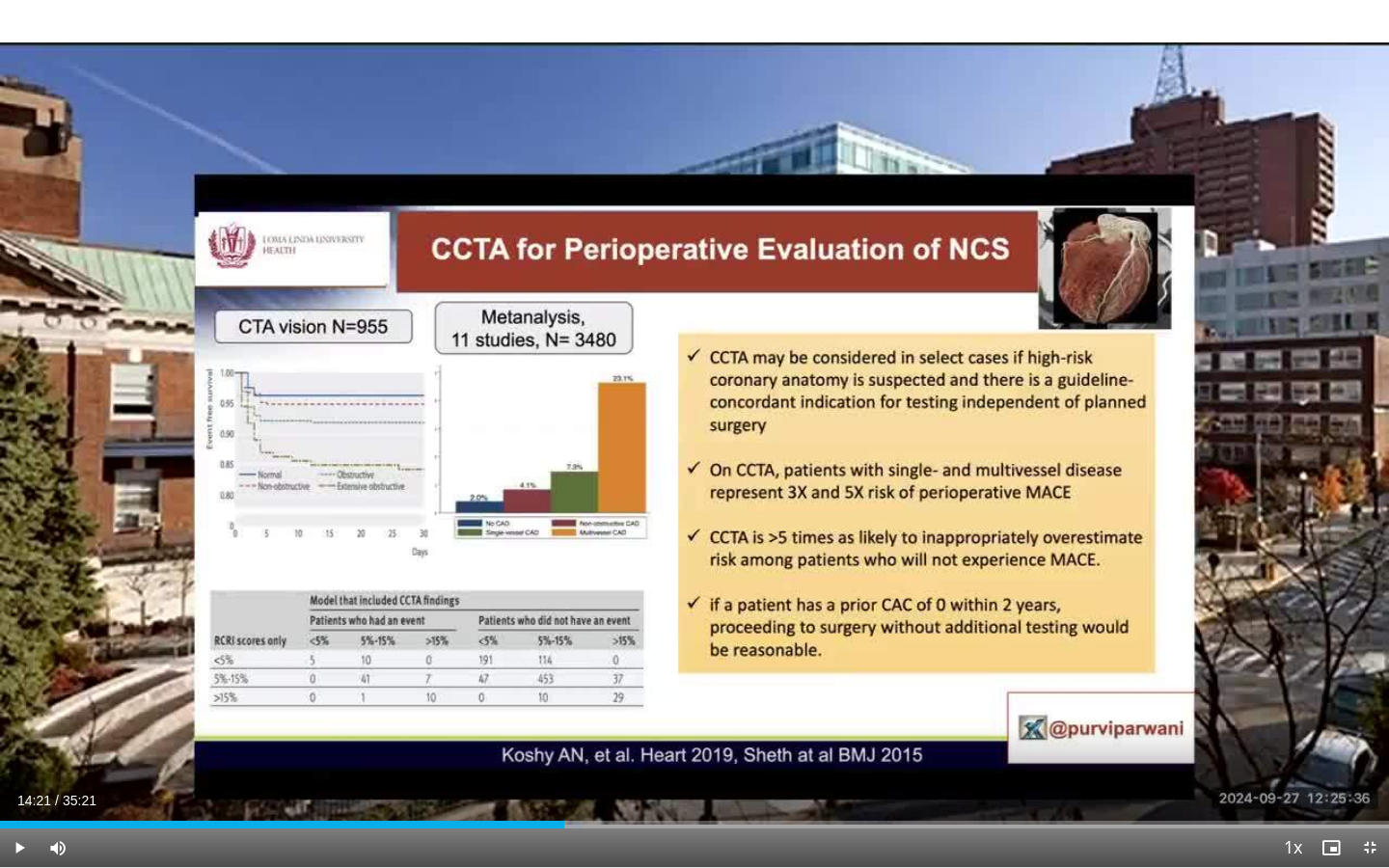 click on "10 seconds
Tap to unmute" at bounding box center (694, 433) 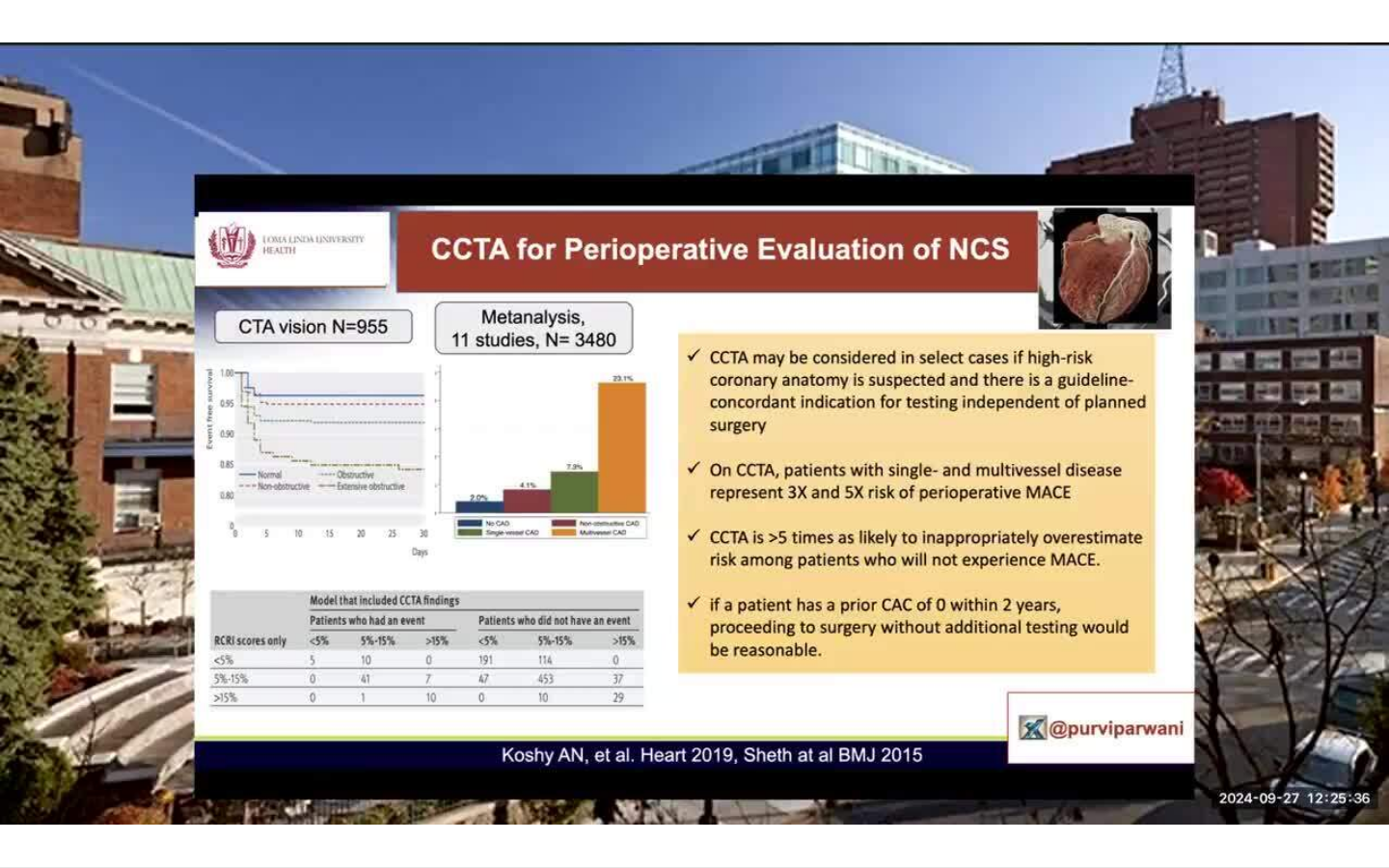 click on "10 seconds
Tap to unmute" at bounding box center [694, 433] 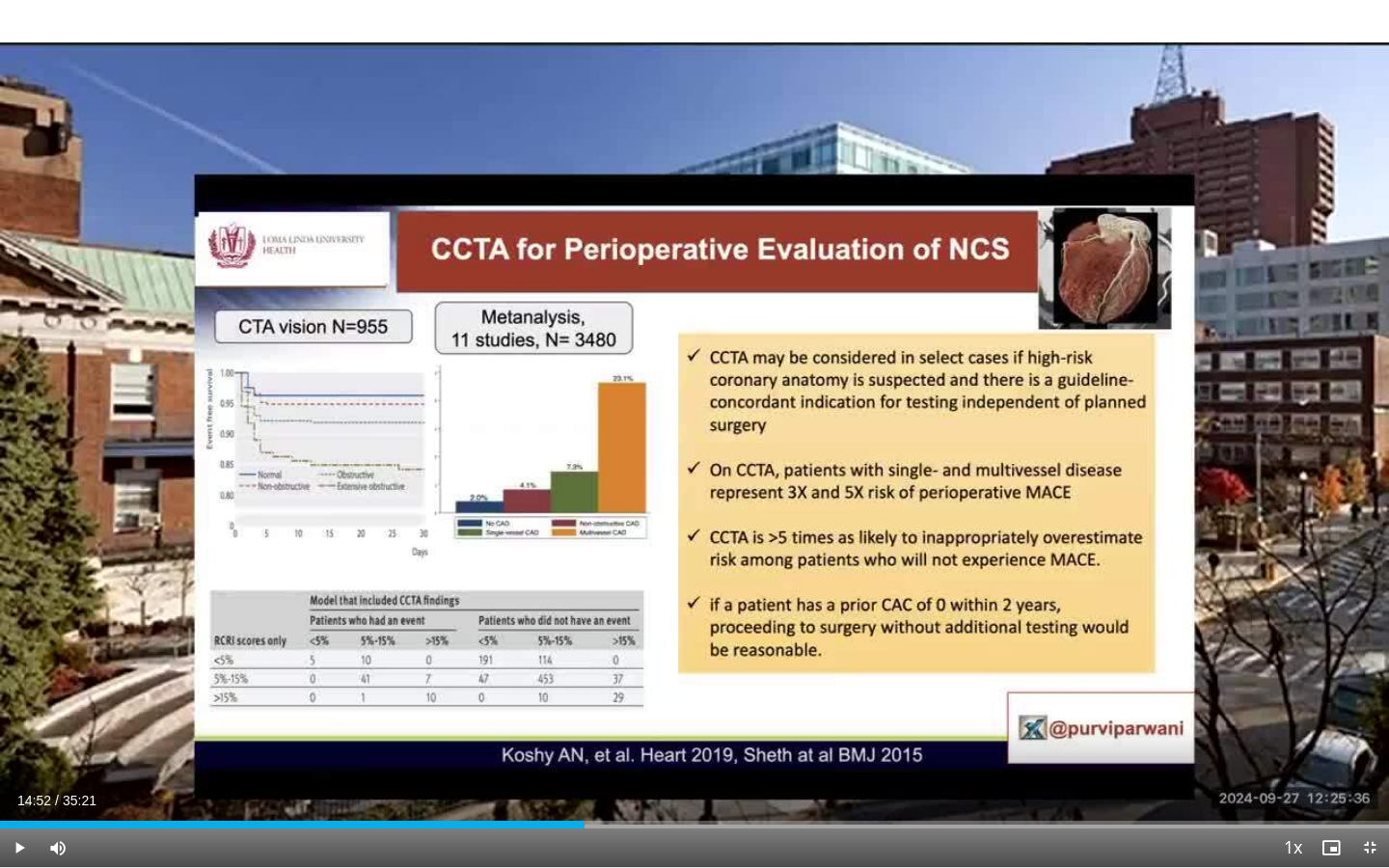 click on "10 seconds
Tap to unmute" at bounding box center (694, 433) 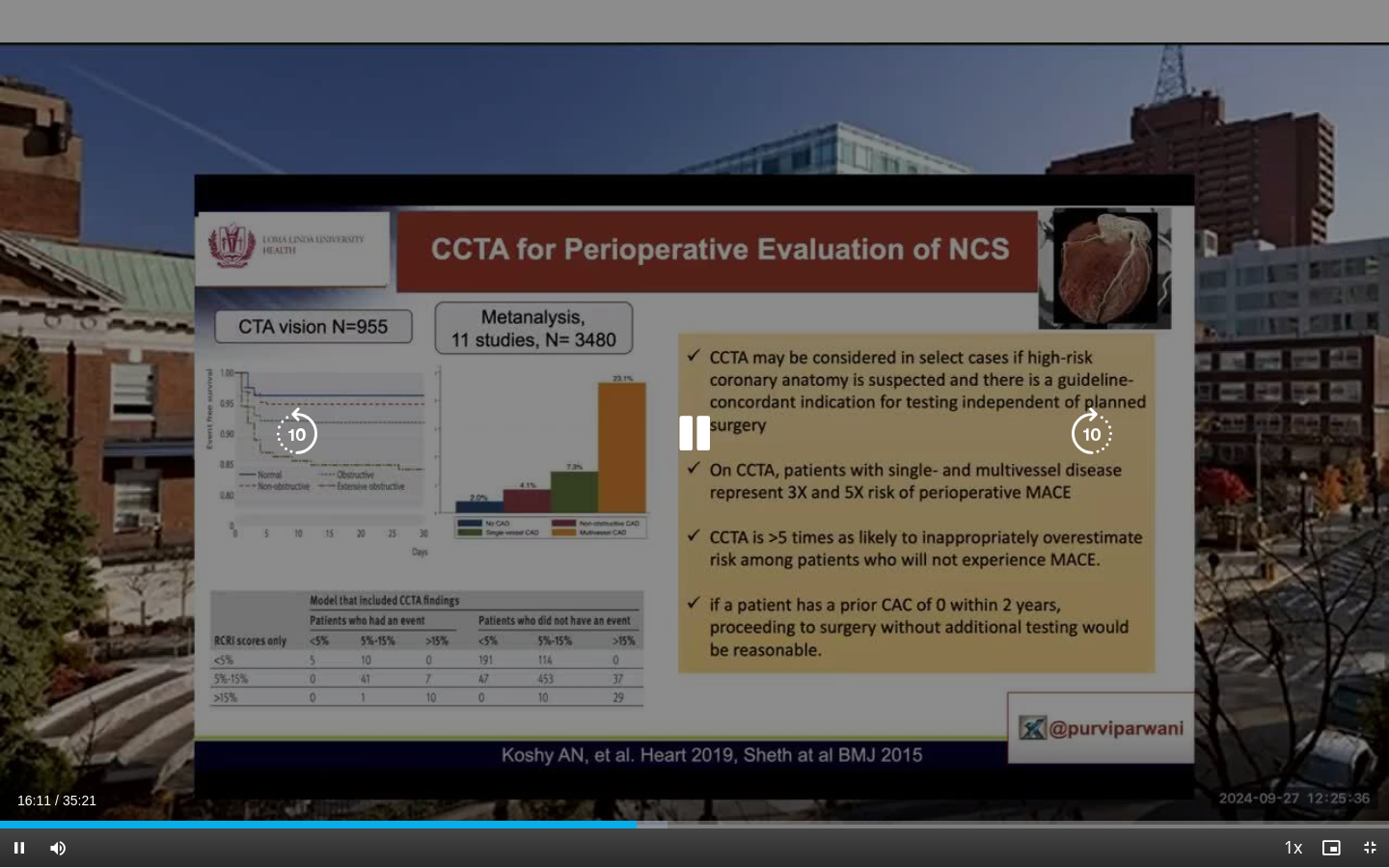 click at bounding box center (694, 434) 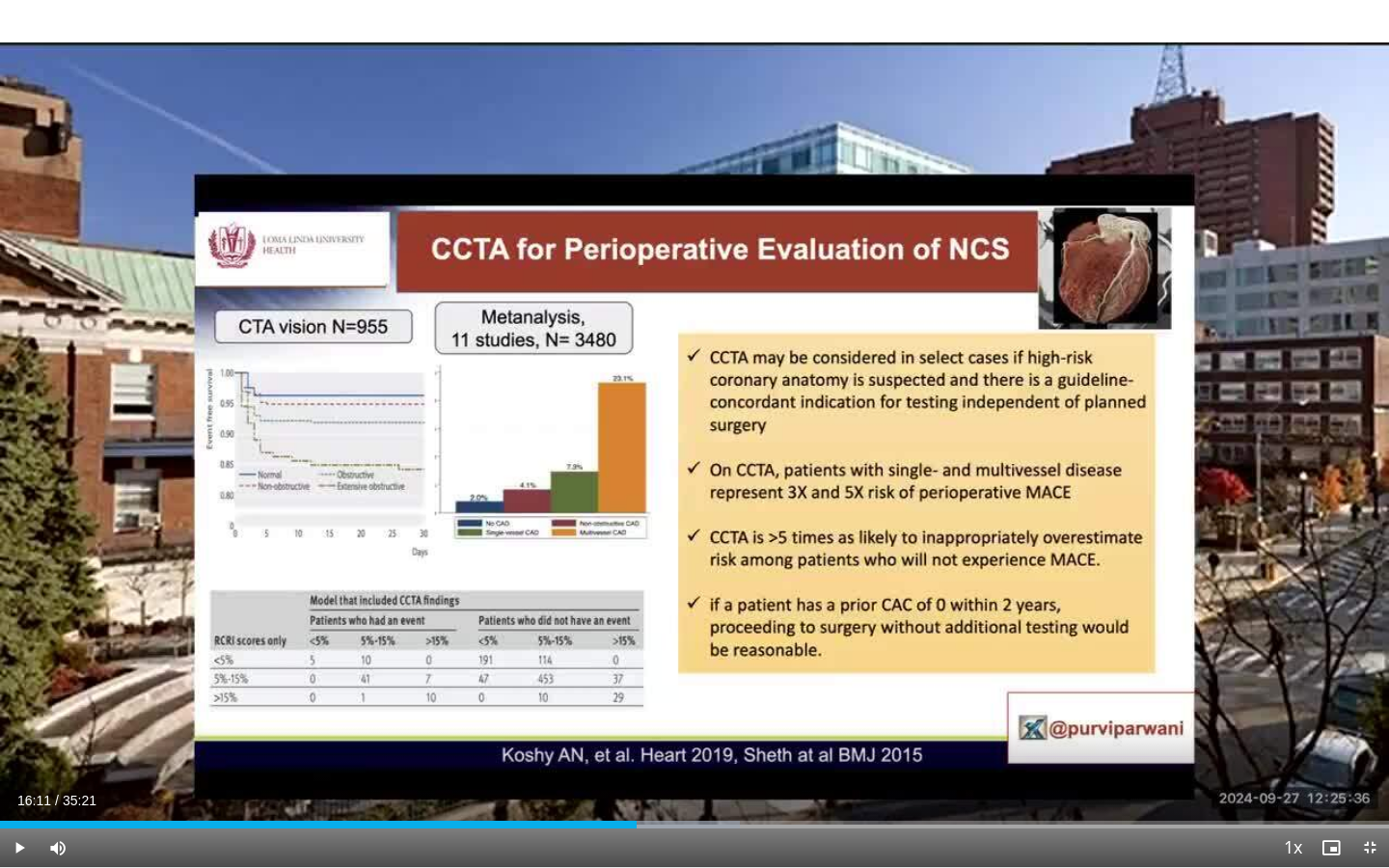 click on "10 seconds
Tap to unmute" at bounding box center [694, 433] 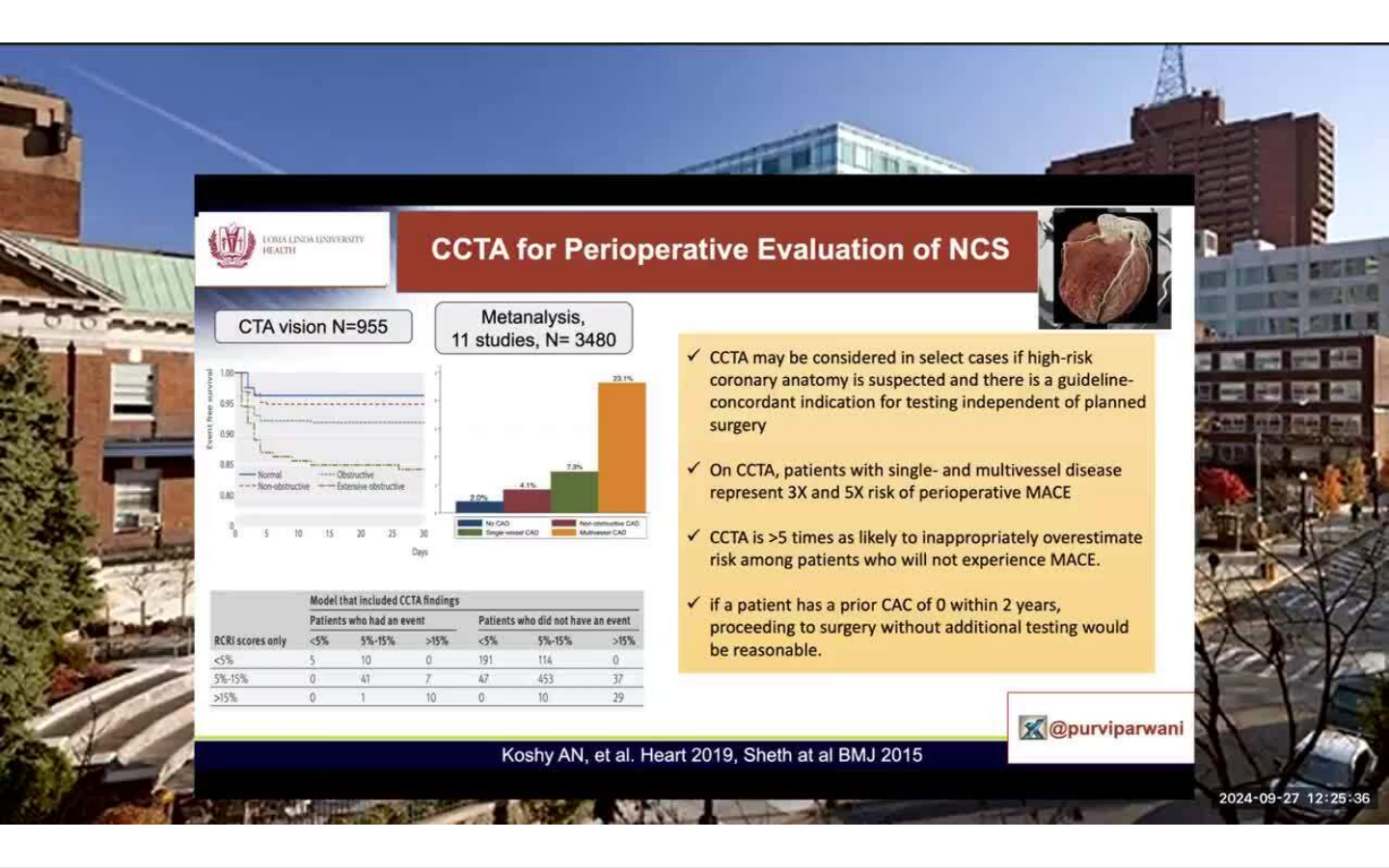 click on "10 seconds
Tap to unmute" at bounding box center (694, 433) 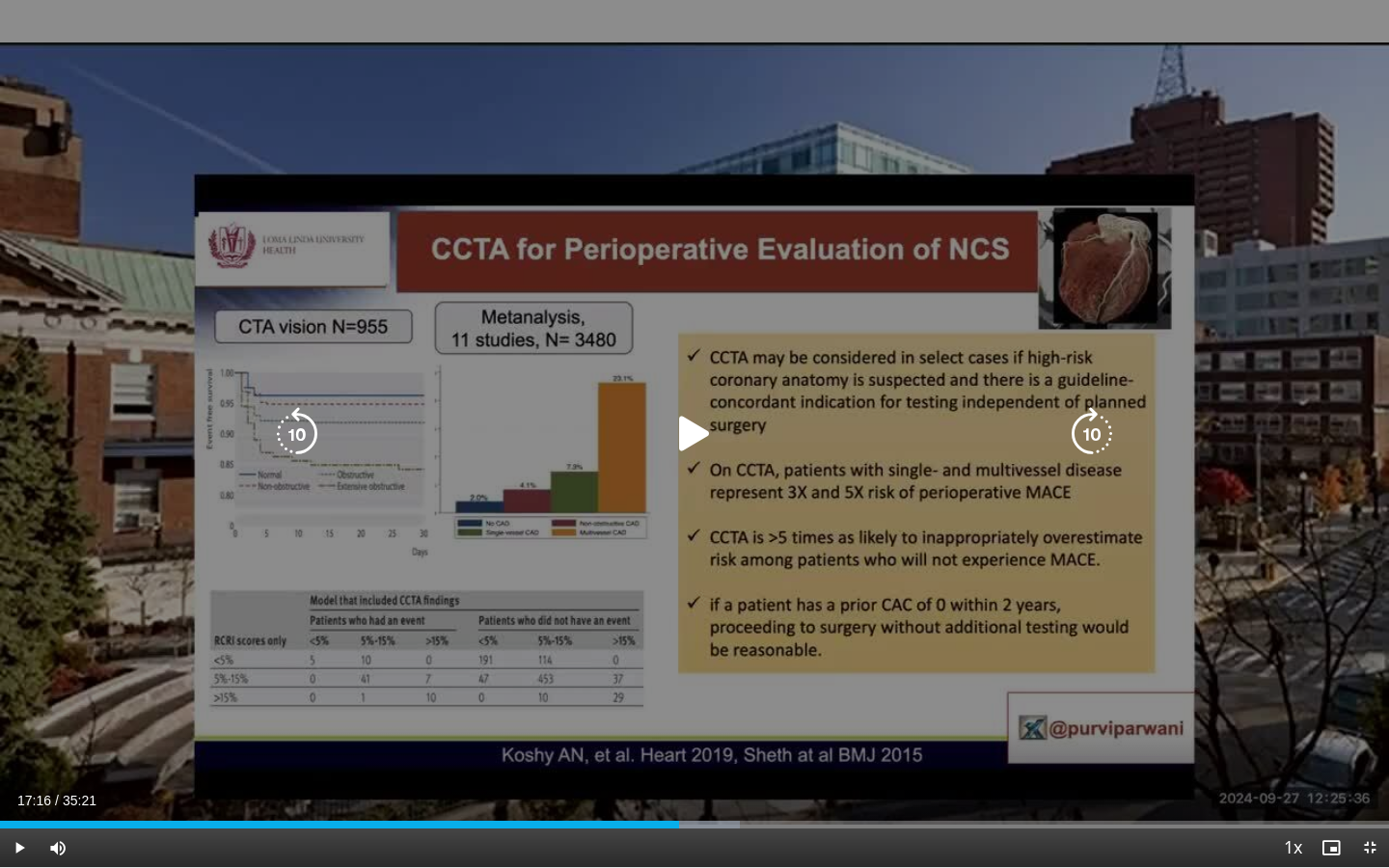 click at bounding box center [694, 434] 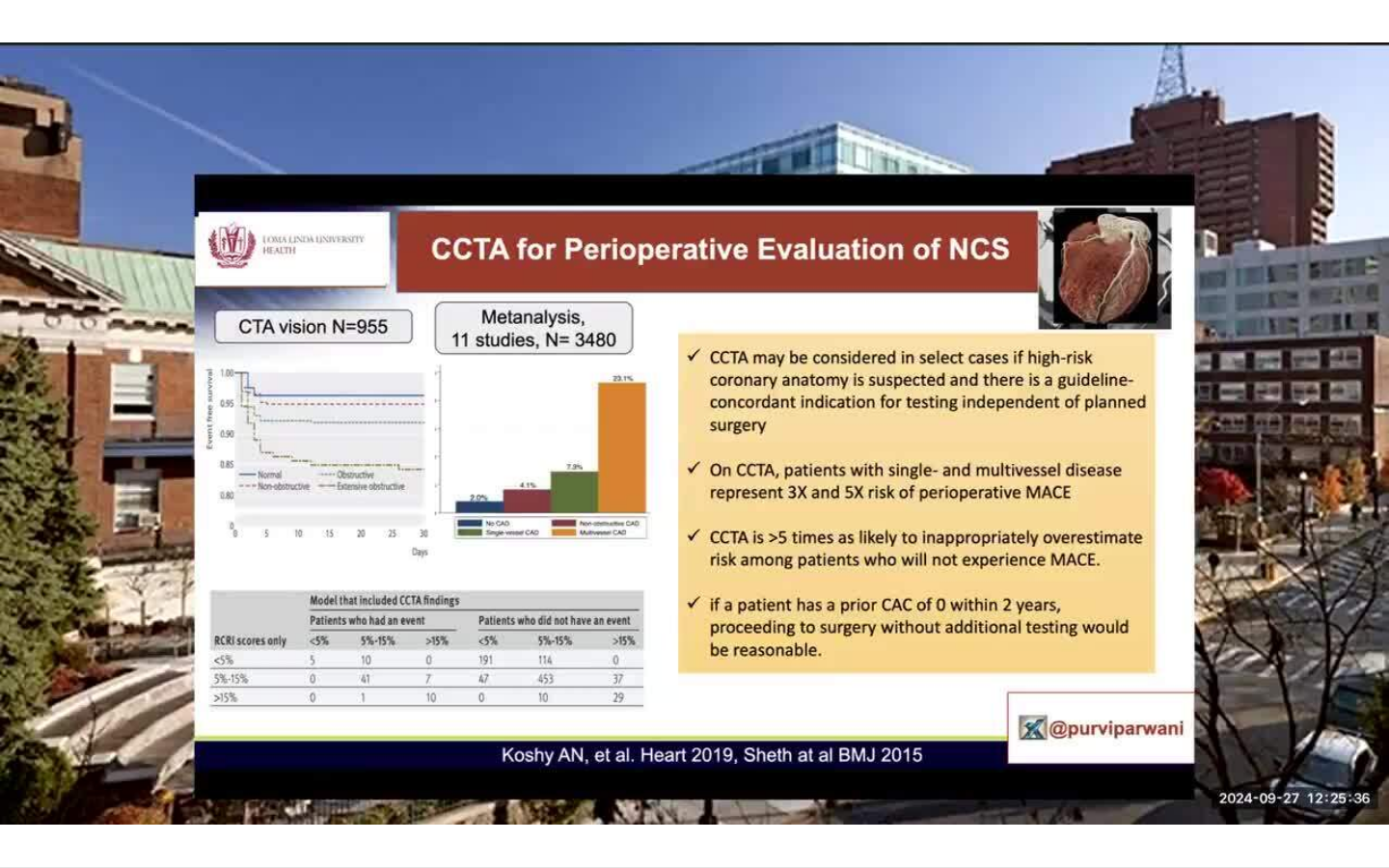 click on "10 seconds
Tap to unmute" at bounding box center (694, 433) 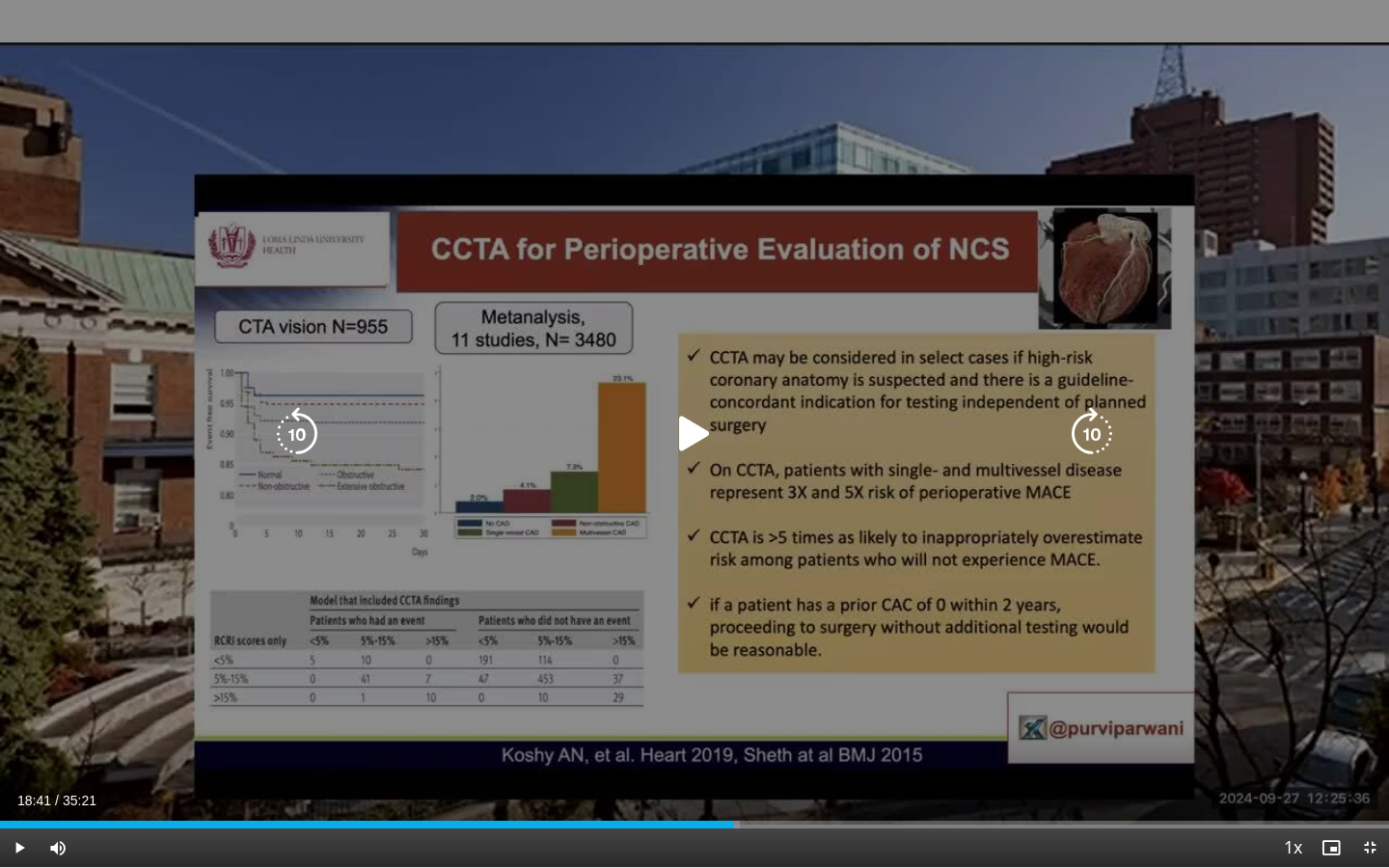 click at bounding box center [694, 434] 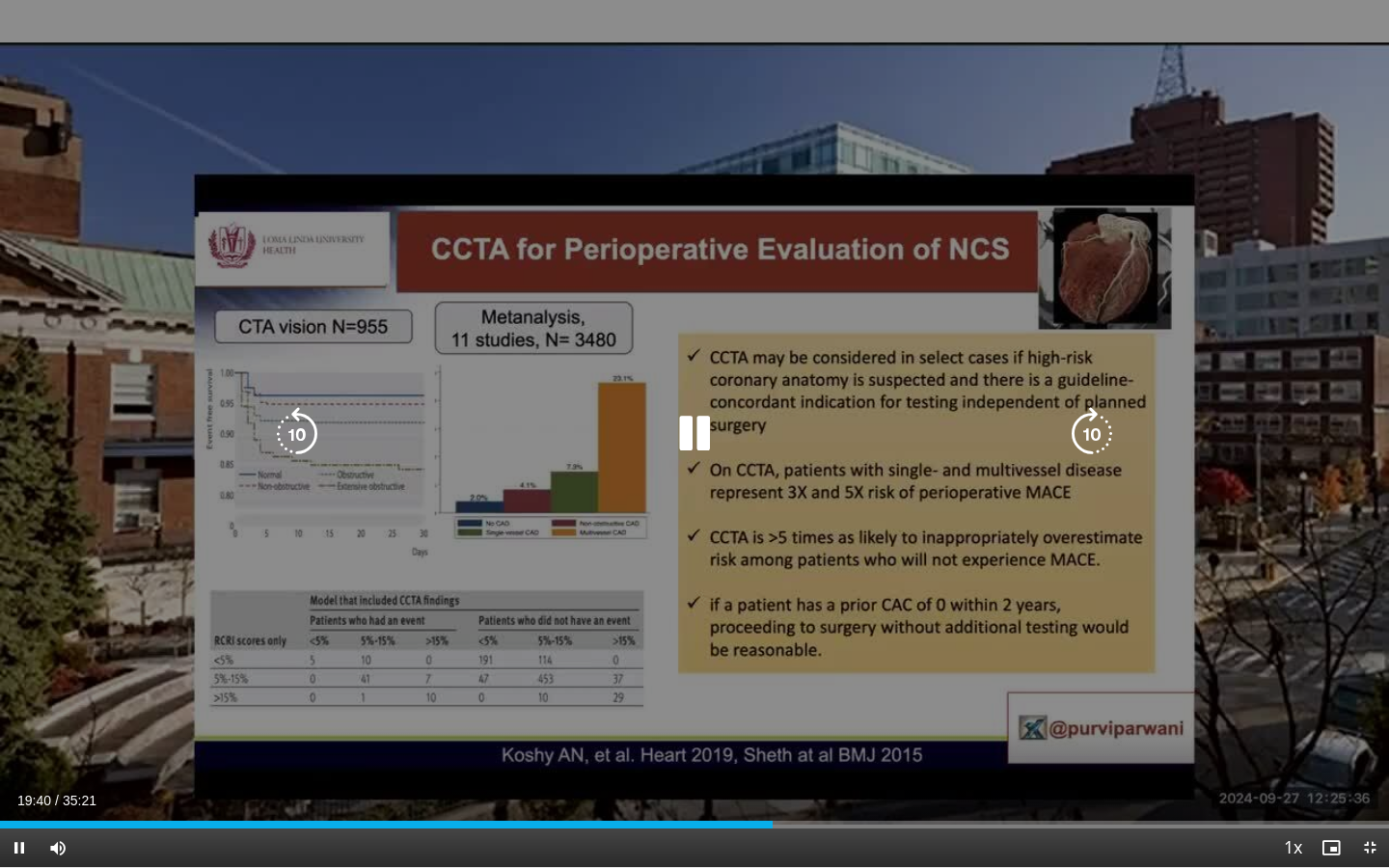 click at bounding box center (694, 434) 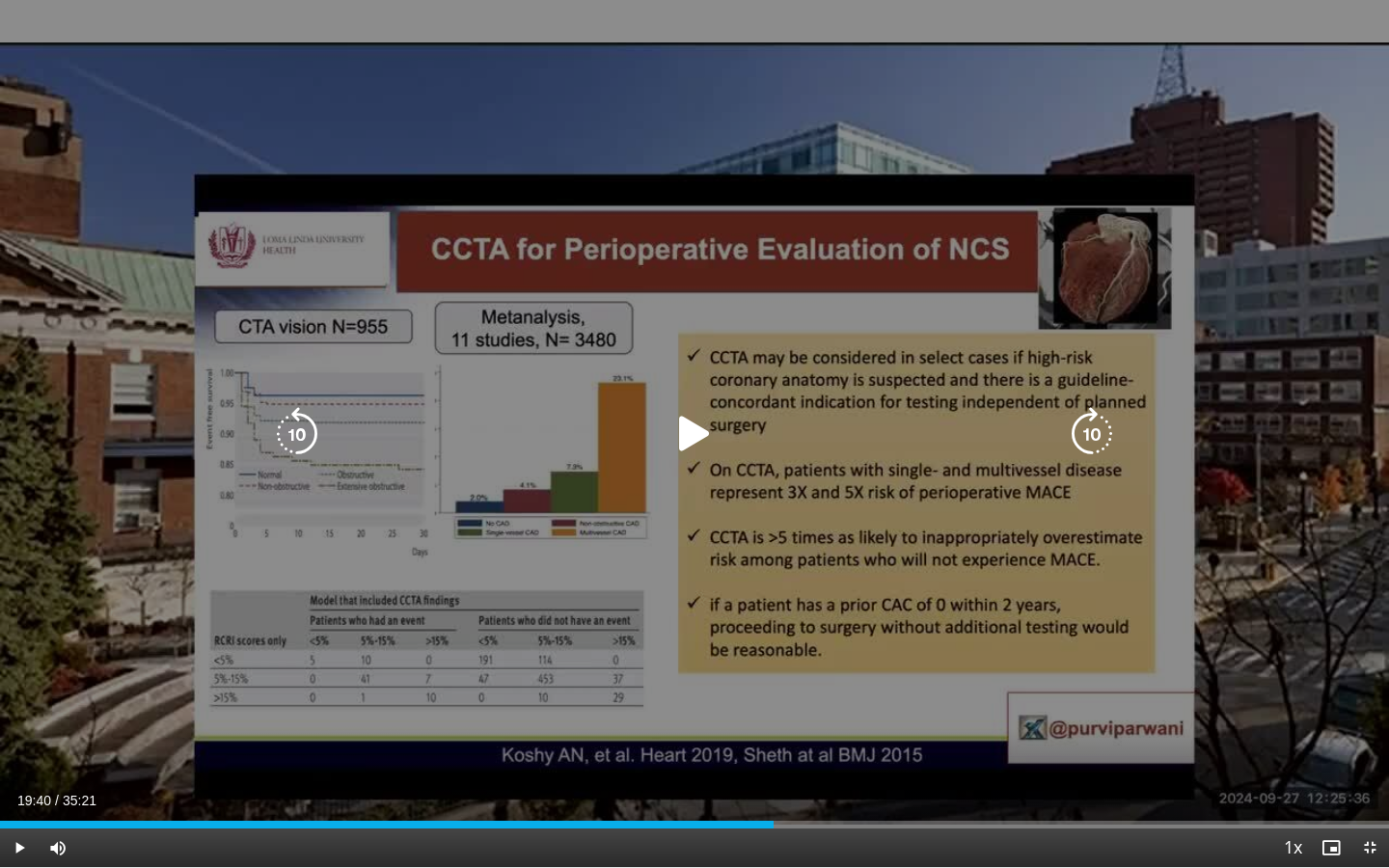 click at bounding box center [694, 434] 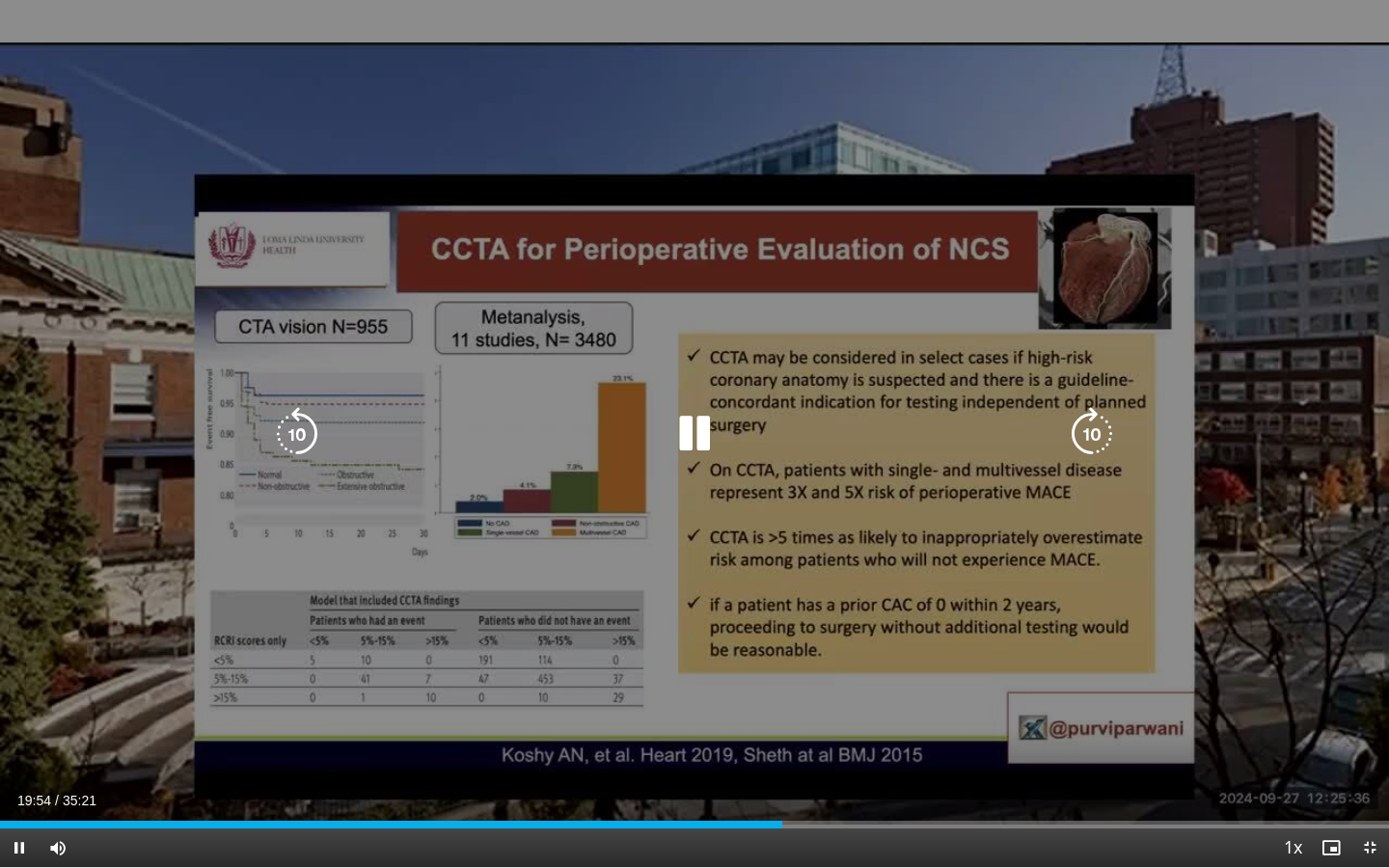click at bounding box center (694, 434) 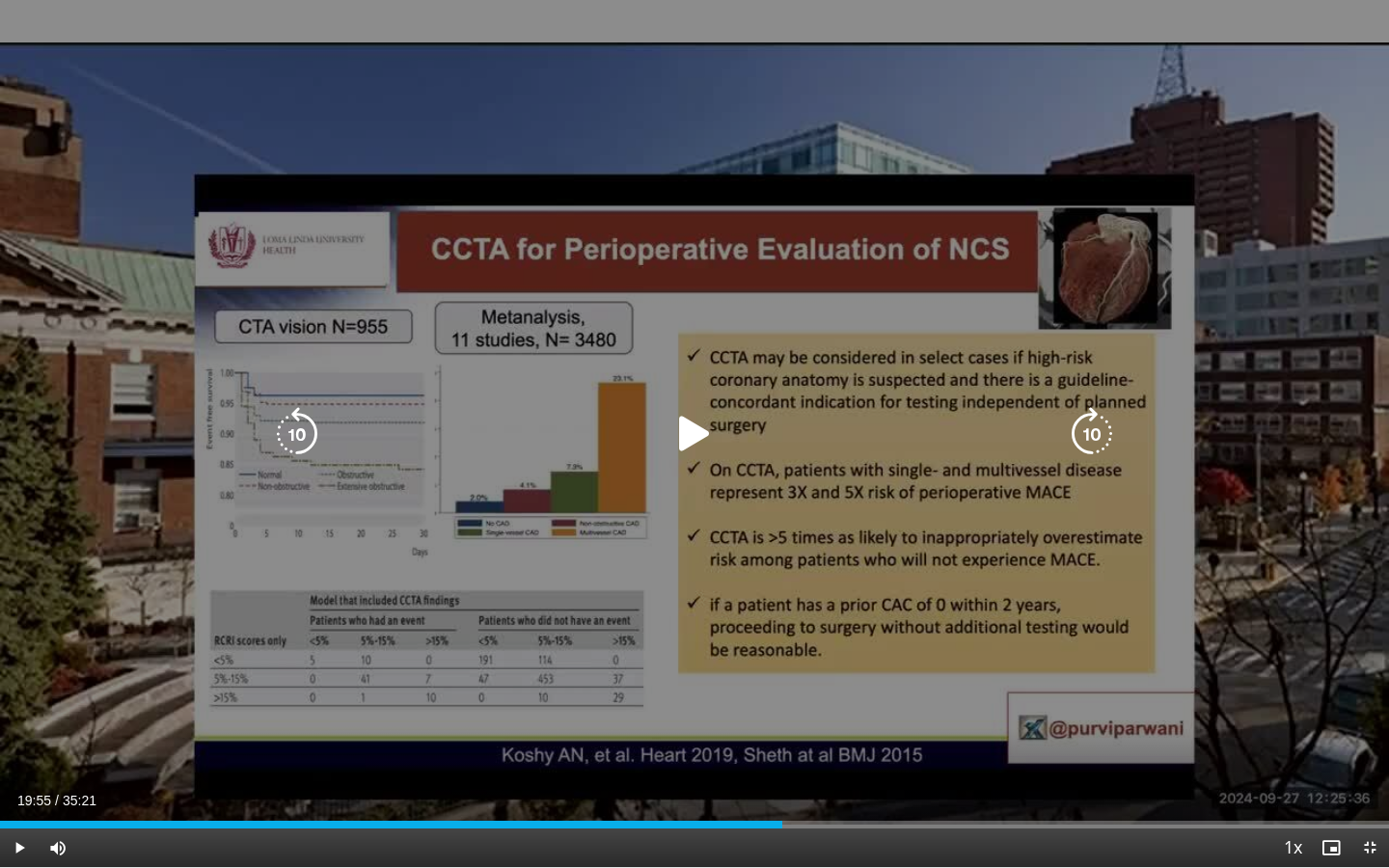 click on "10 seconds
Tap to unmute" at bounding box center [694, 433] 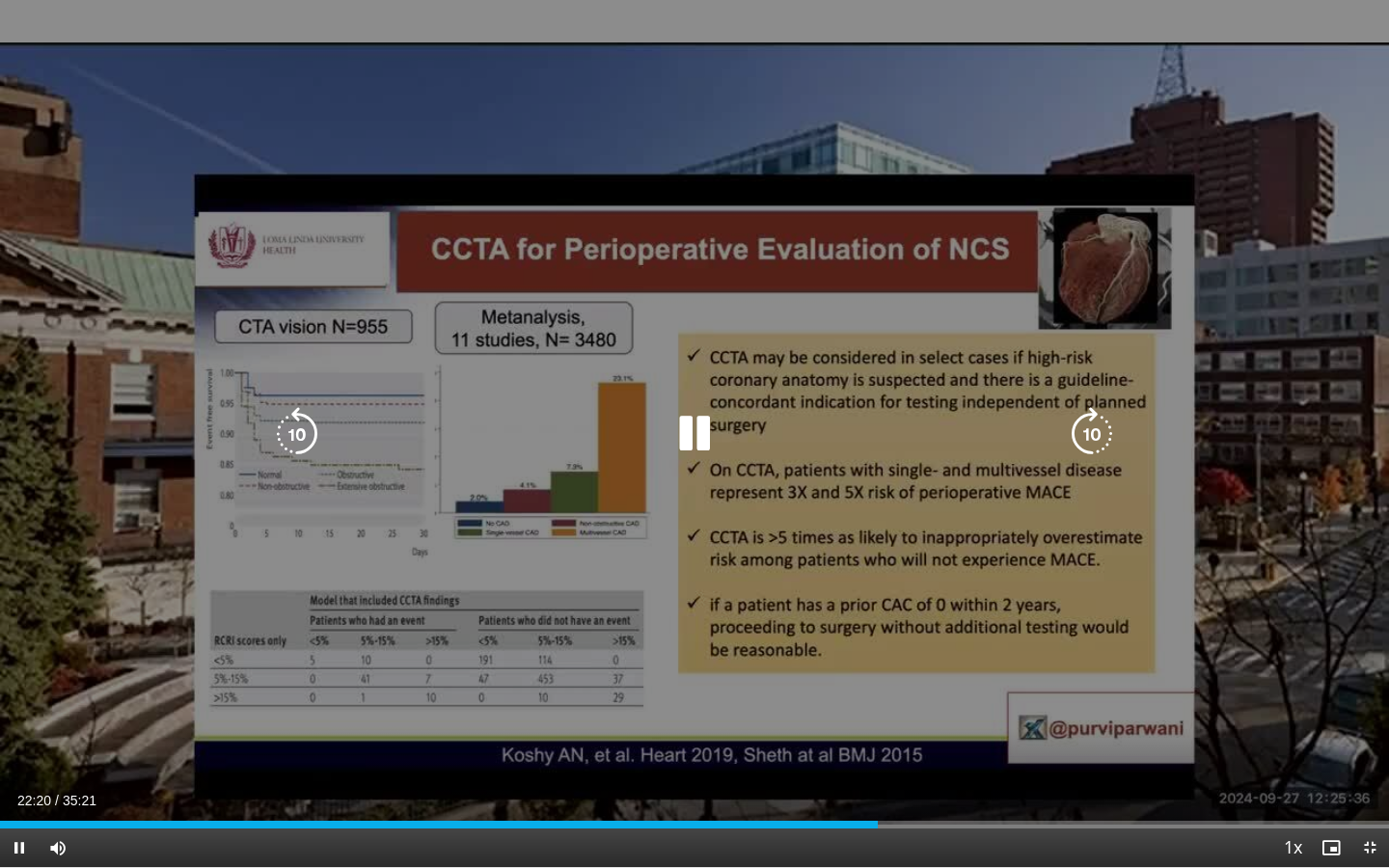 click at bounding box center (694, 434) 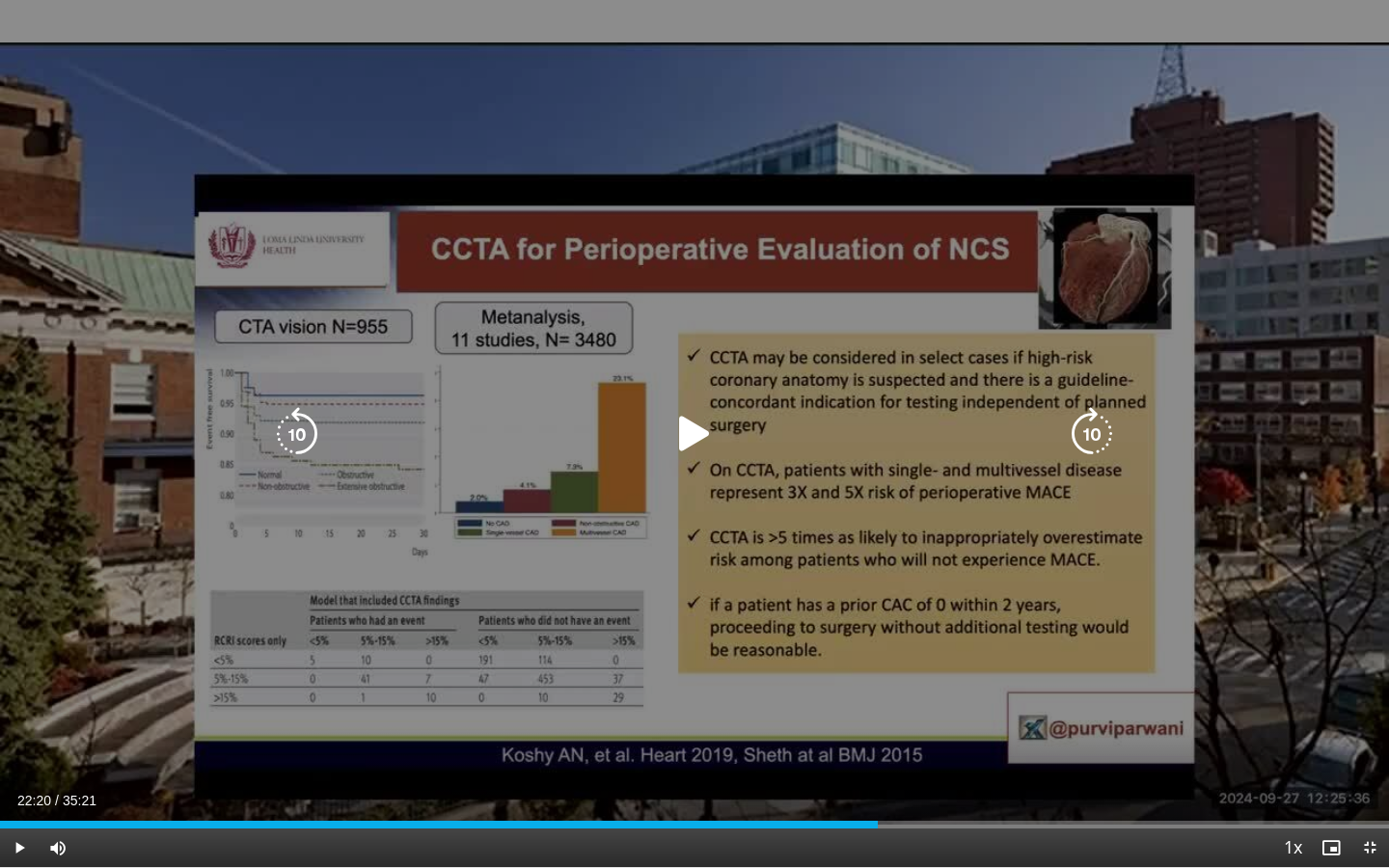 click on "10 seconds
Tap to unmute" at bounding box center [694, 433] 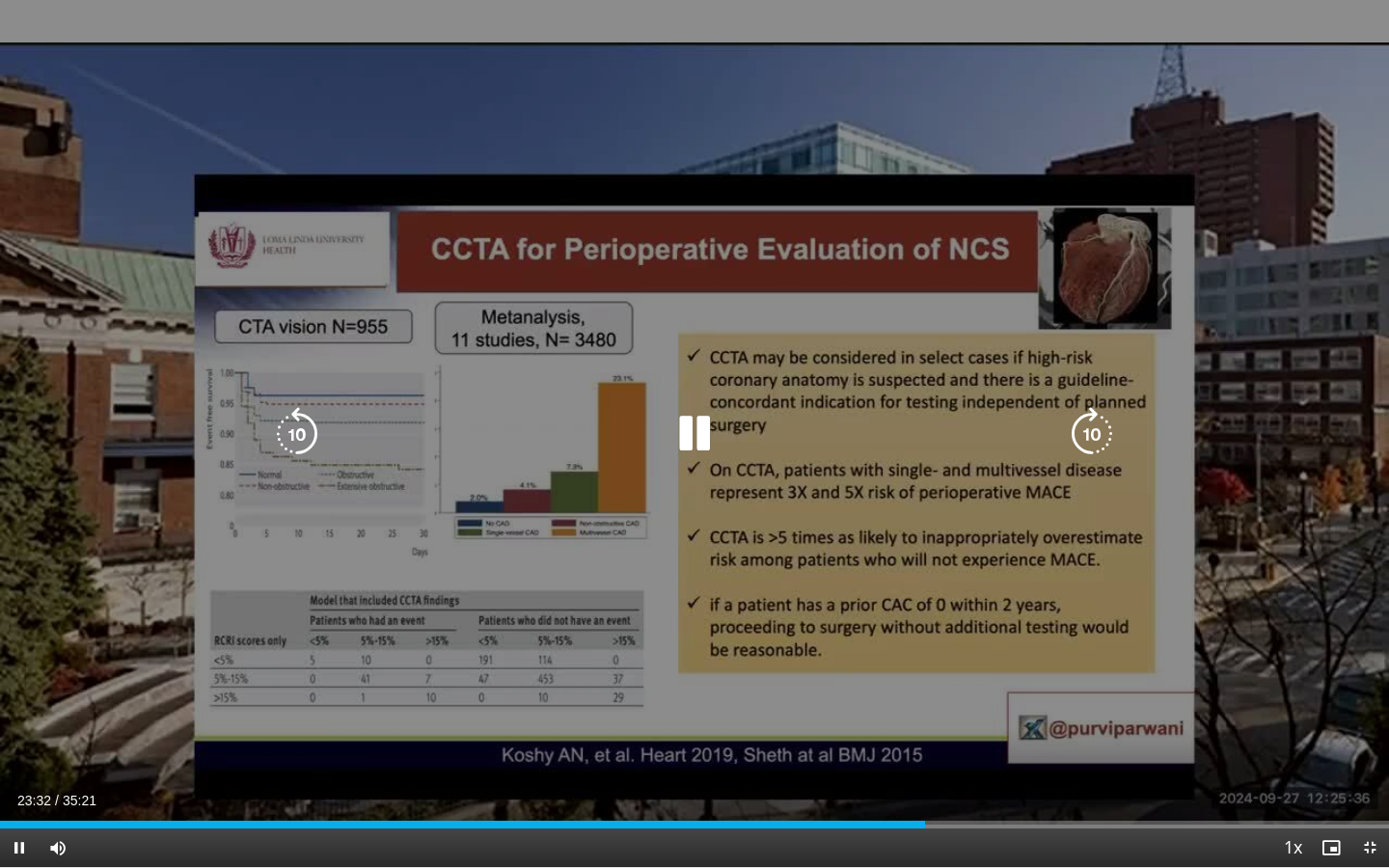 click at bounding box center [694, 434] 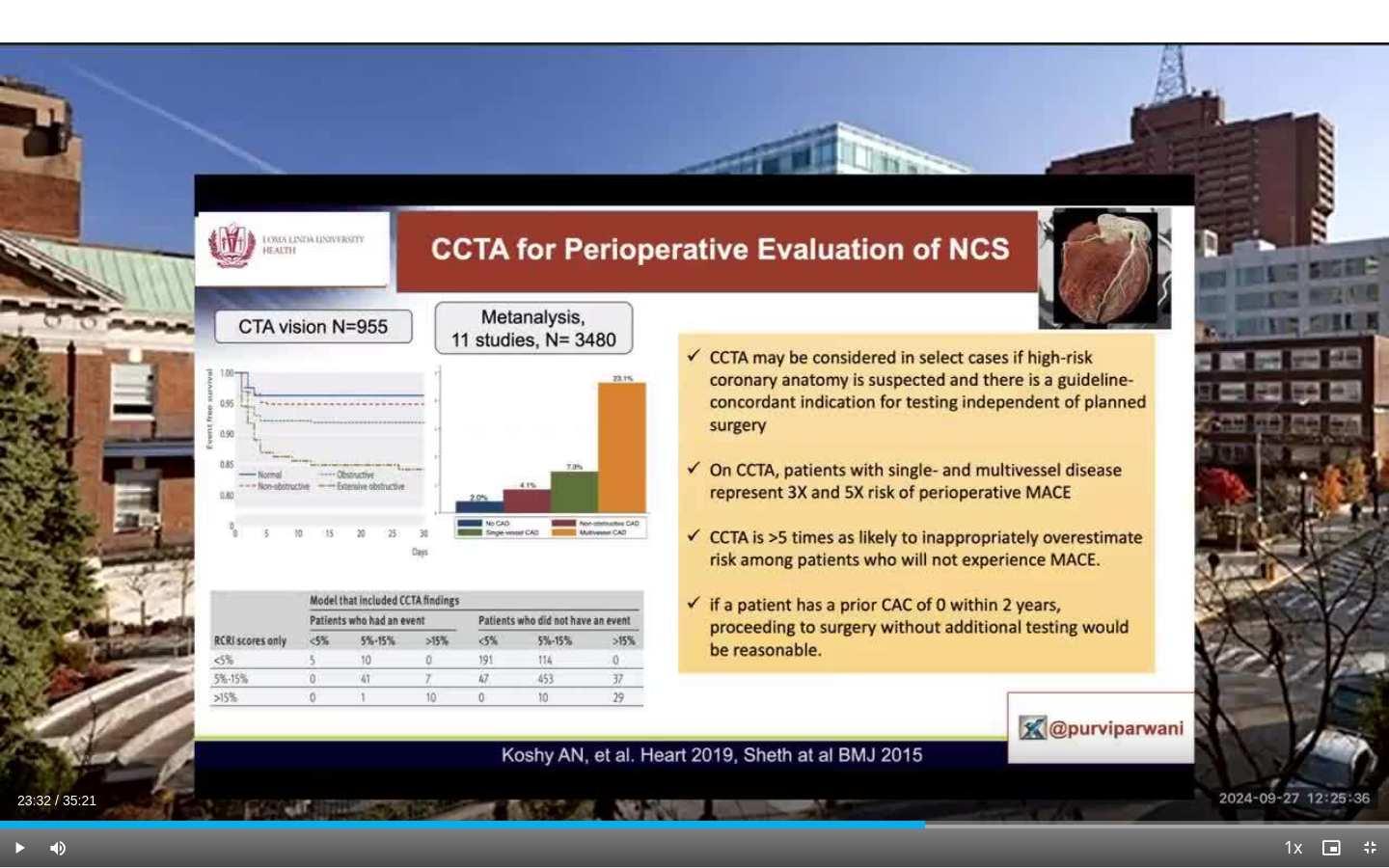 click on "10 seconds
Tap to unmute" at bounding box center (694, 433) 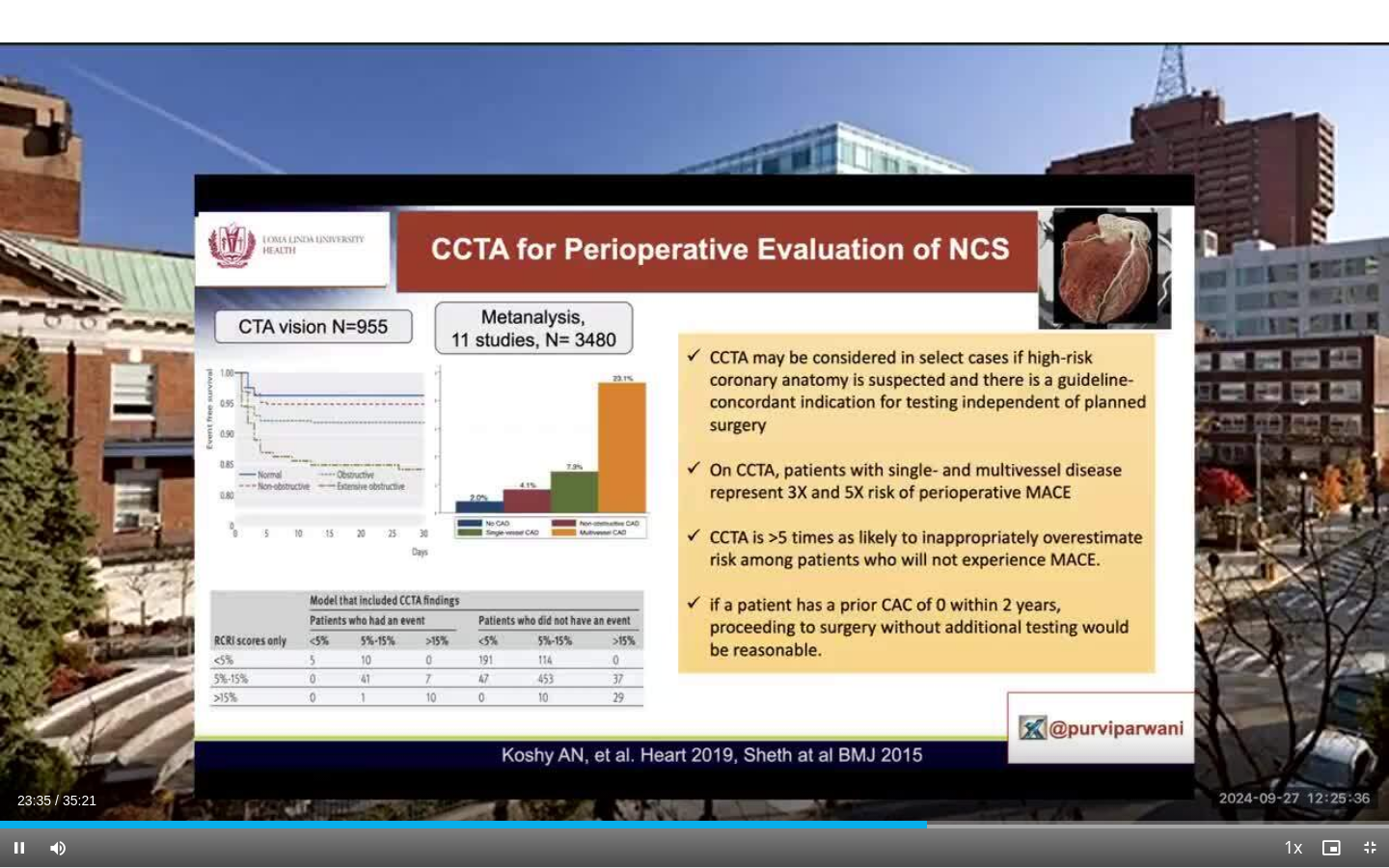 click on "10 seconds
Tap to unmute" at bounding box center (694, 433) 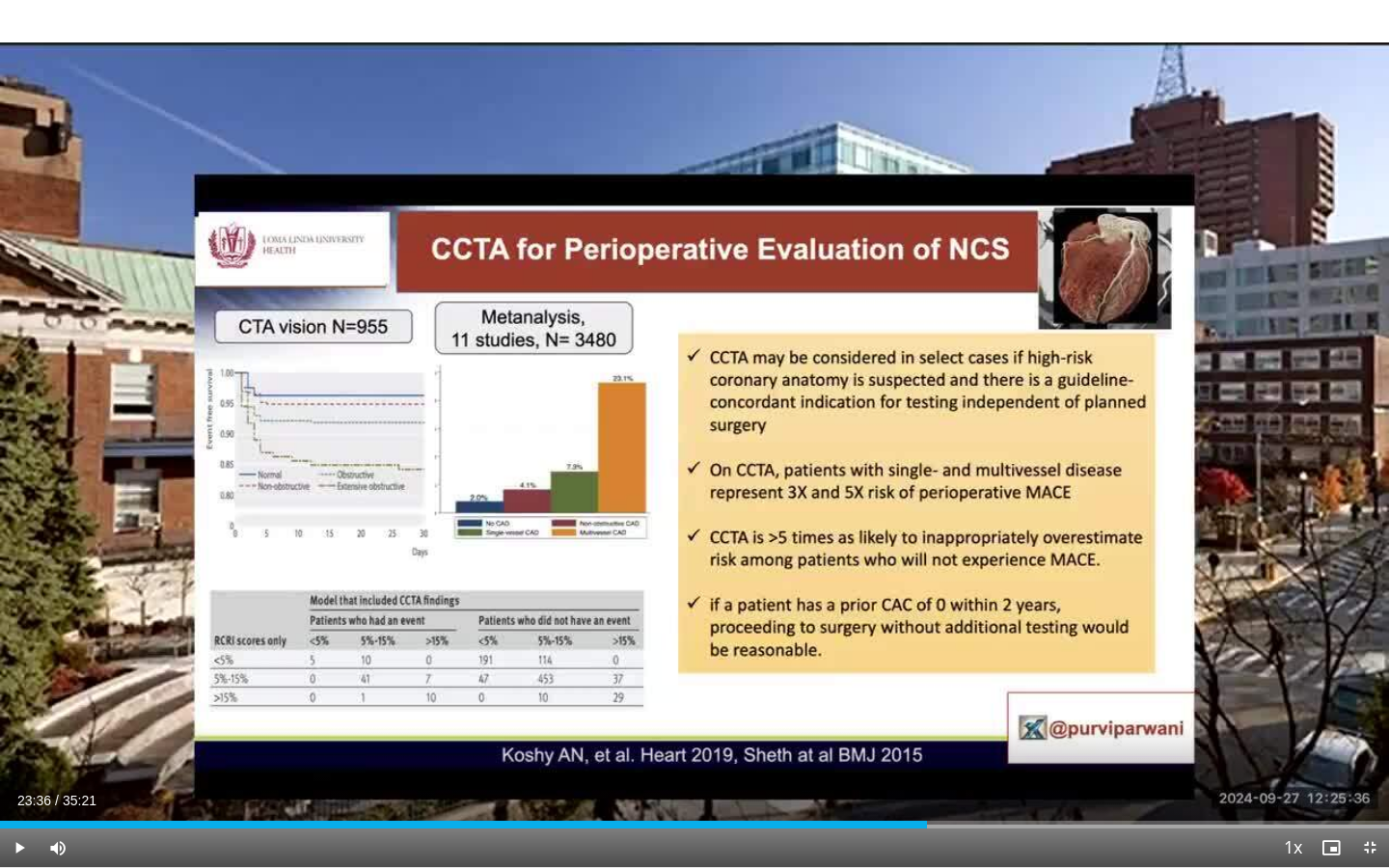 click on "10 seconds
Tap to unmute" at bounding box center (694, 433) 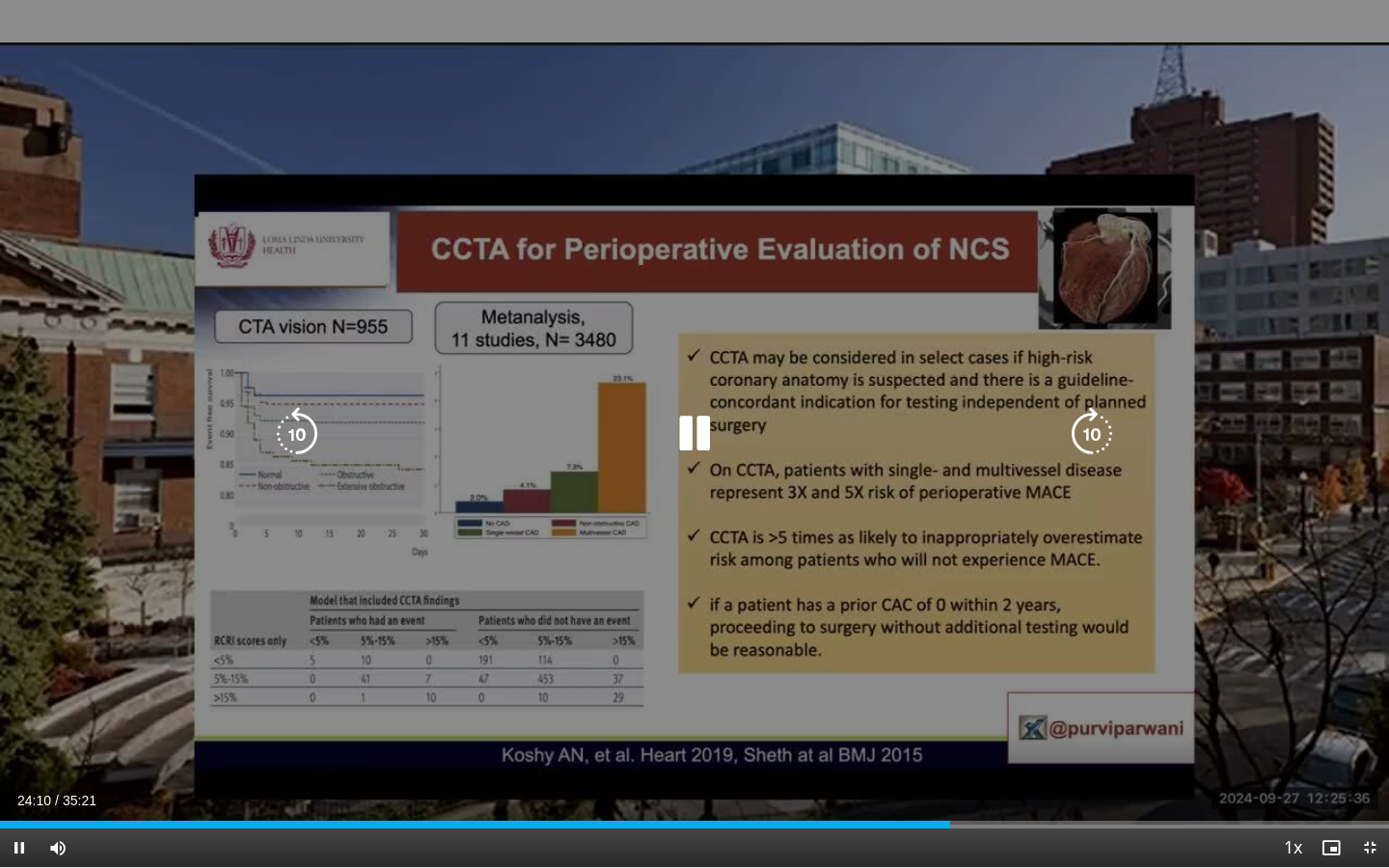 click at bounding box center (694, 434) 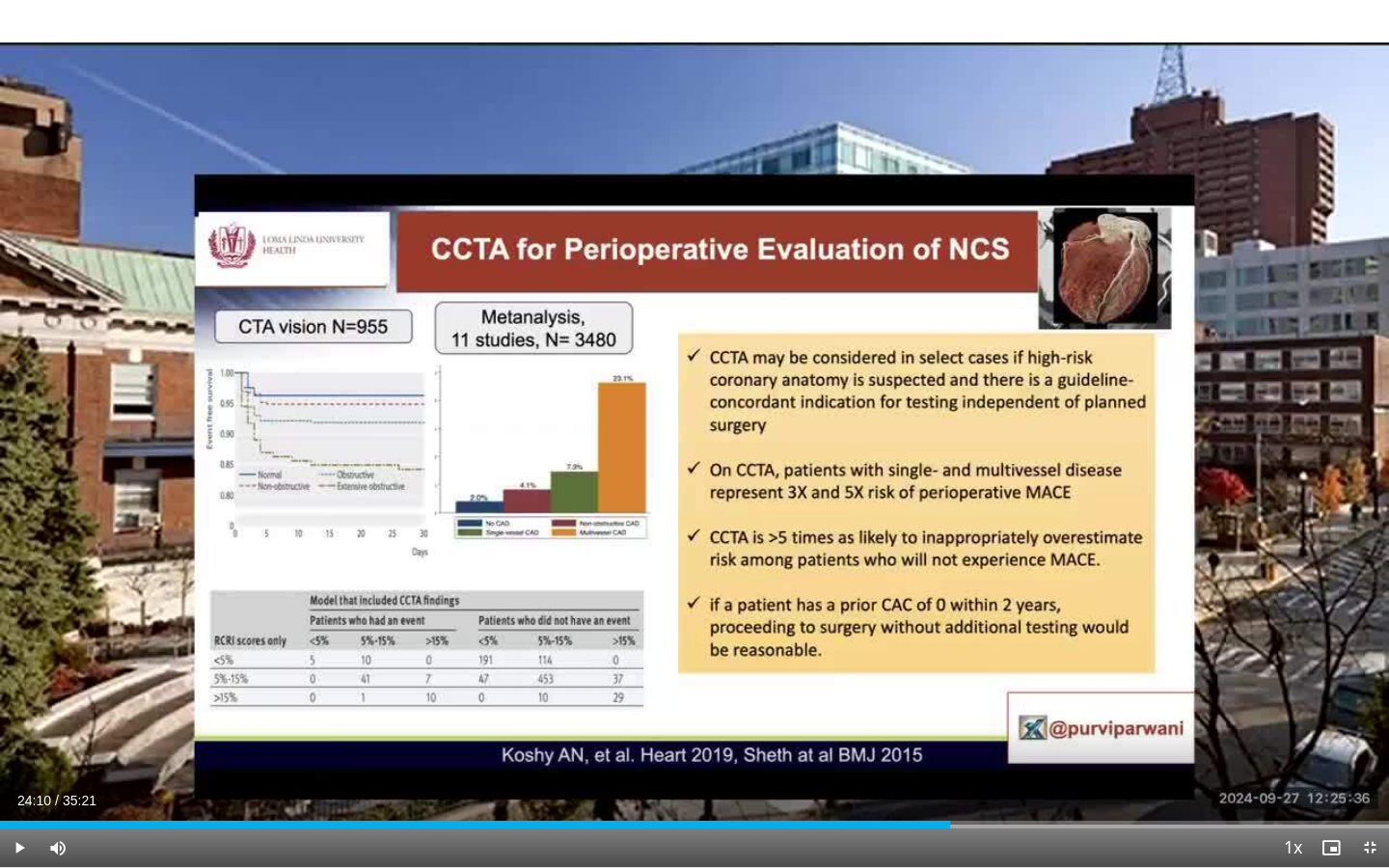 click on "10 seconds
Tap to unmute" at bounding box center (694, 433) 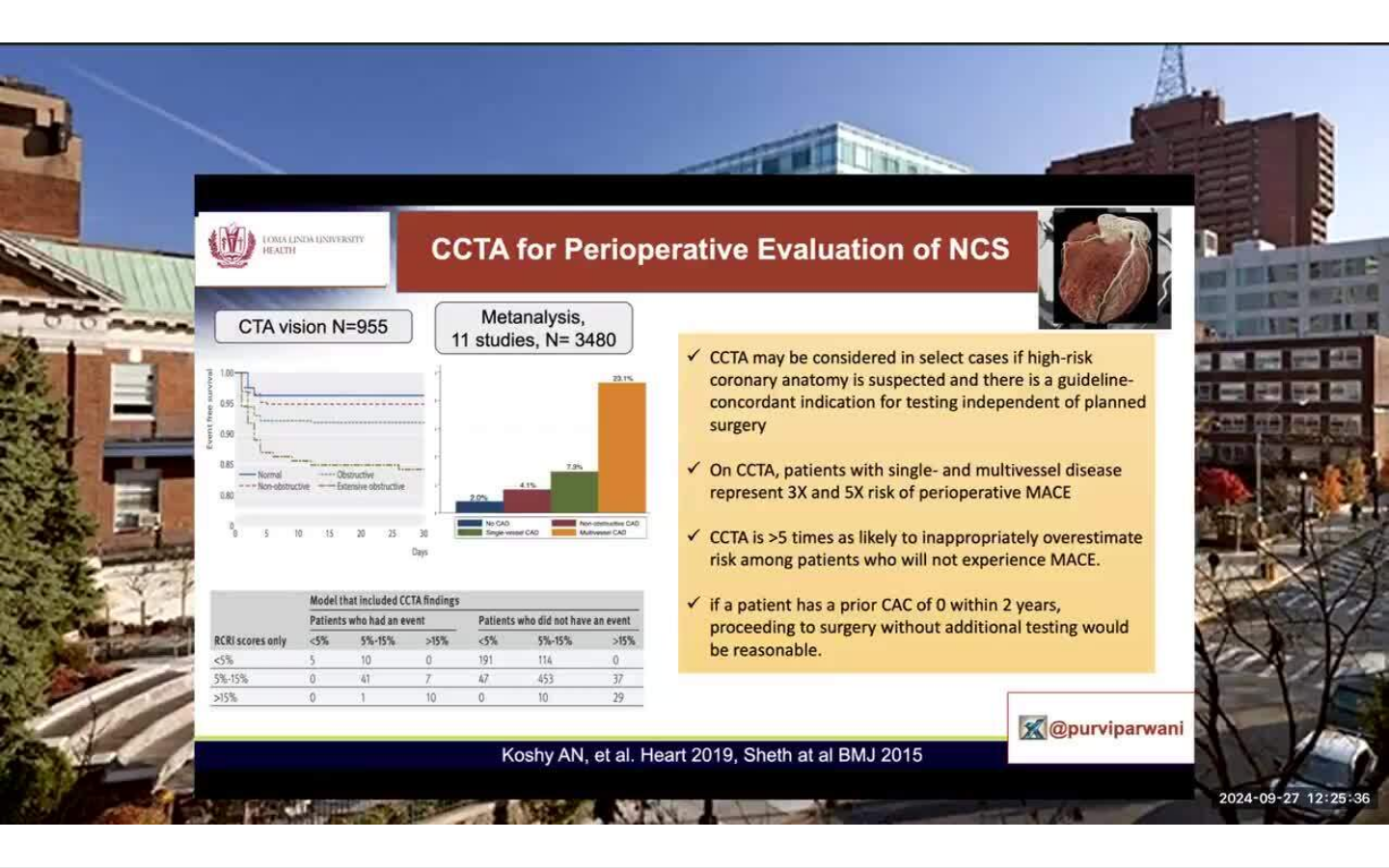 click on "10 seconds
Tap to unmute" at bounding box center (694, 433) 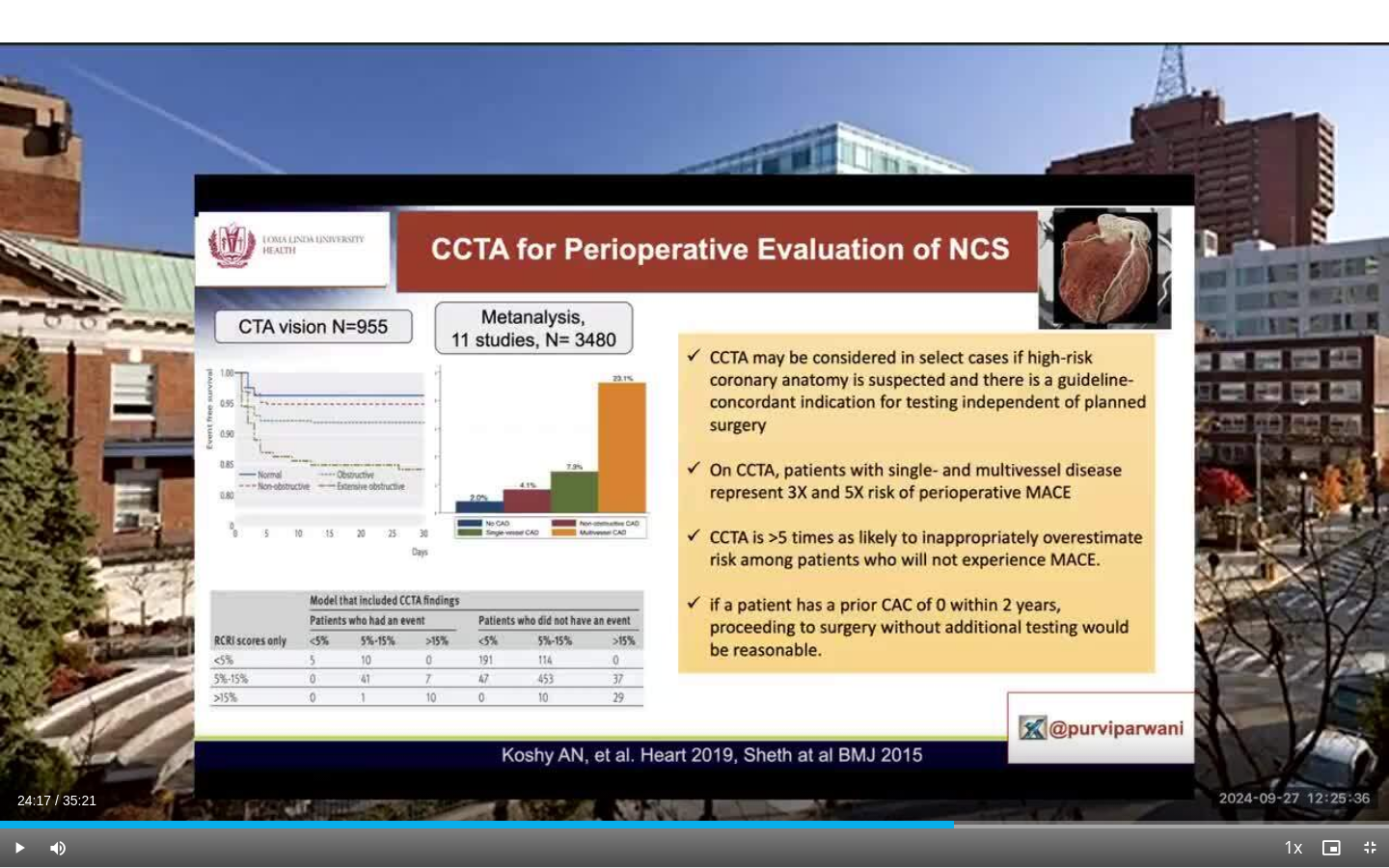 click on "10 seconds
Tap to unmute" at bounding box center (694, 433) 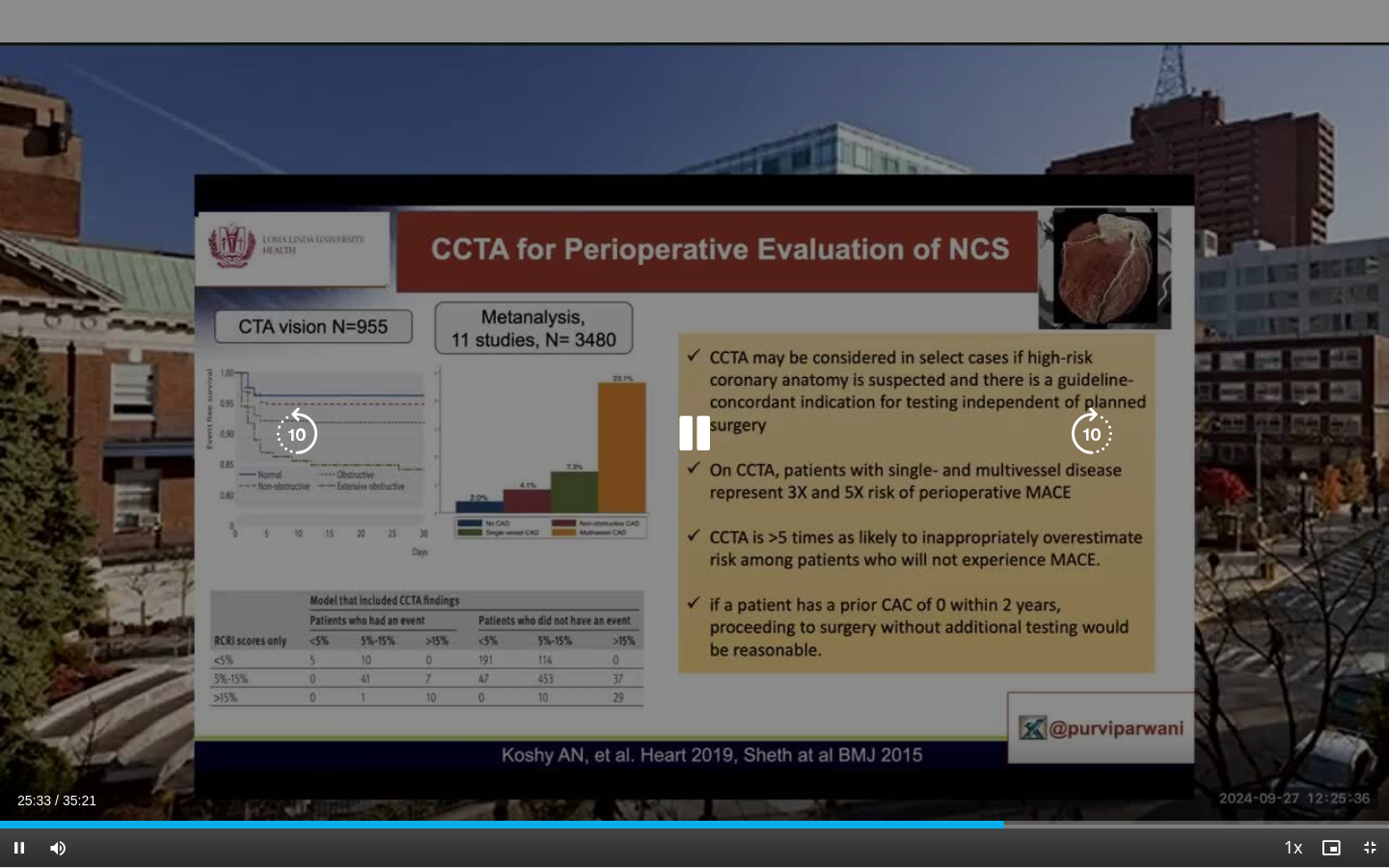 click at bounding box center [694, 434] 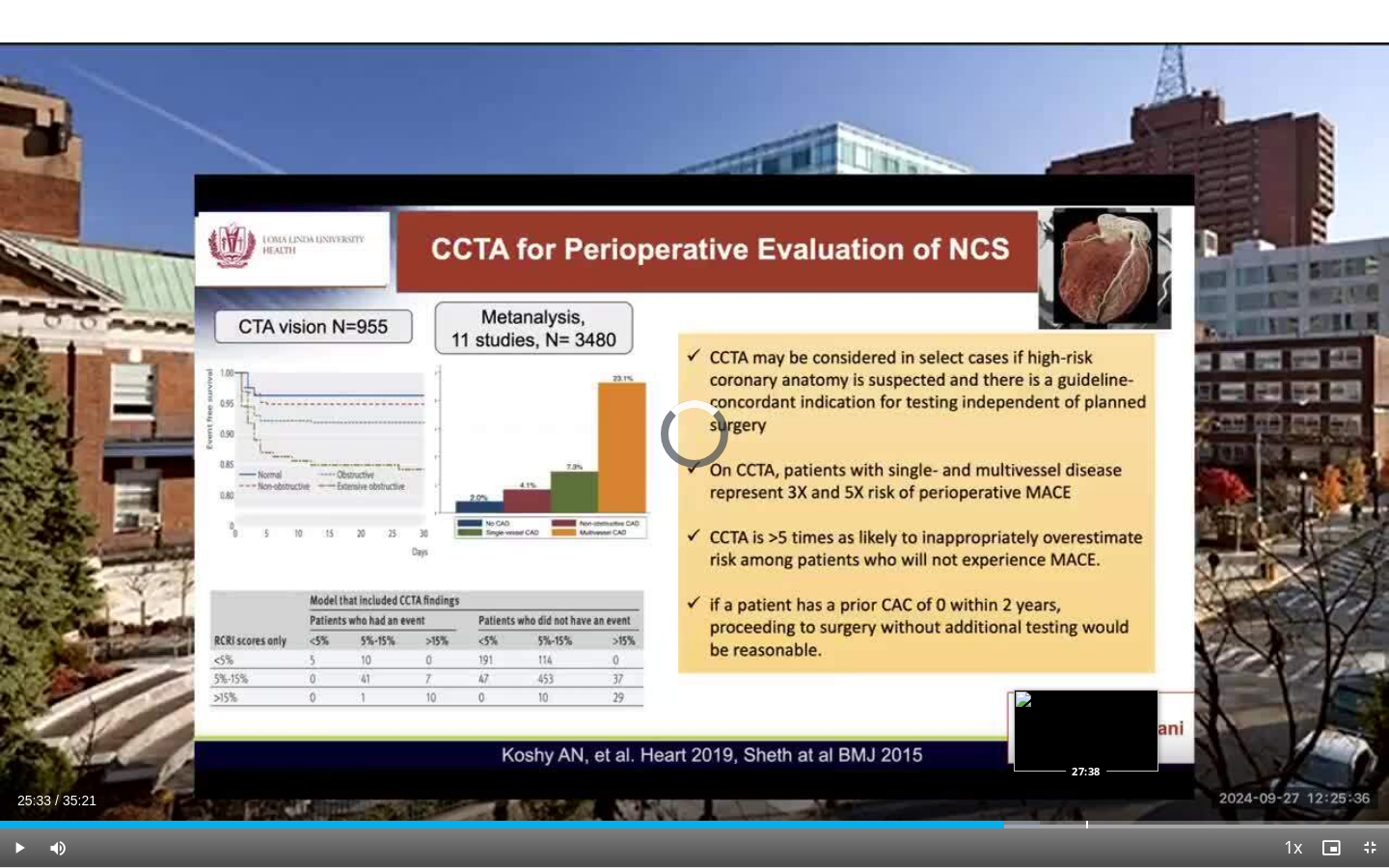 click at bounding box center [1087, 825] 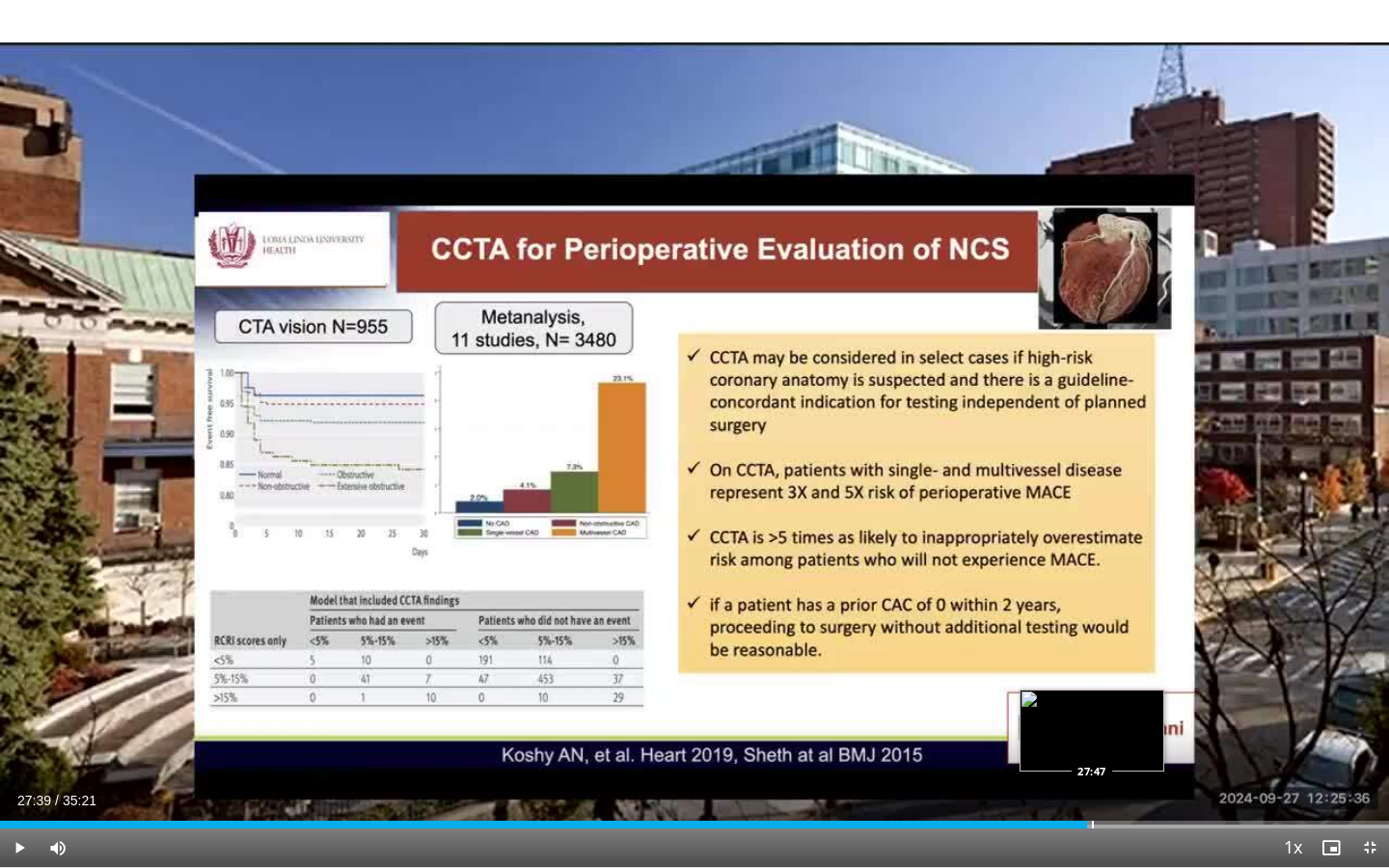 click at bounding box center [1093, 825] 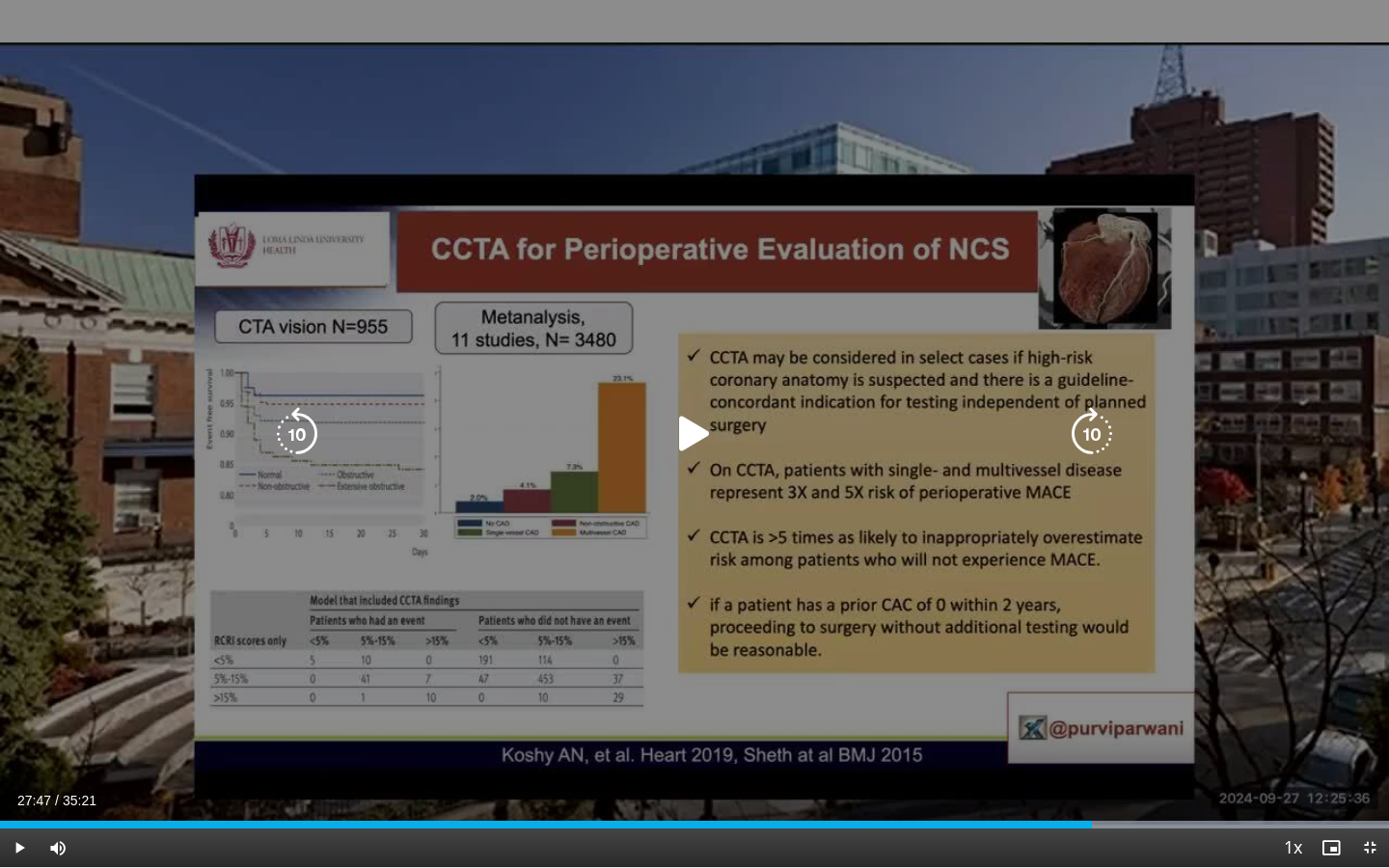 click at bounding box center [694, 434] 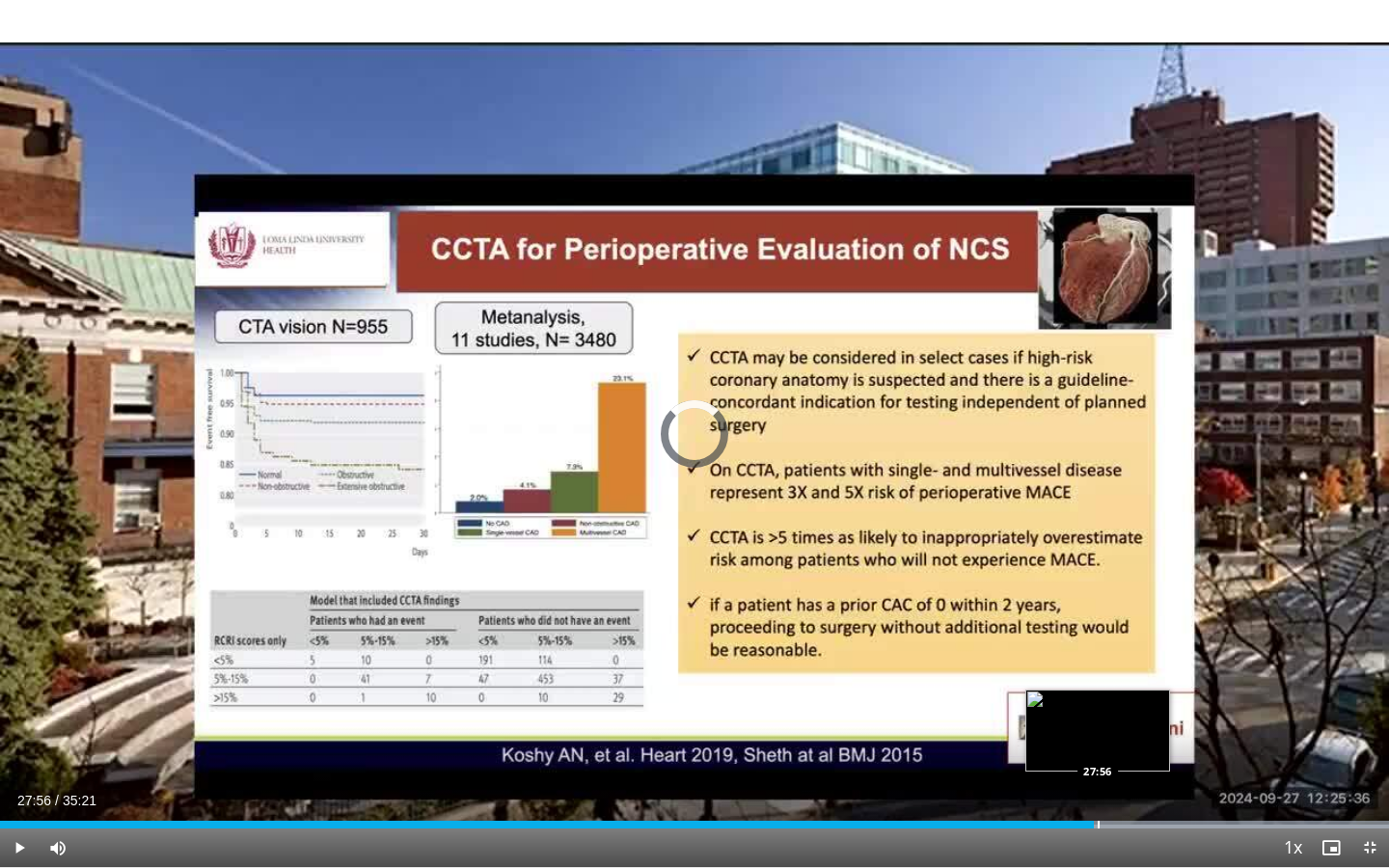 click at bounding box center [1099, 825] 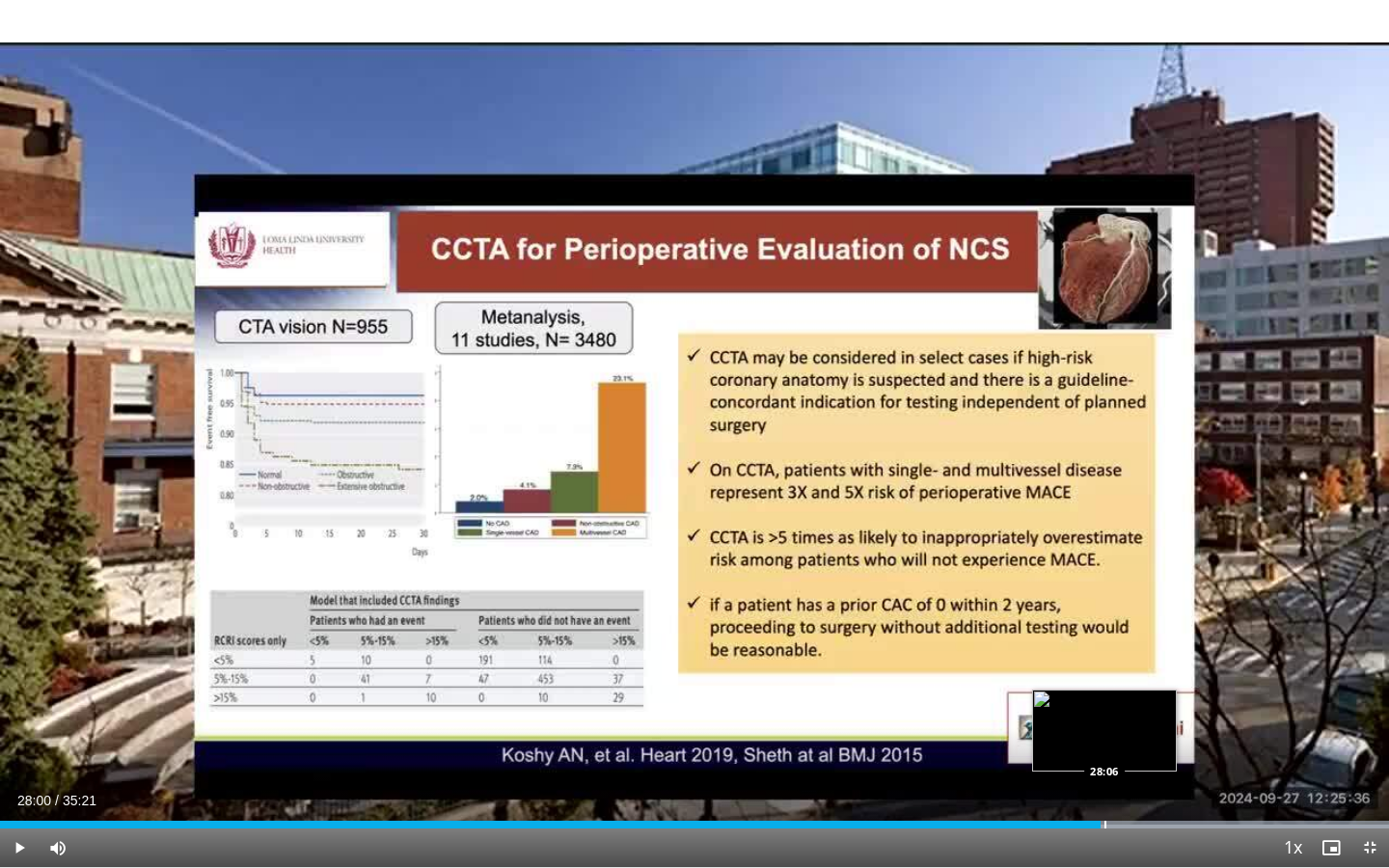 click at bounding box center [1105, 825] 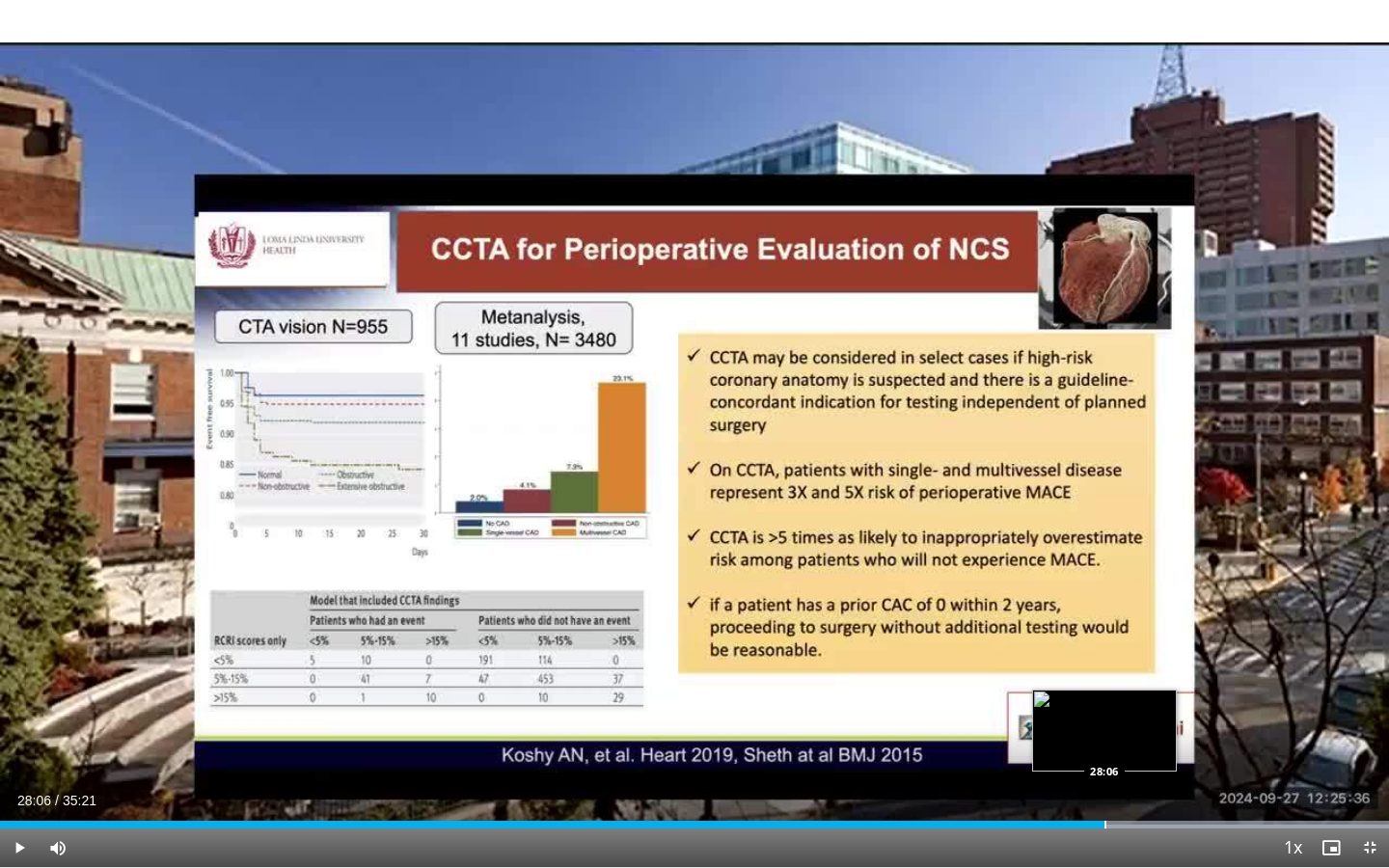 click at bounding box center (1105, 825) 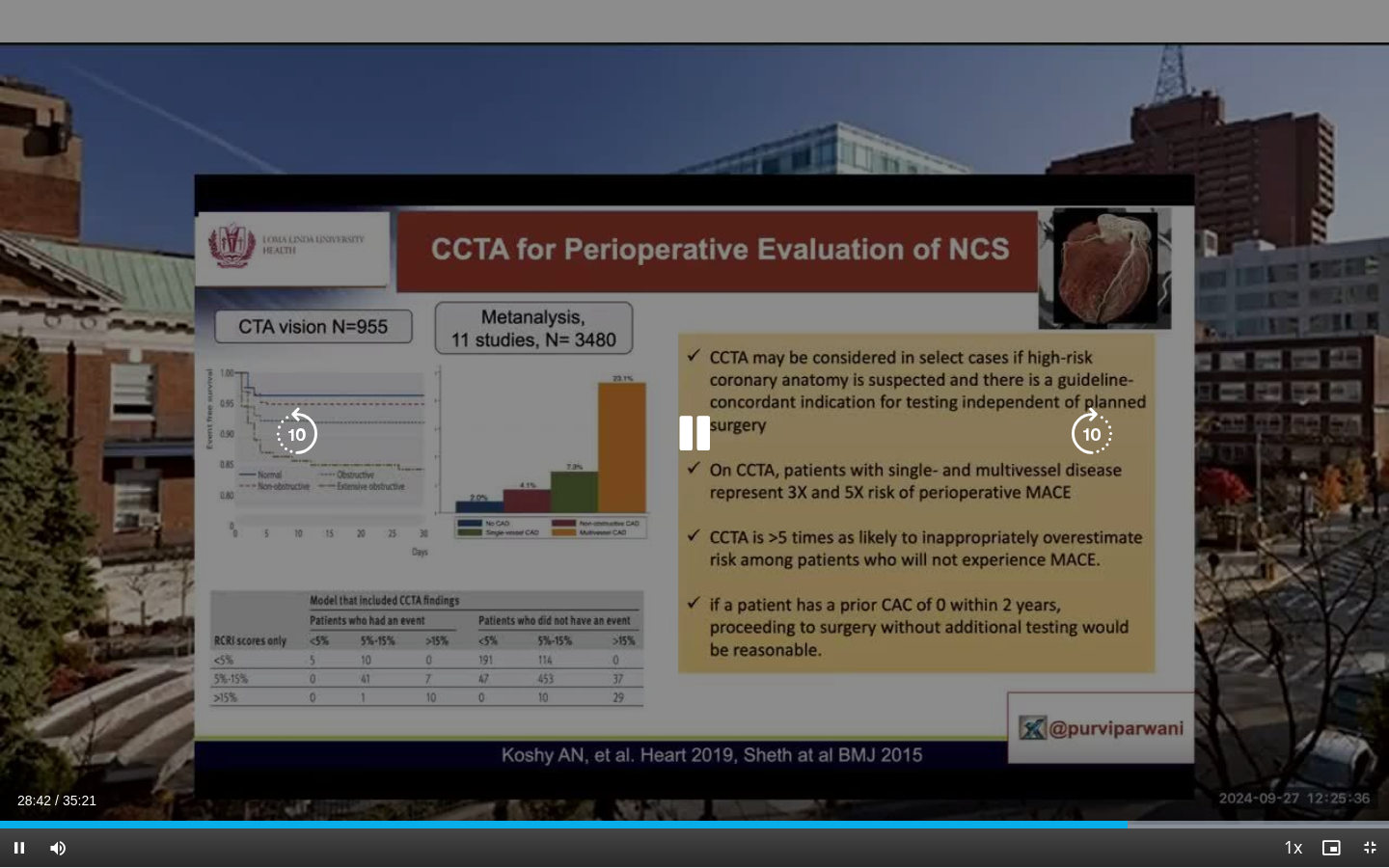 click at bounding box center [694, 434] 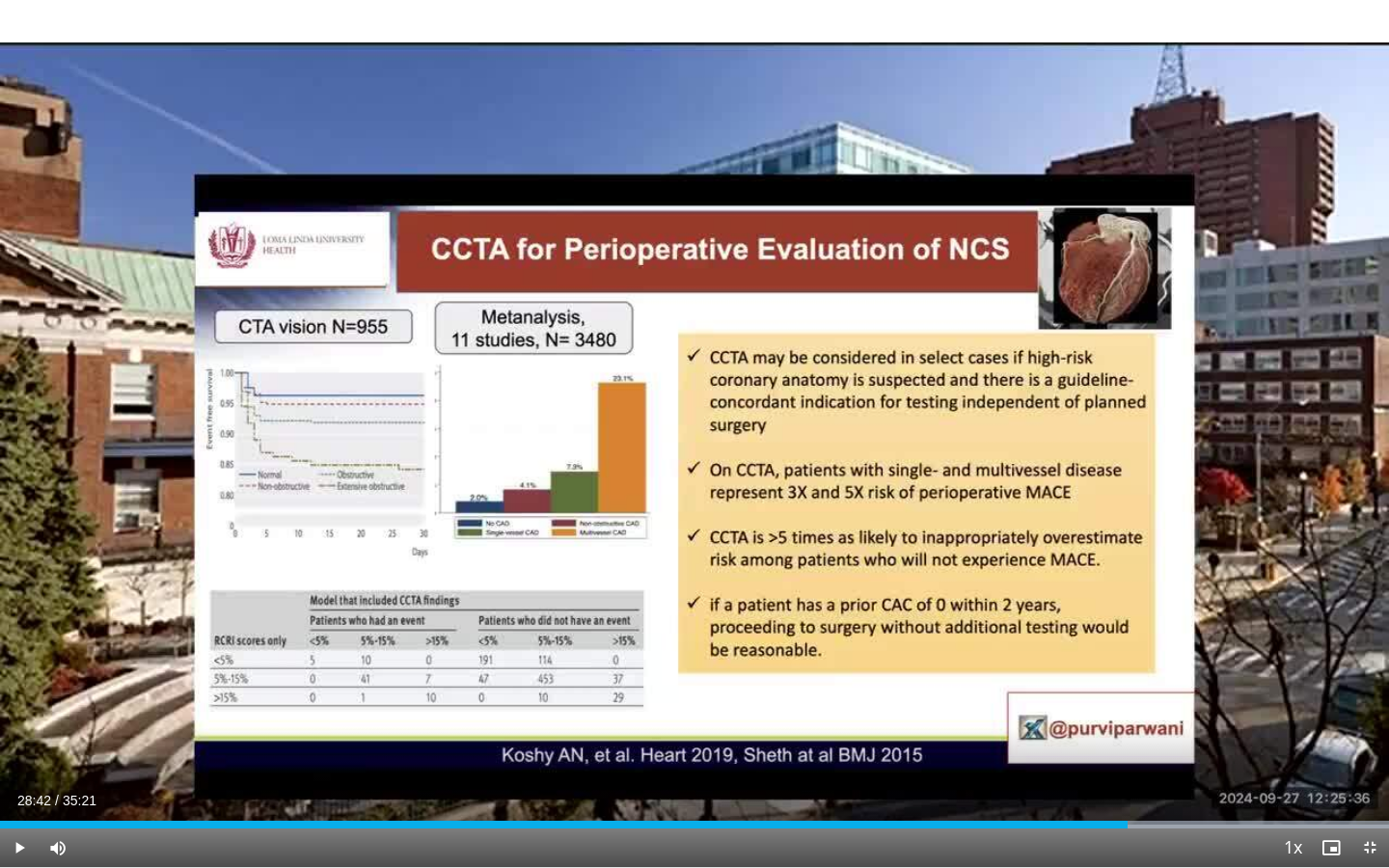 click on "10 seconds
Tap to unmute" at bounding box center (694, 433) 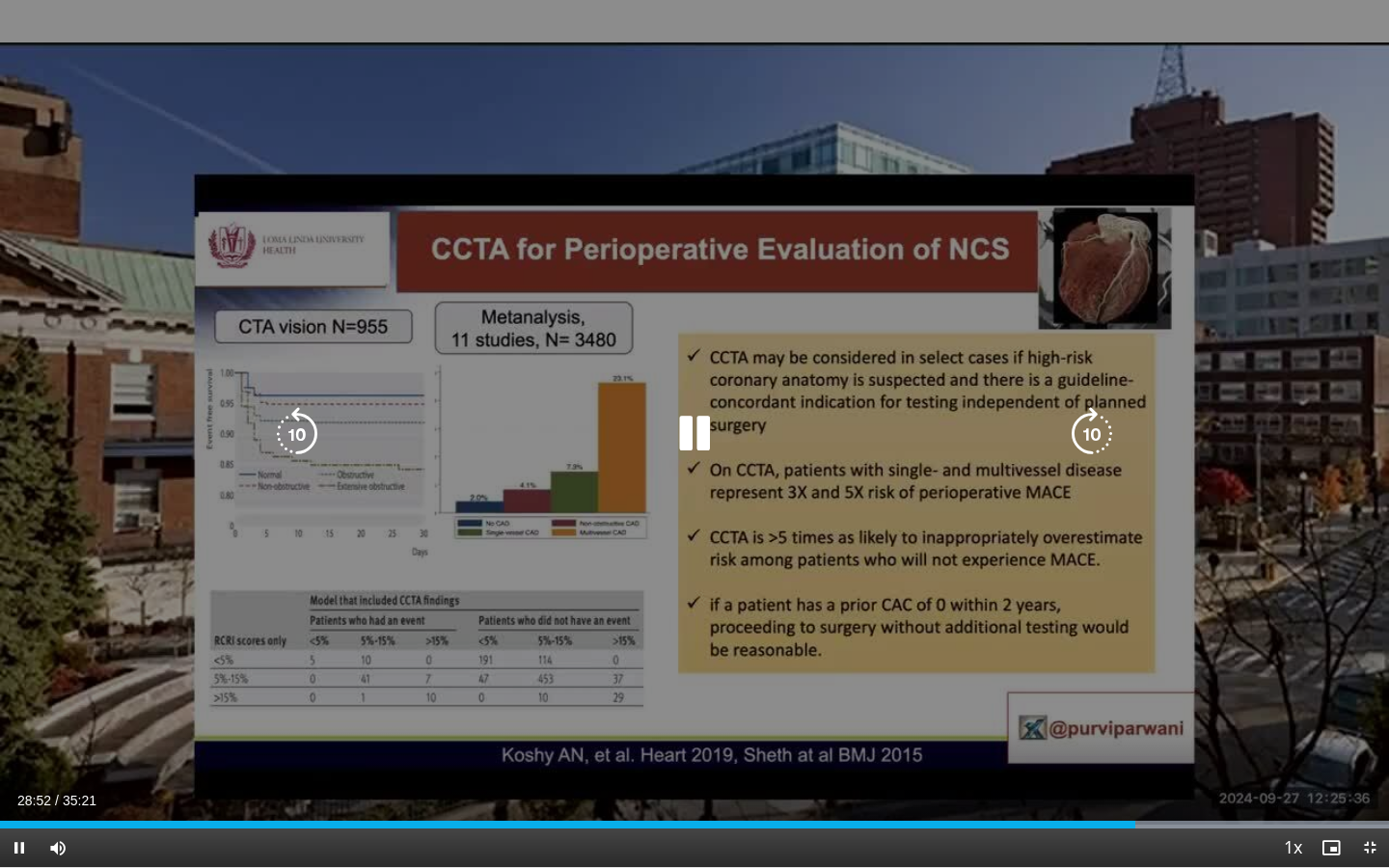 click at bounding box center [297, 434] 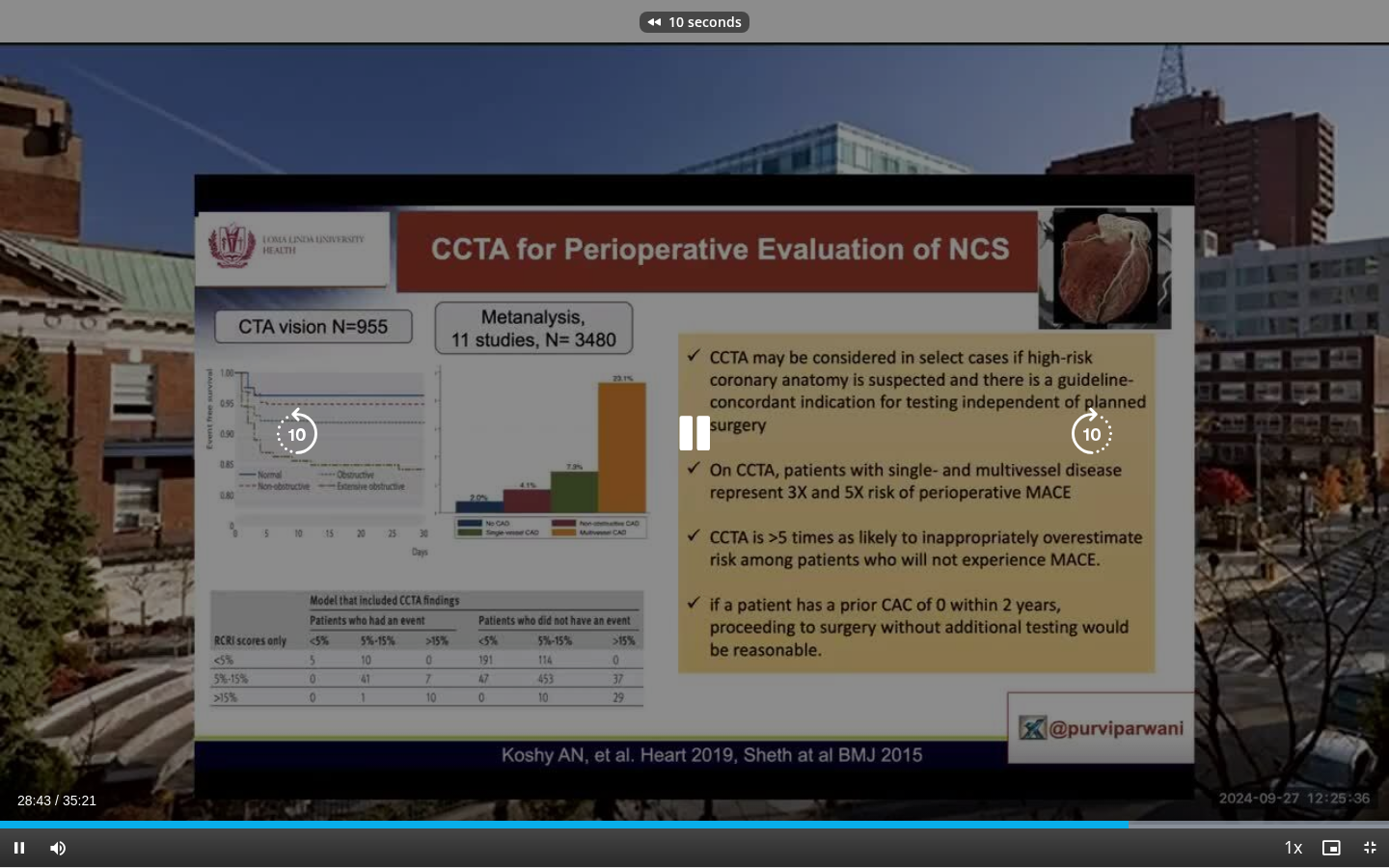 click at bounding box center [297, 434] 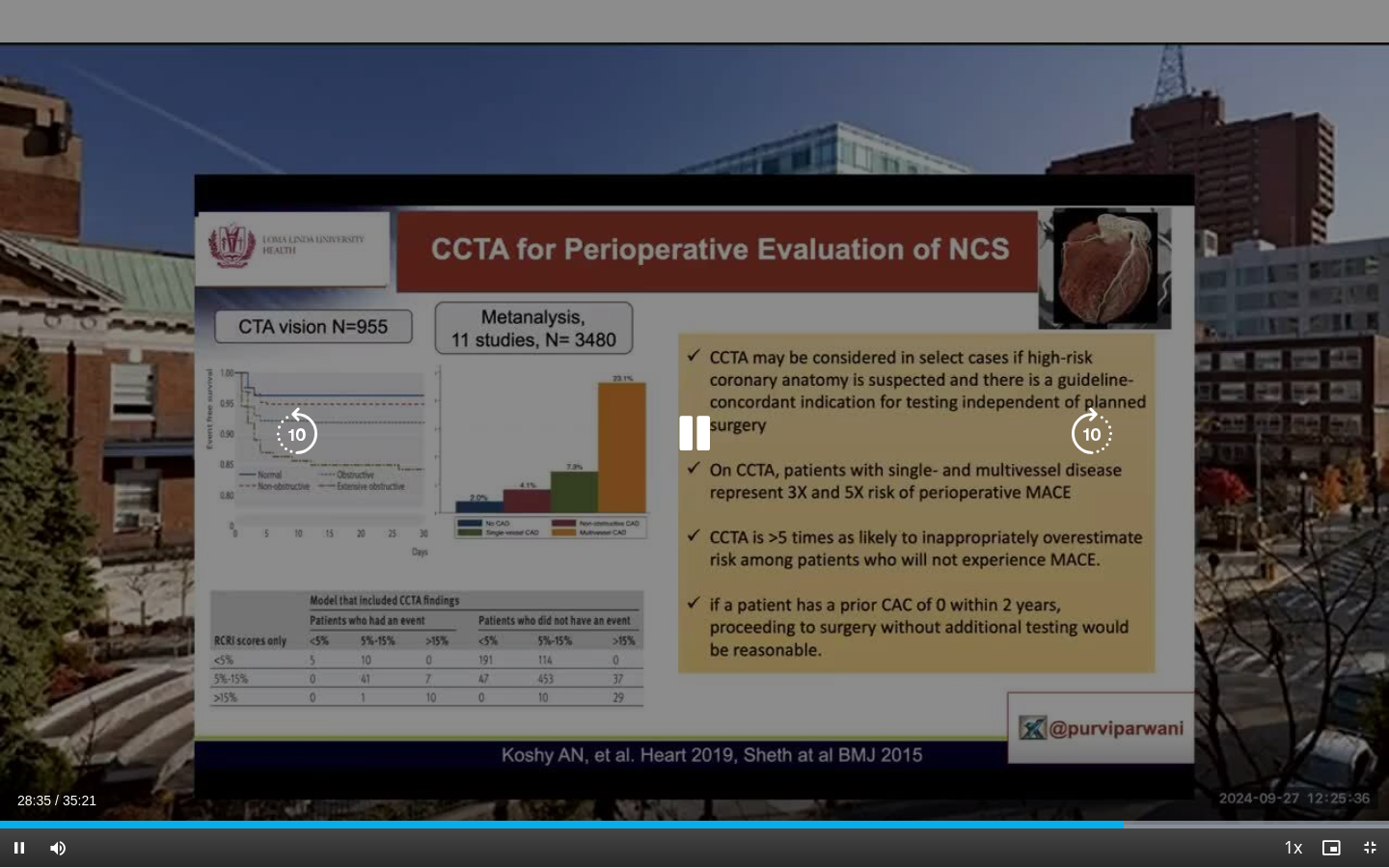 click at bounding box center (297, 434) 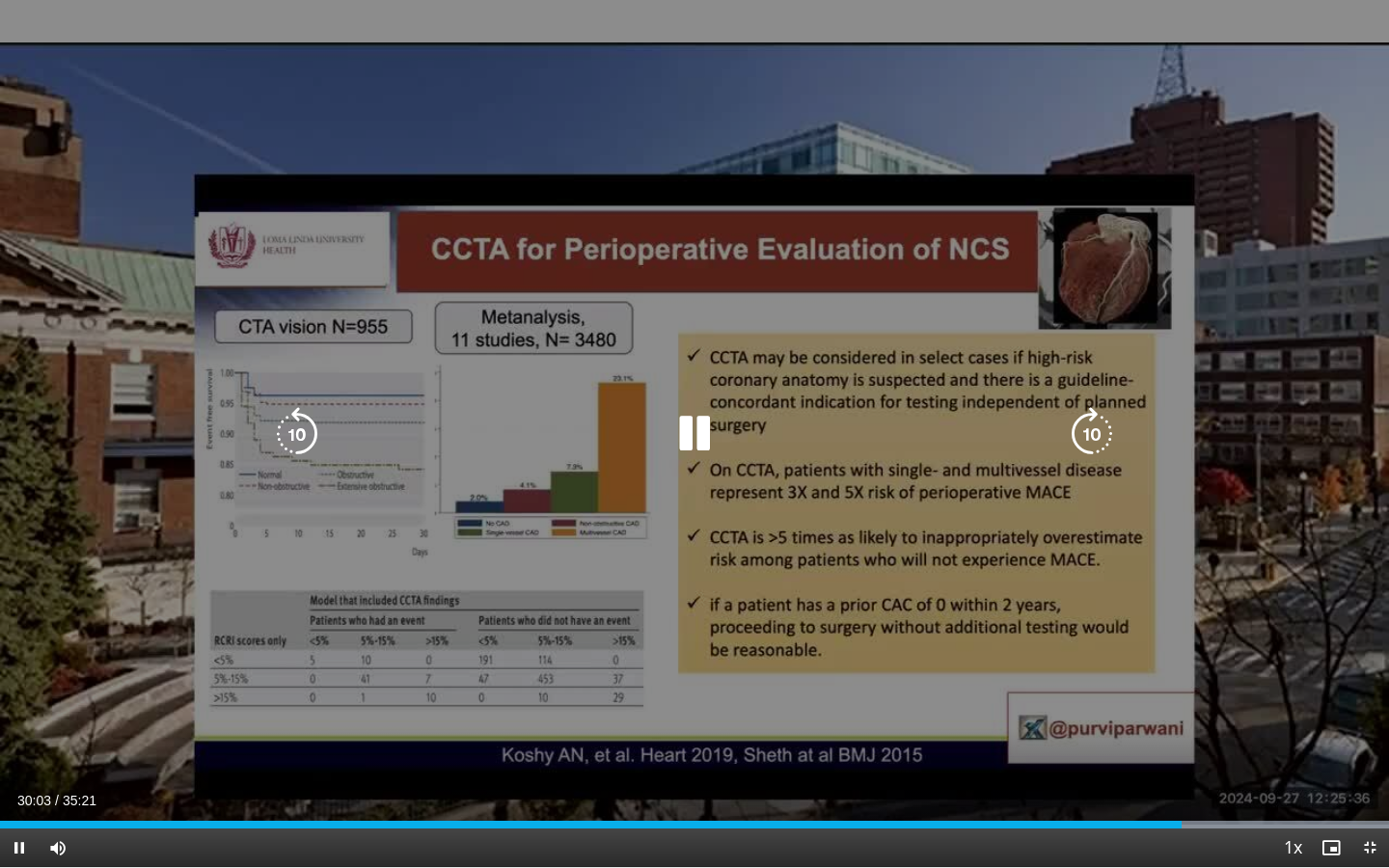 click at bounding box center [694, 434] 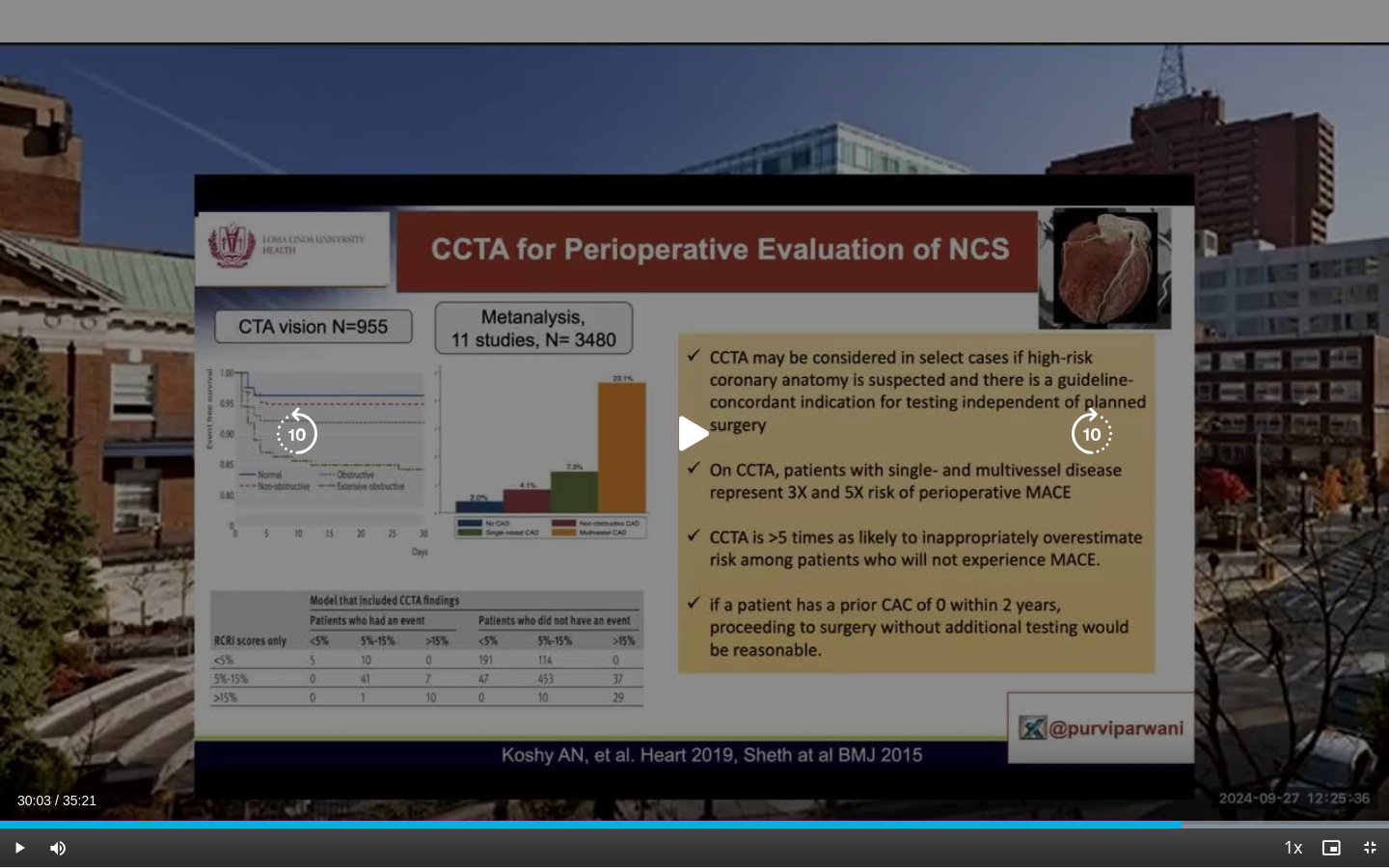 click at bounding box center (694, 434) 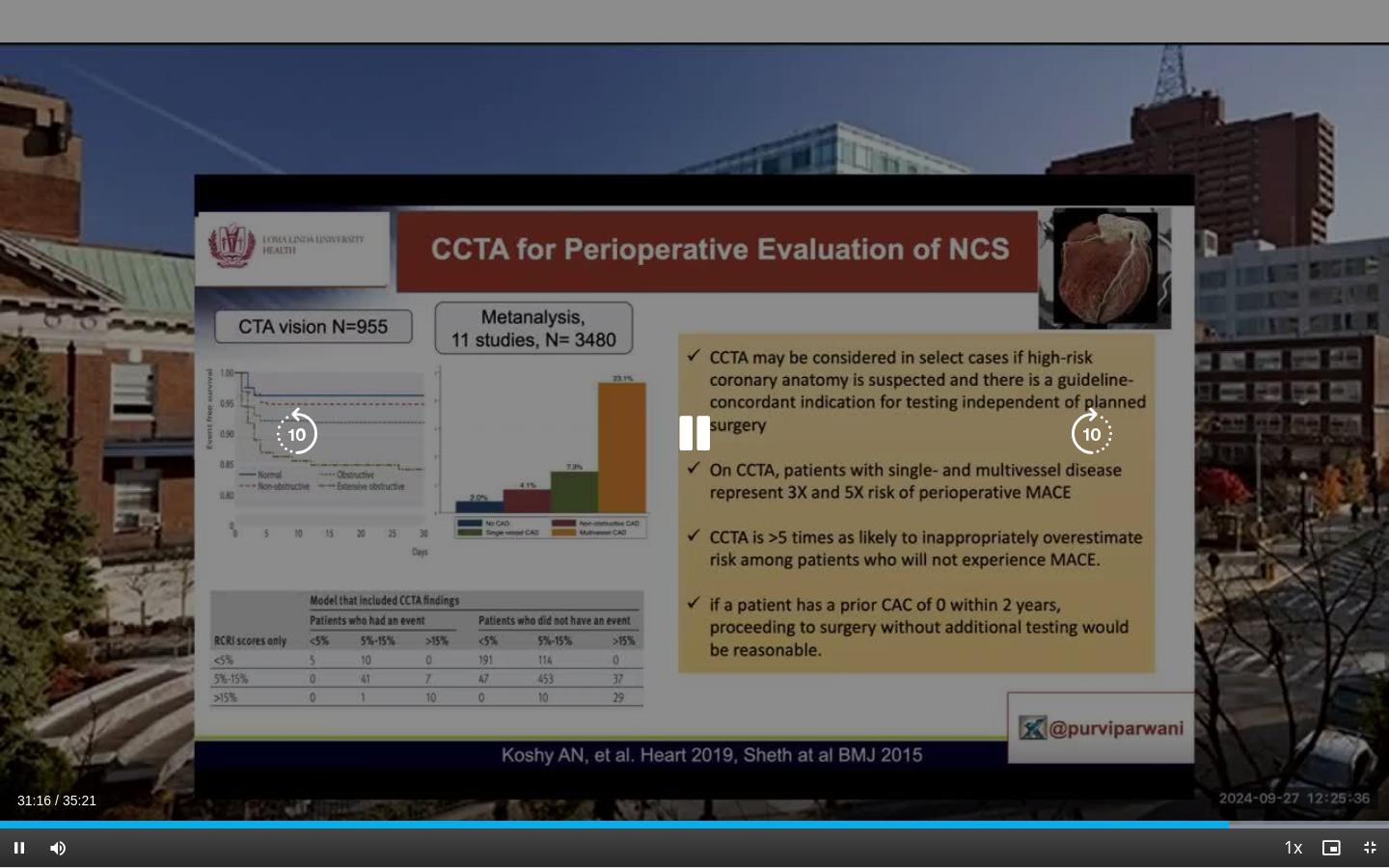 click at bounding box center (694, 434) 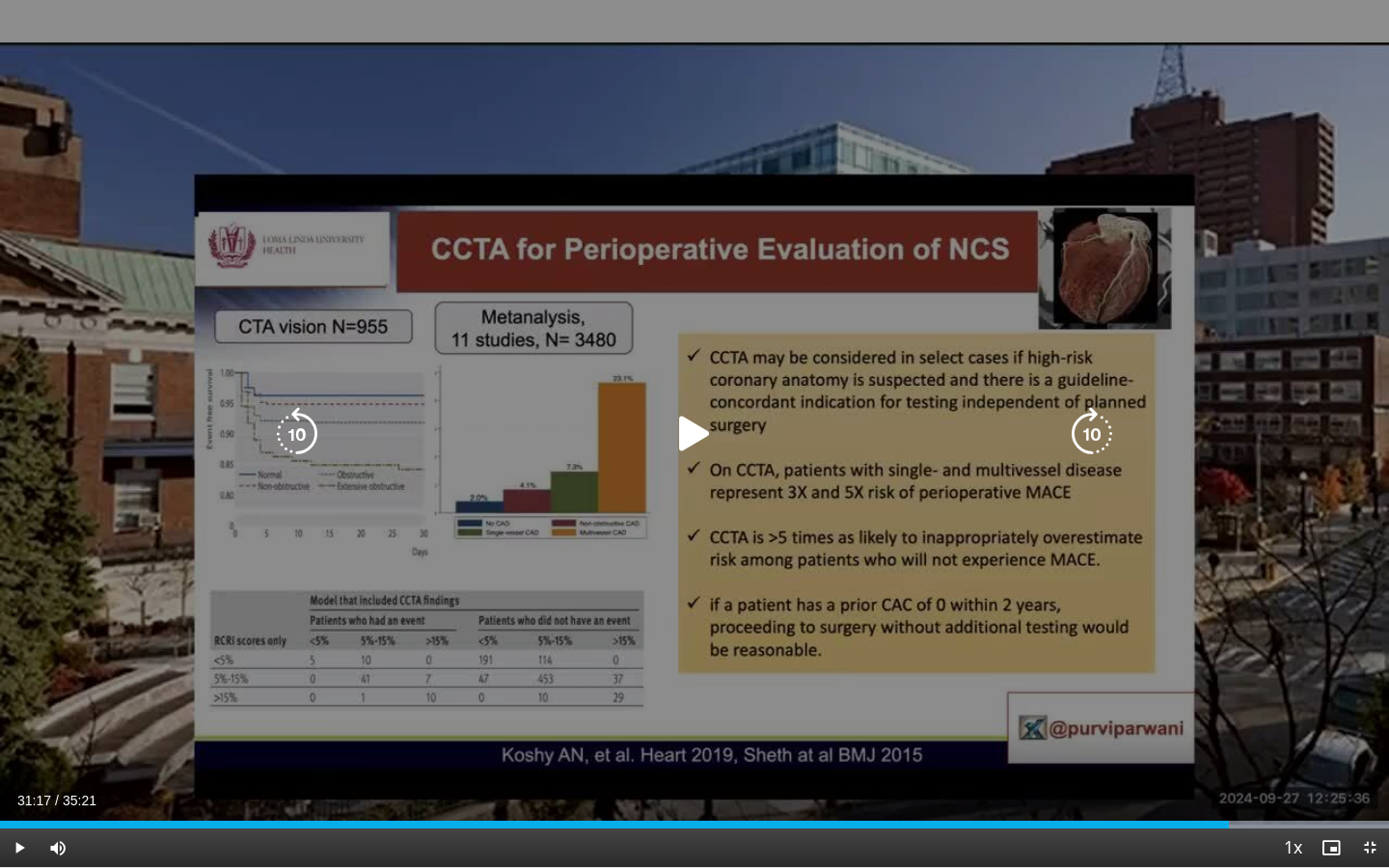 click at bounding box center (694, 434) 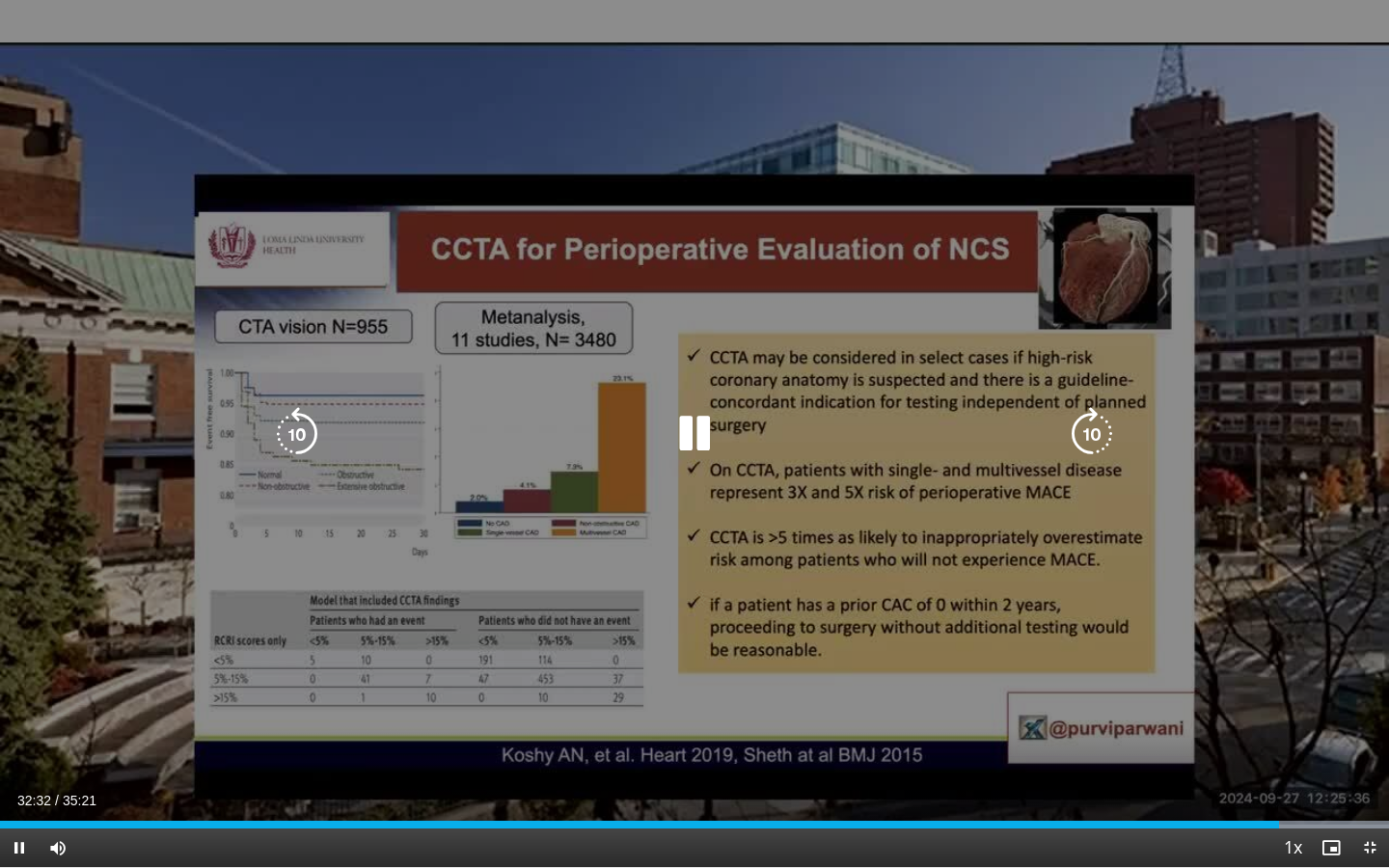 click at bounding box center [694, 434] 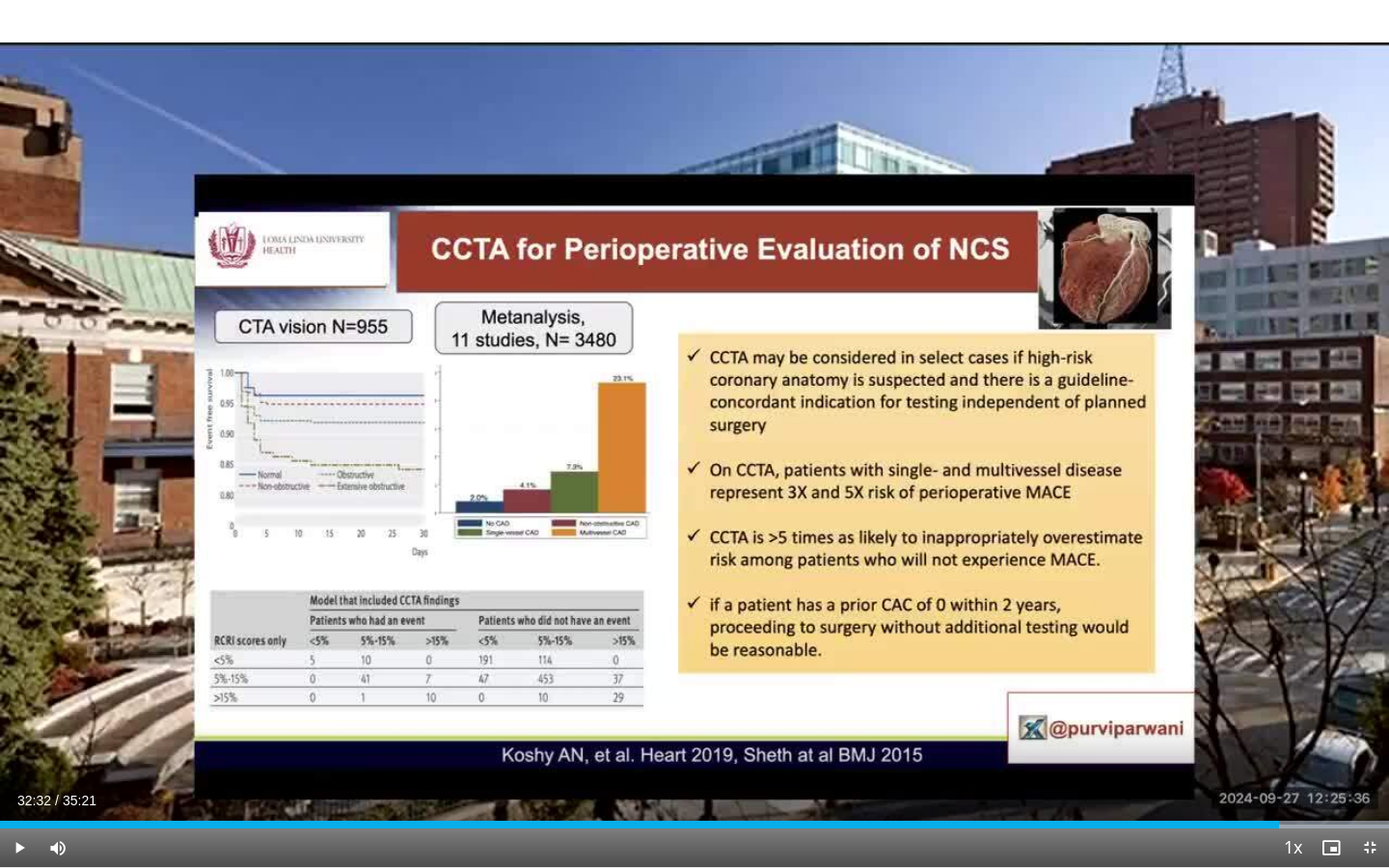 click on "10 seconds
Tap to unmute" at bounding box center [694, 433] 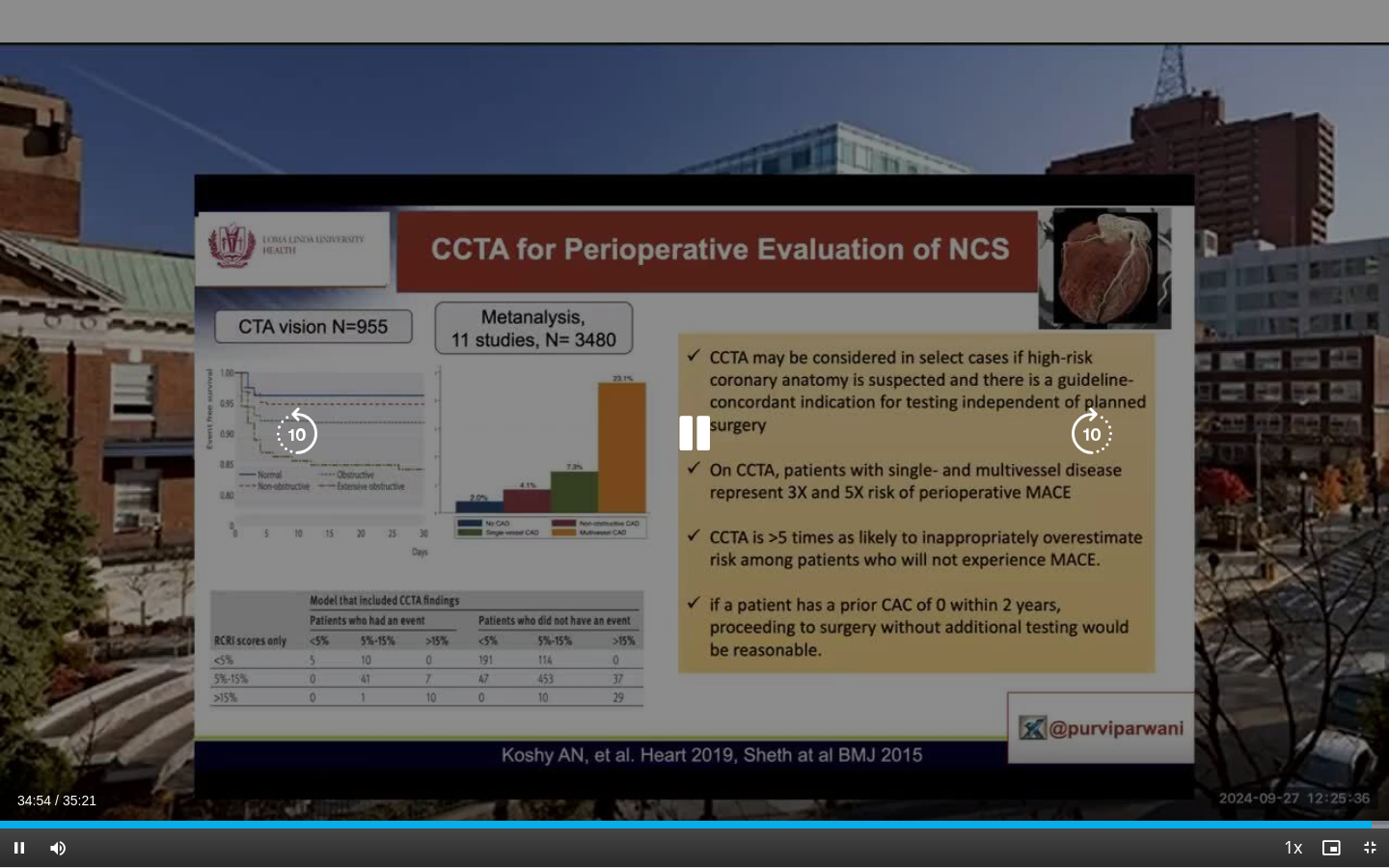 click at bounding box center [694, 434] 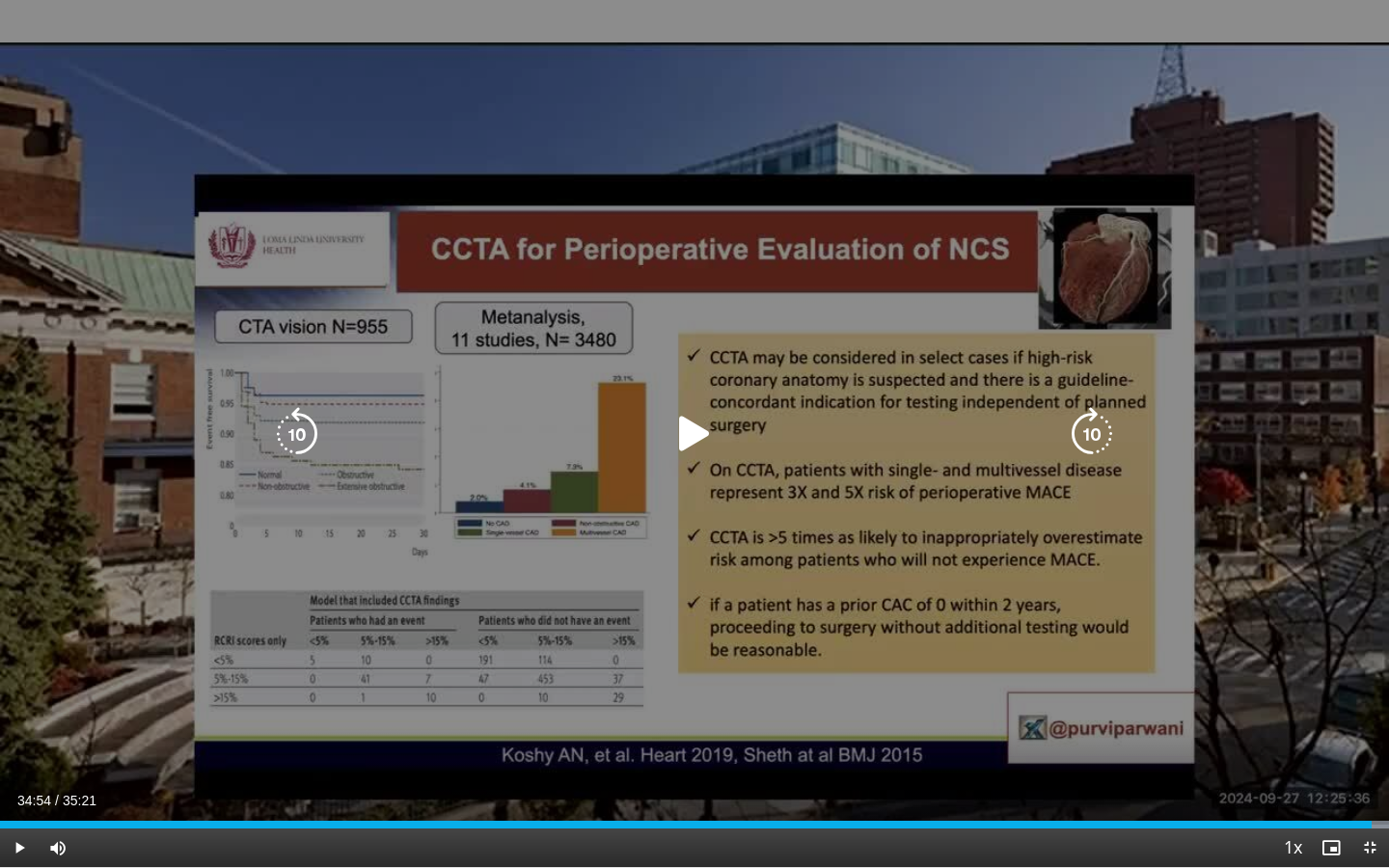 click on "10 seconds
Tap to unmute" at bounding box center [694, 433] 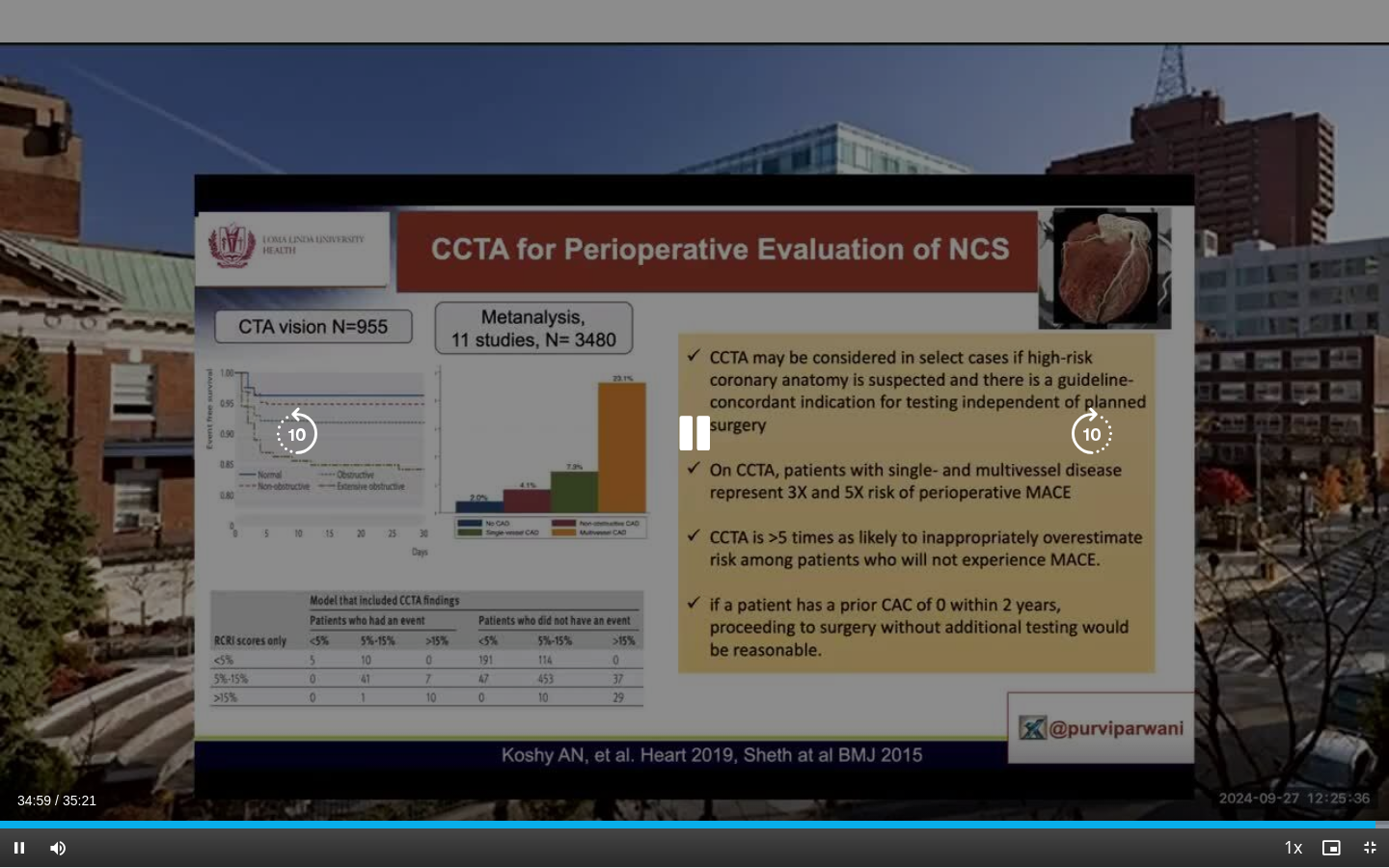 click at bounding box center [694, 434] 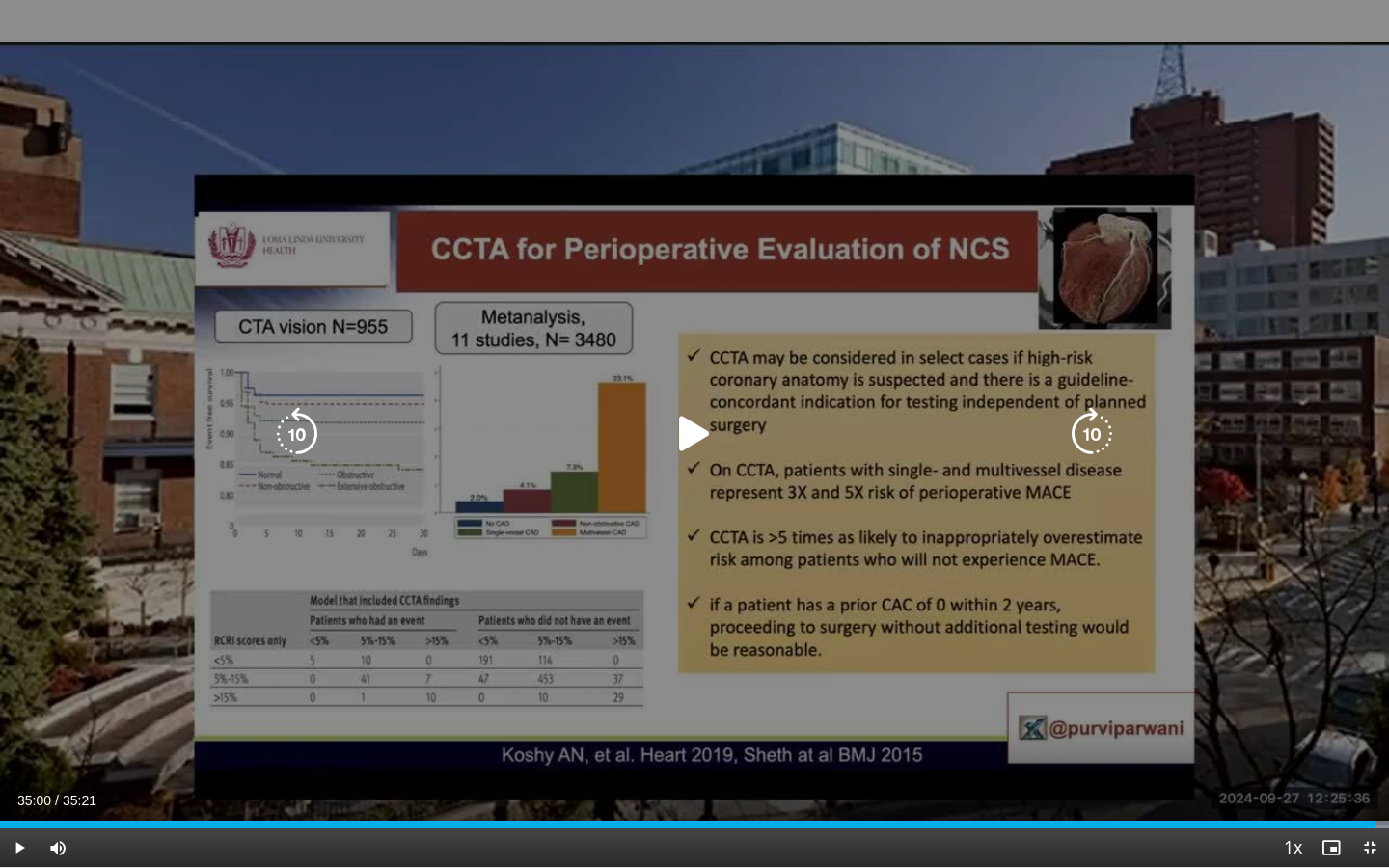 click on "10 seconds
Tap to unmute" at bounding box center [694, 433] 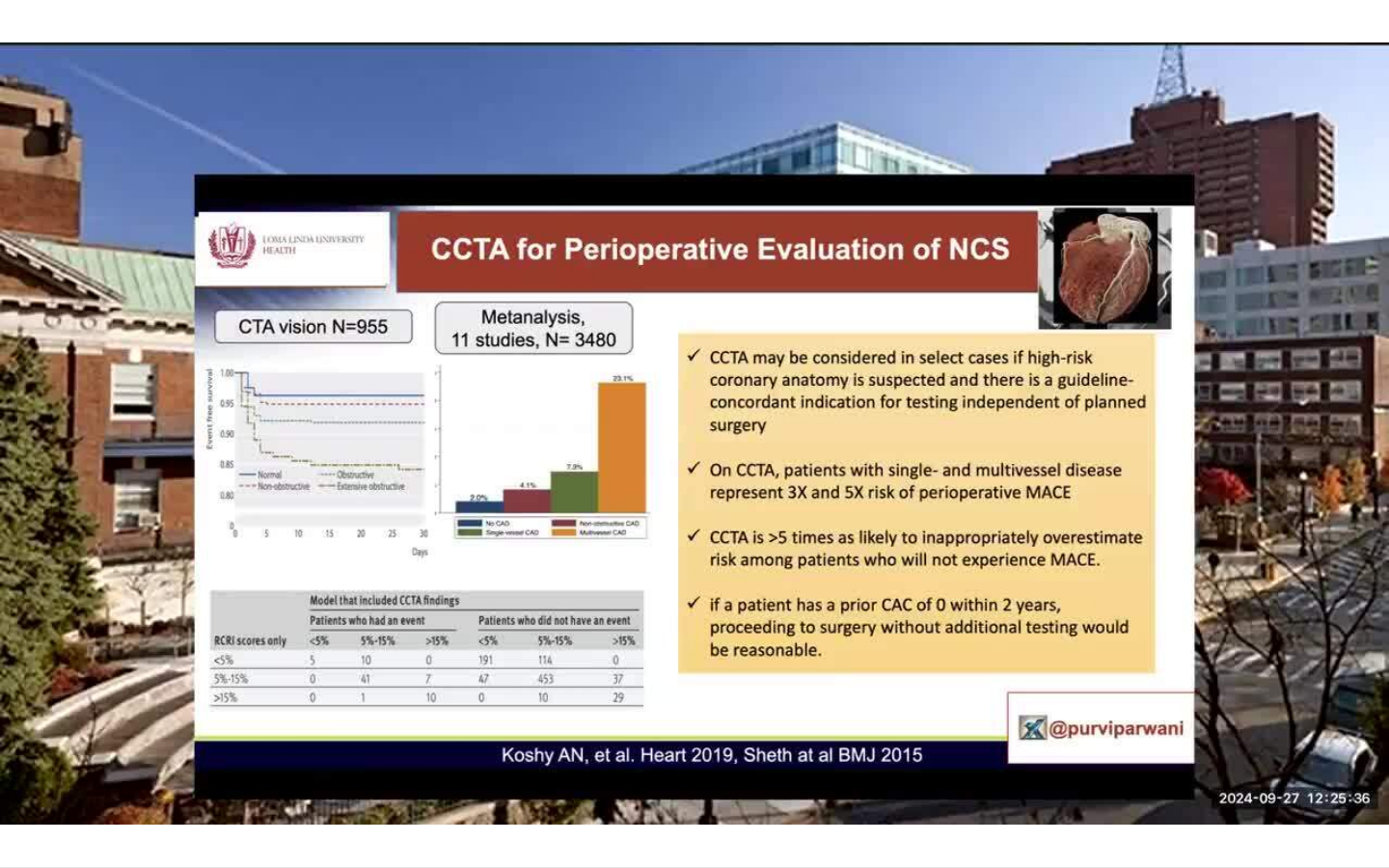 click on "10 seconds
Tap to unmute" at bounding box center (694, 433) 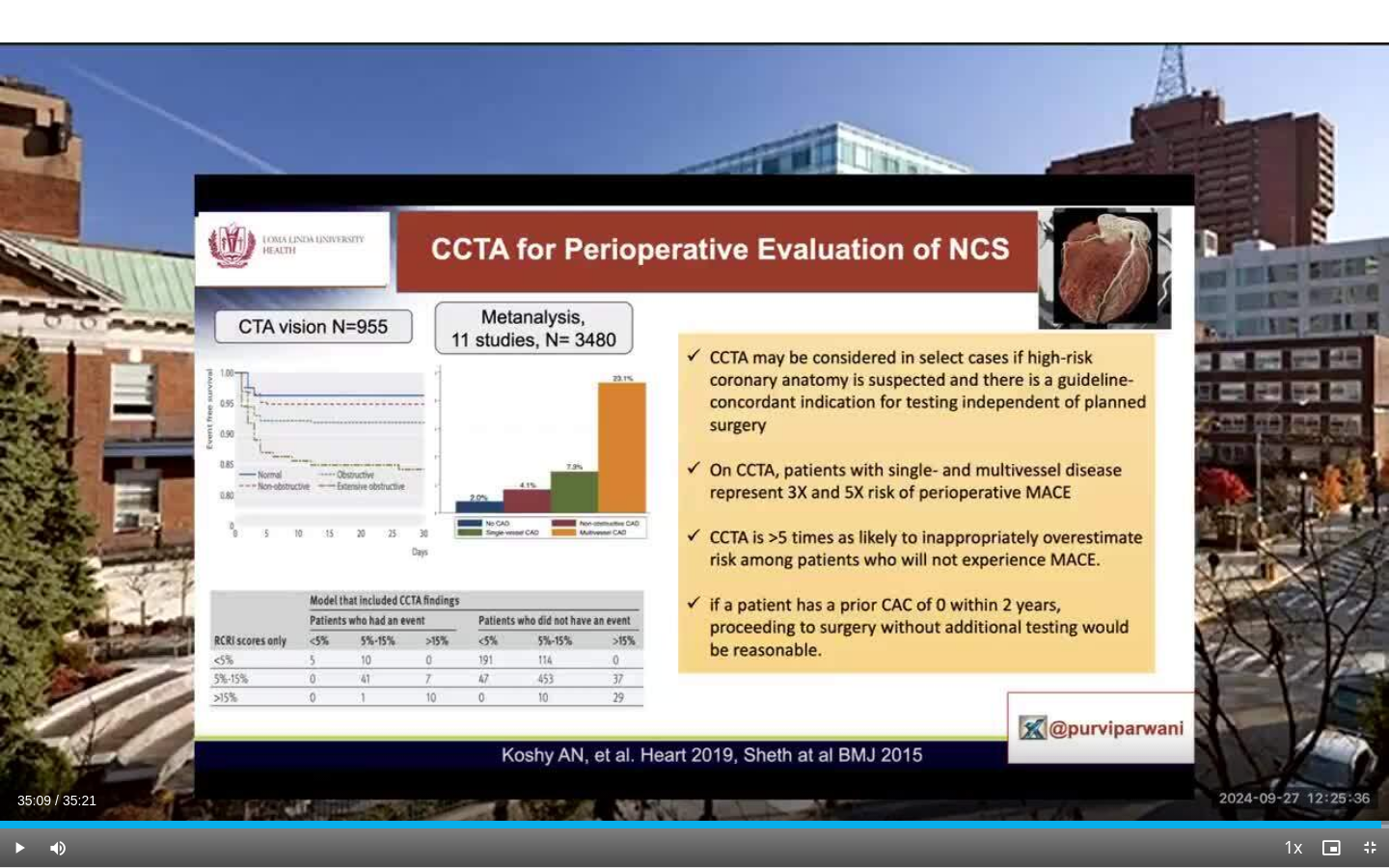 click on "10 seconds
Tap to unmute" at bounding box center (694, 433) 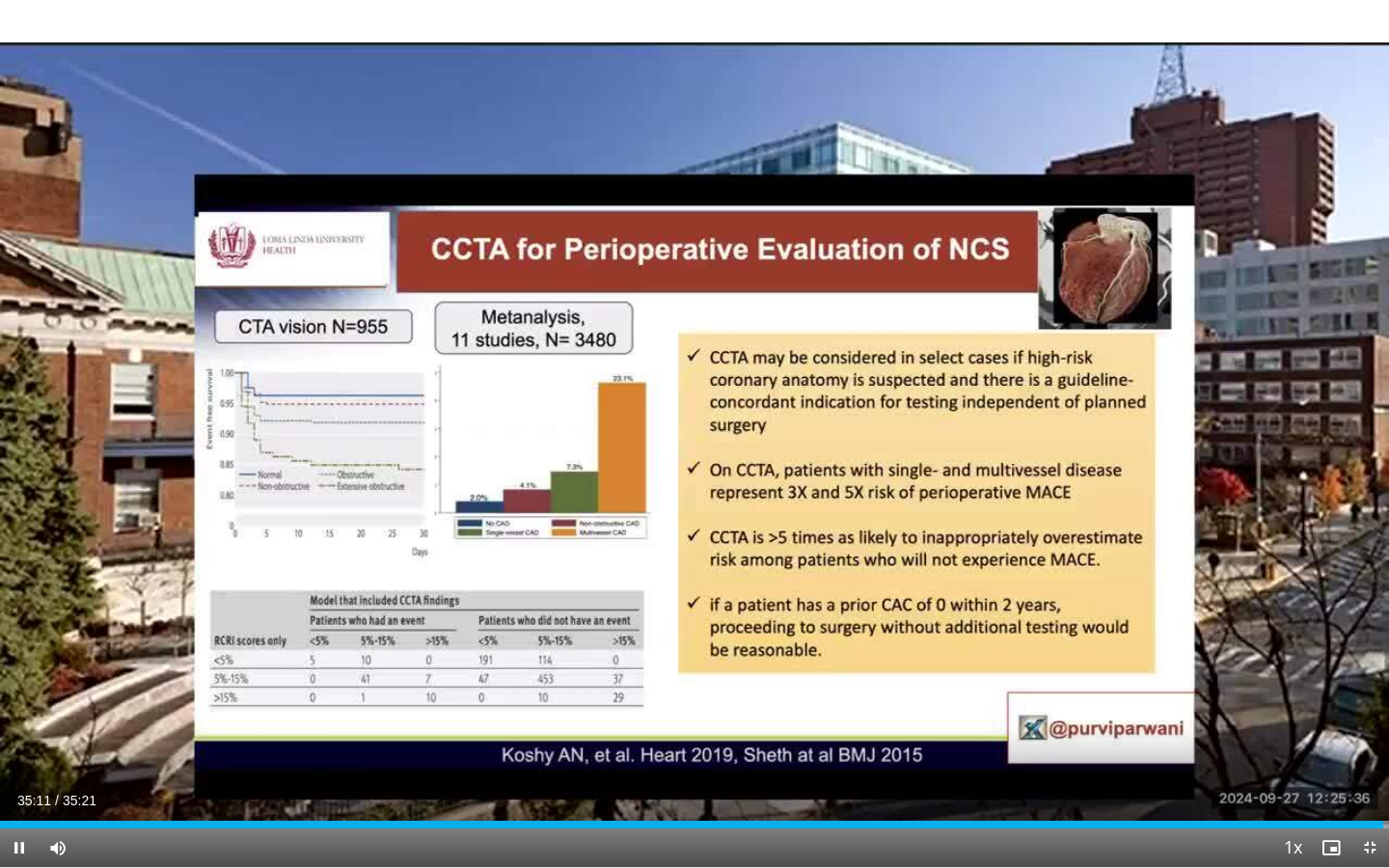 click on "10 seconds
Tap to unmute" at bounding box center [694, 433] 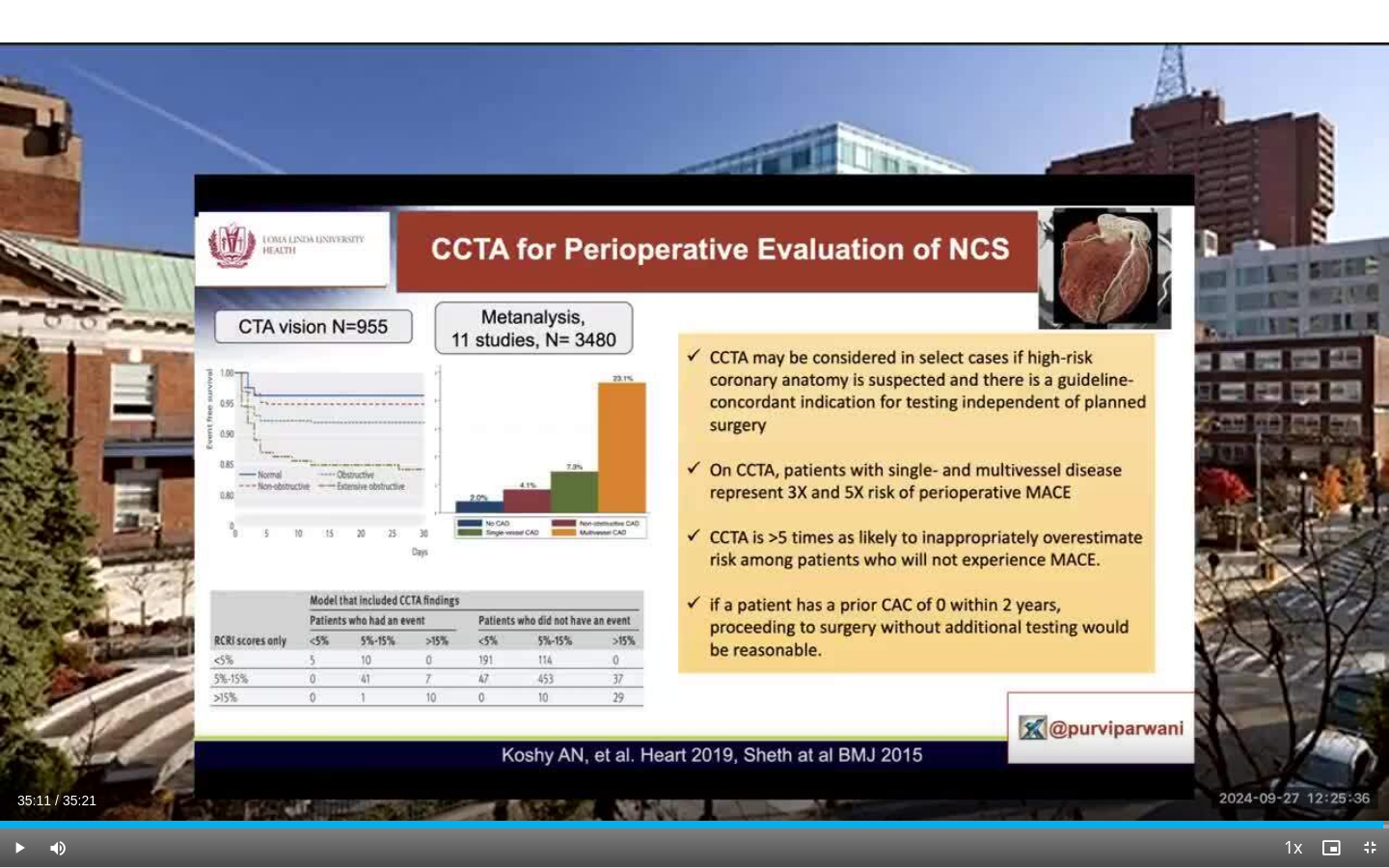 click on "10 seconds
Tap to unmute" at bounding box center [694, 433] 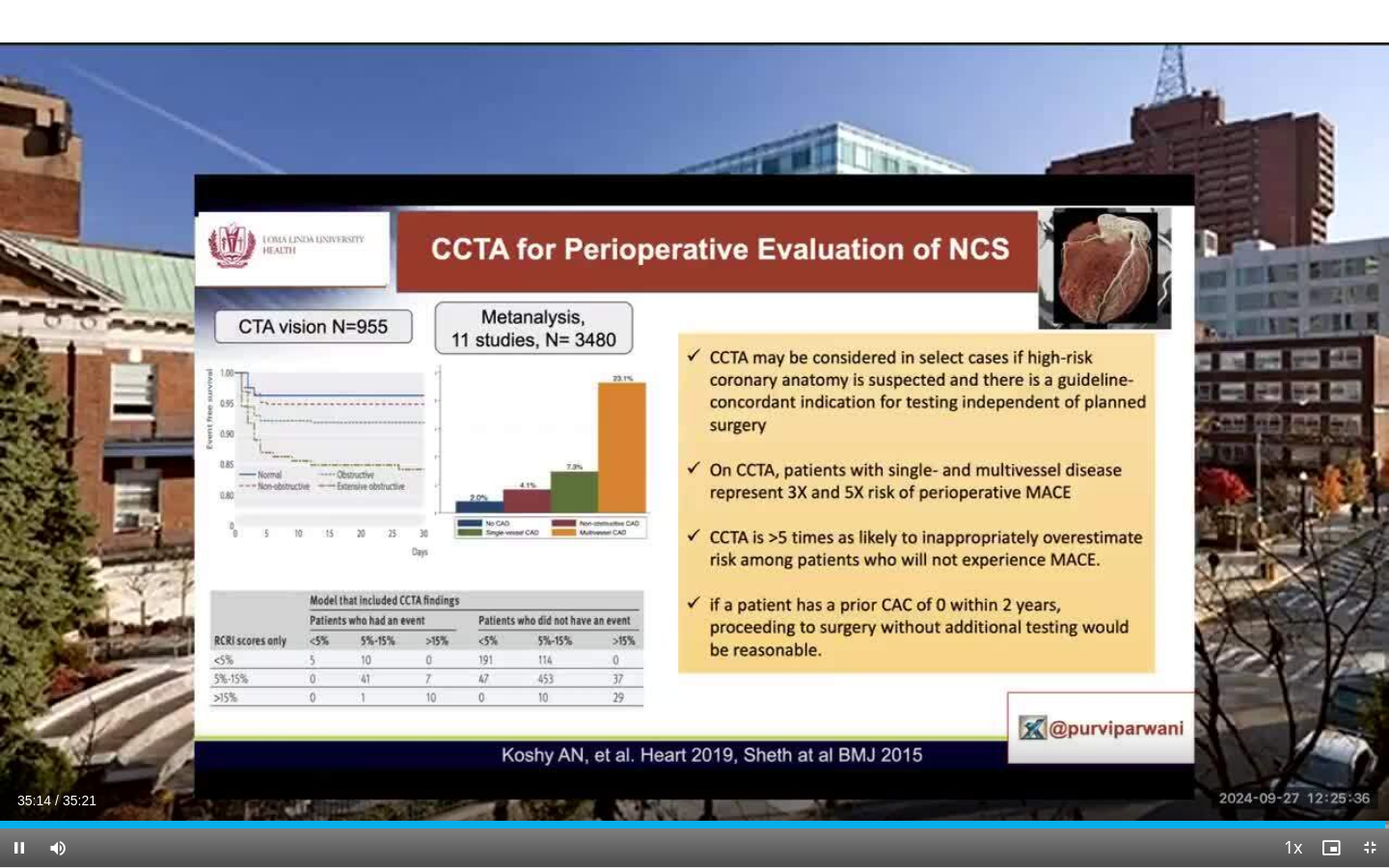 click on "10 seconds
Tap to unmute" at bounding box center [694, 433] 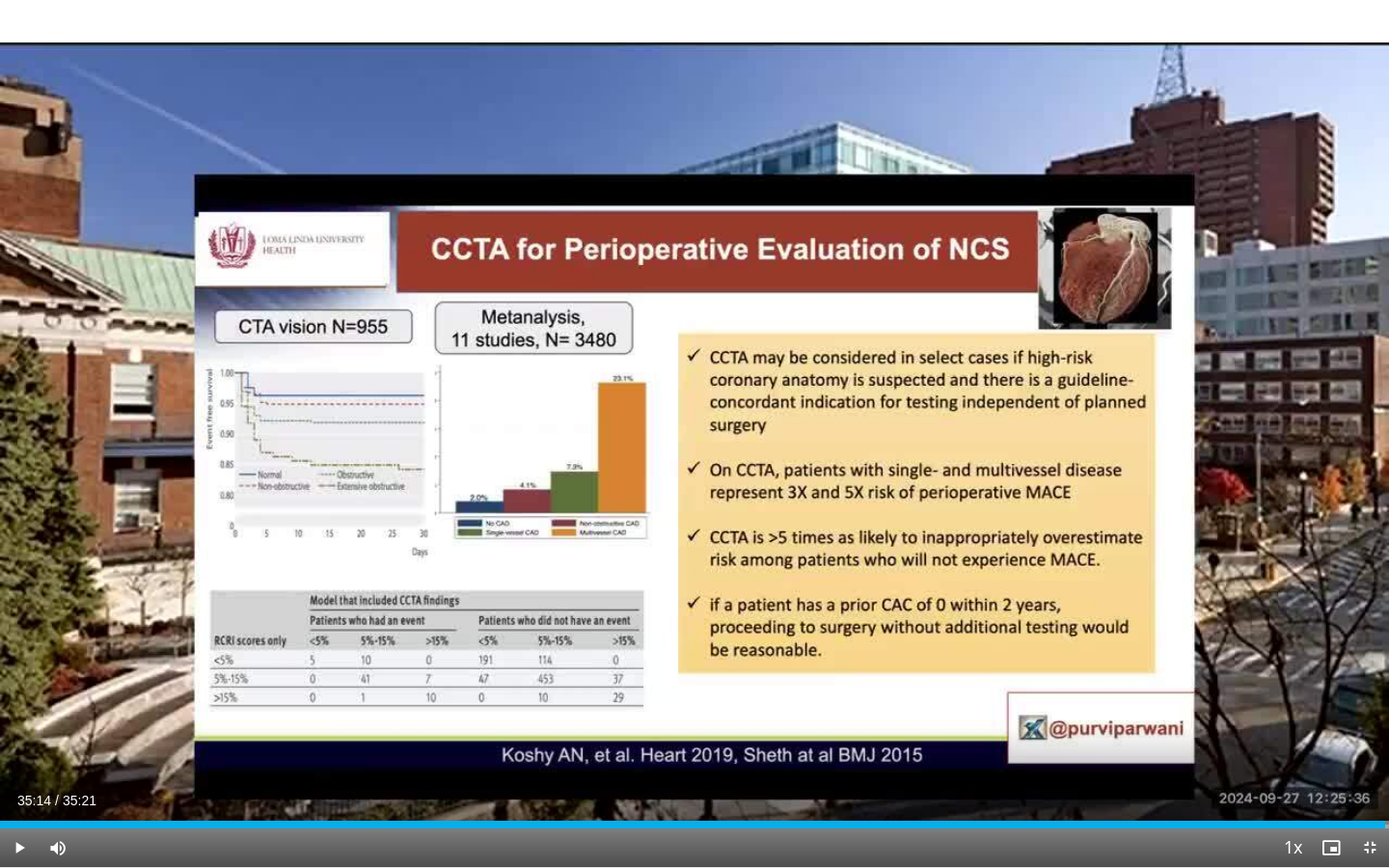 click on "10 seconds
Tap to unmute" at bounding box center [694, 433] 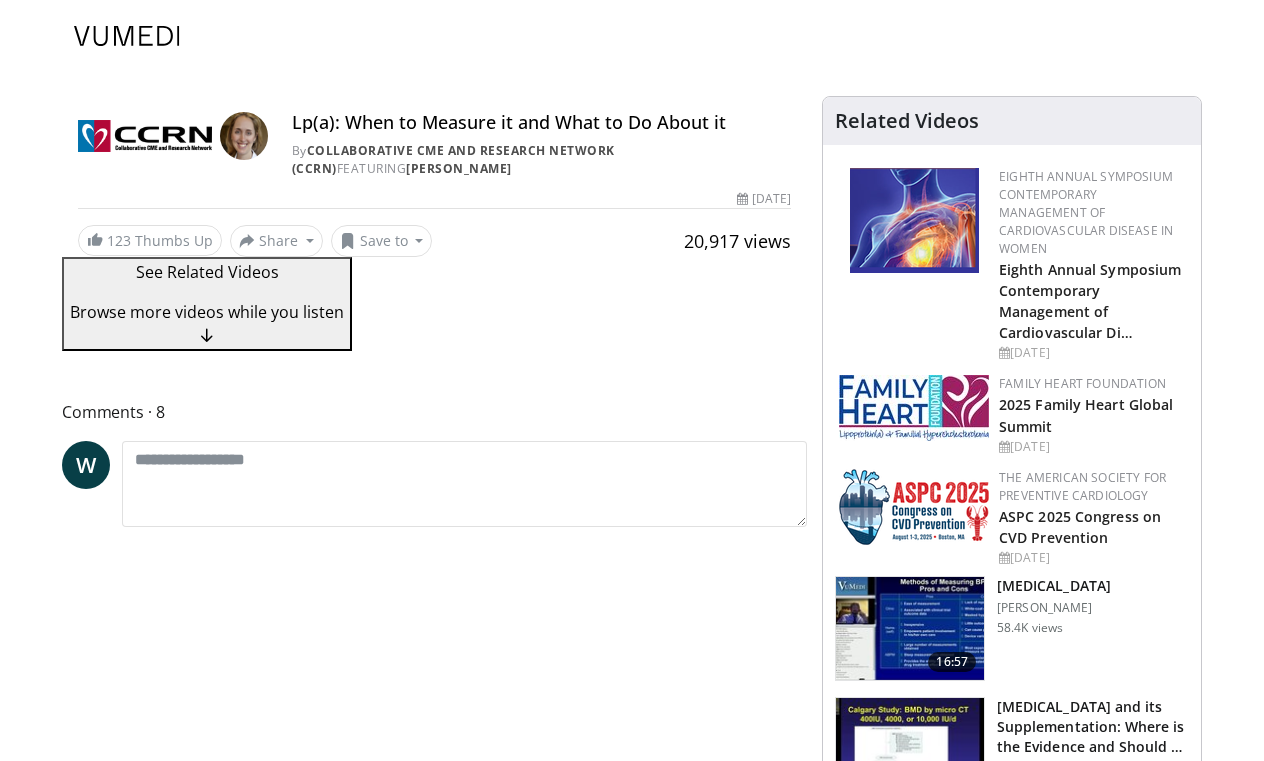 scroll, scrollTop: 0, scrollLeft: 0, axis: both 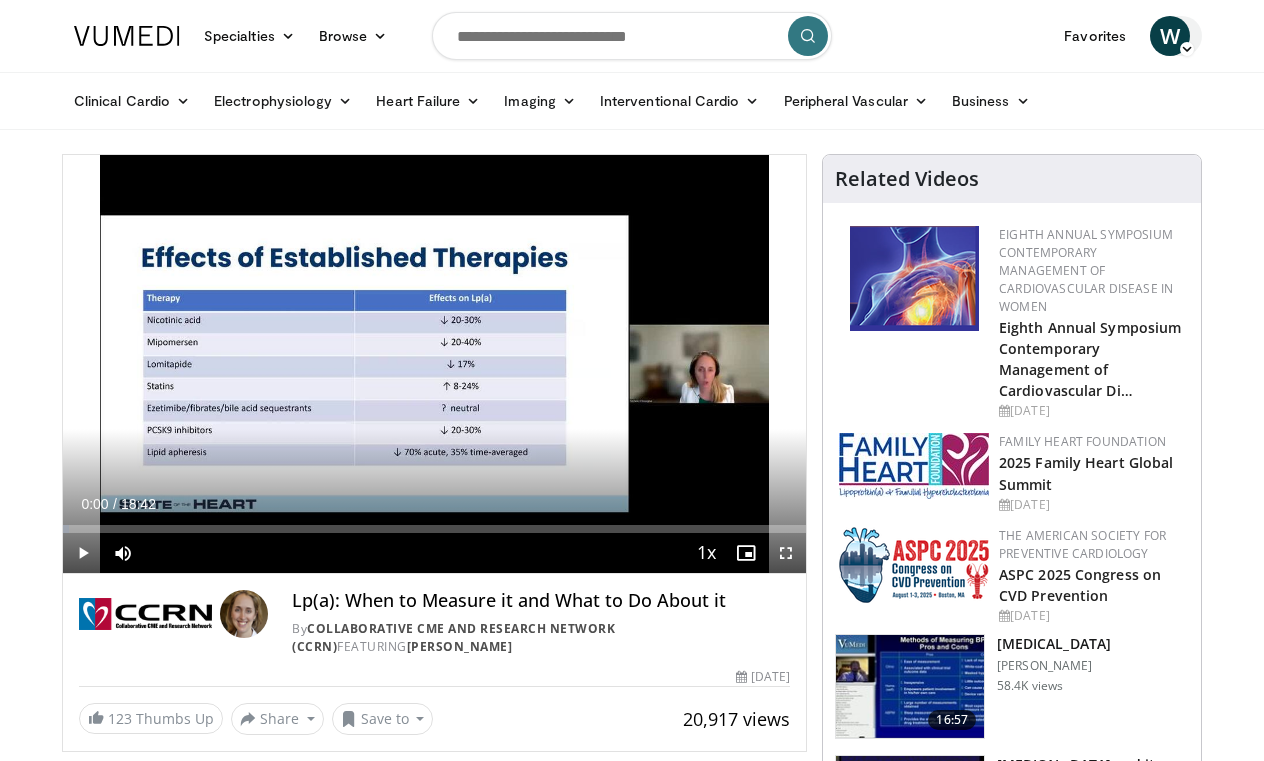 click on "W" at bounding box center [1170, 36] 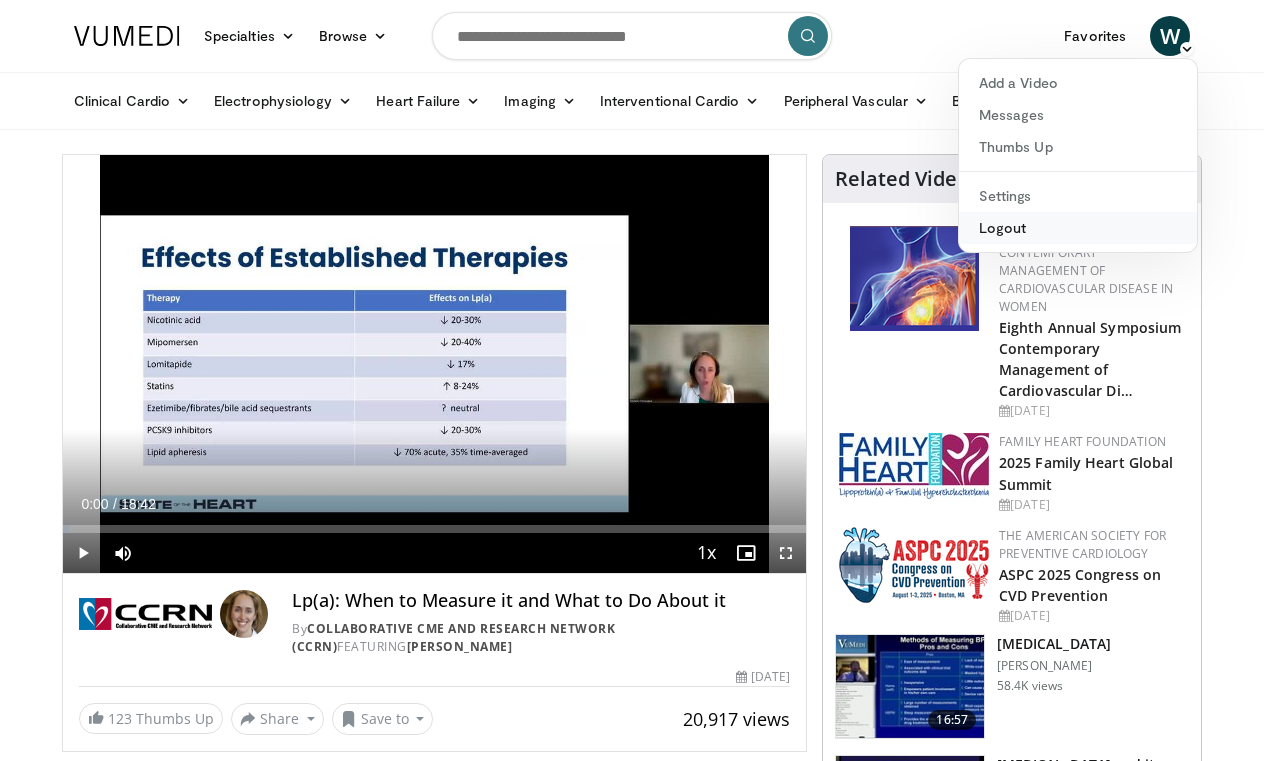 click on "Logout" at bounding box center [1078, 228] 